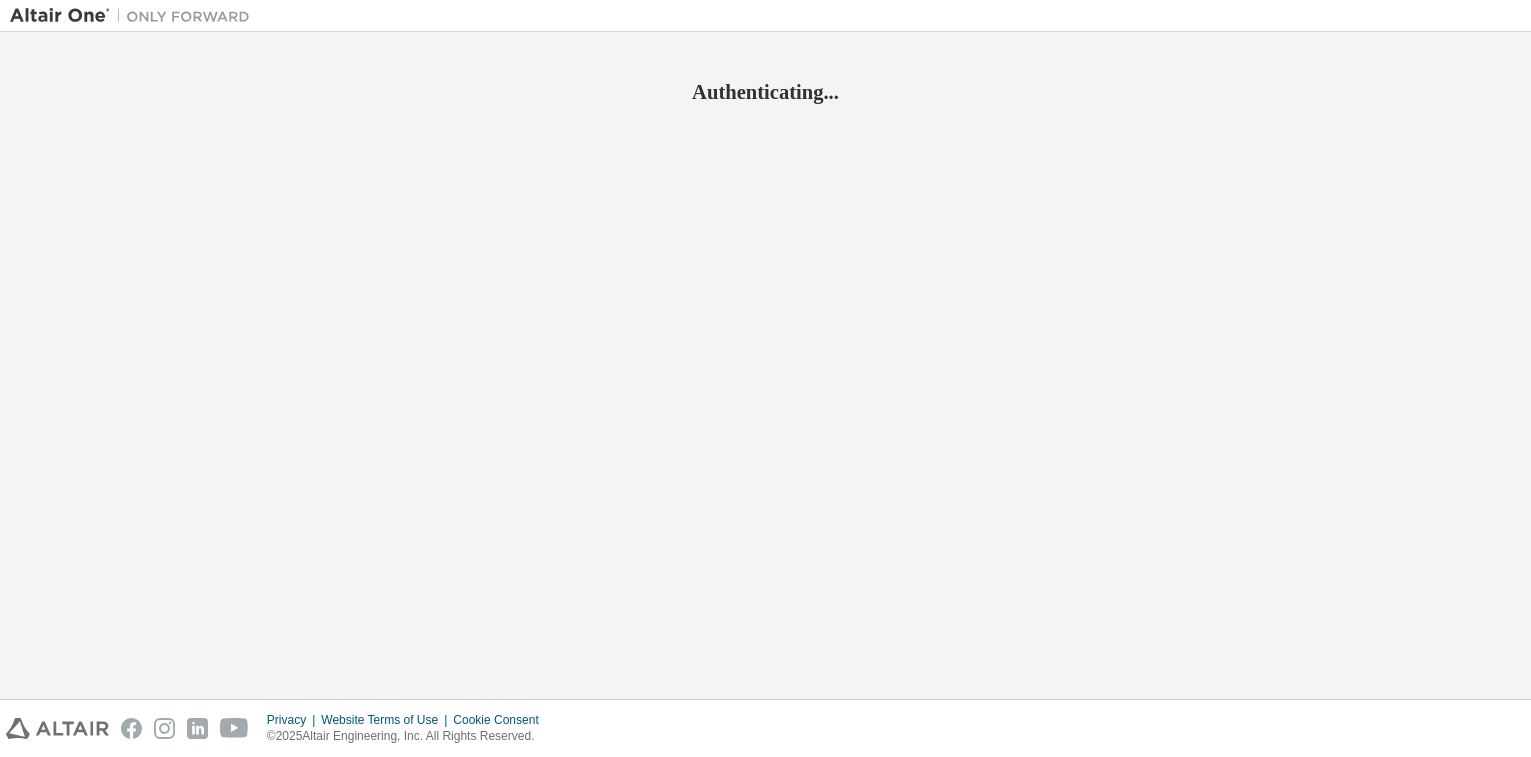 scroll, scrollTop: 0, scrollLeft: 0, axis: both 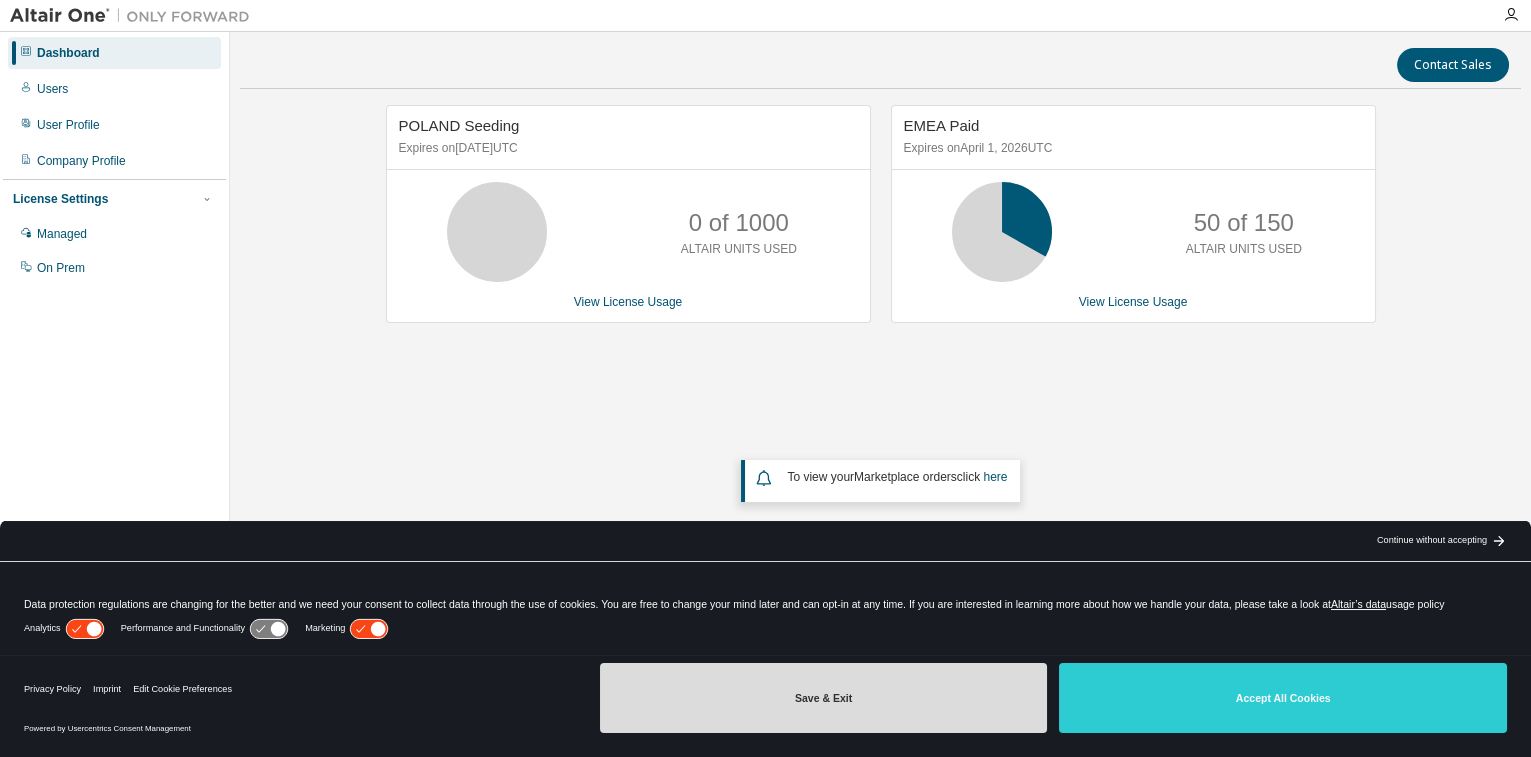 click on "Save & Exit" at bounding box center (824, 698) 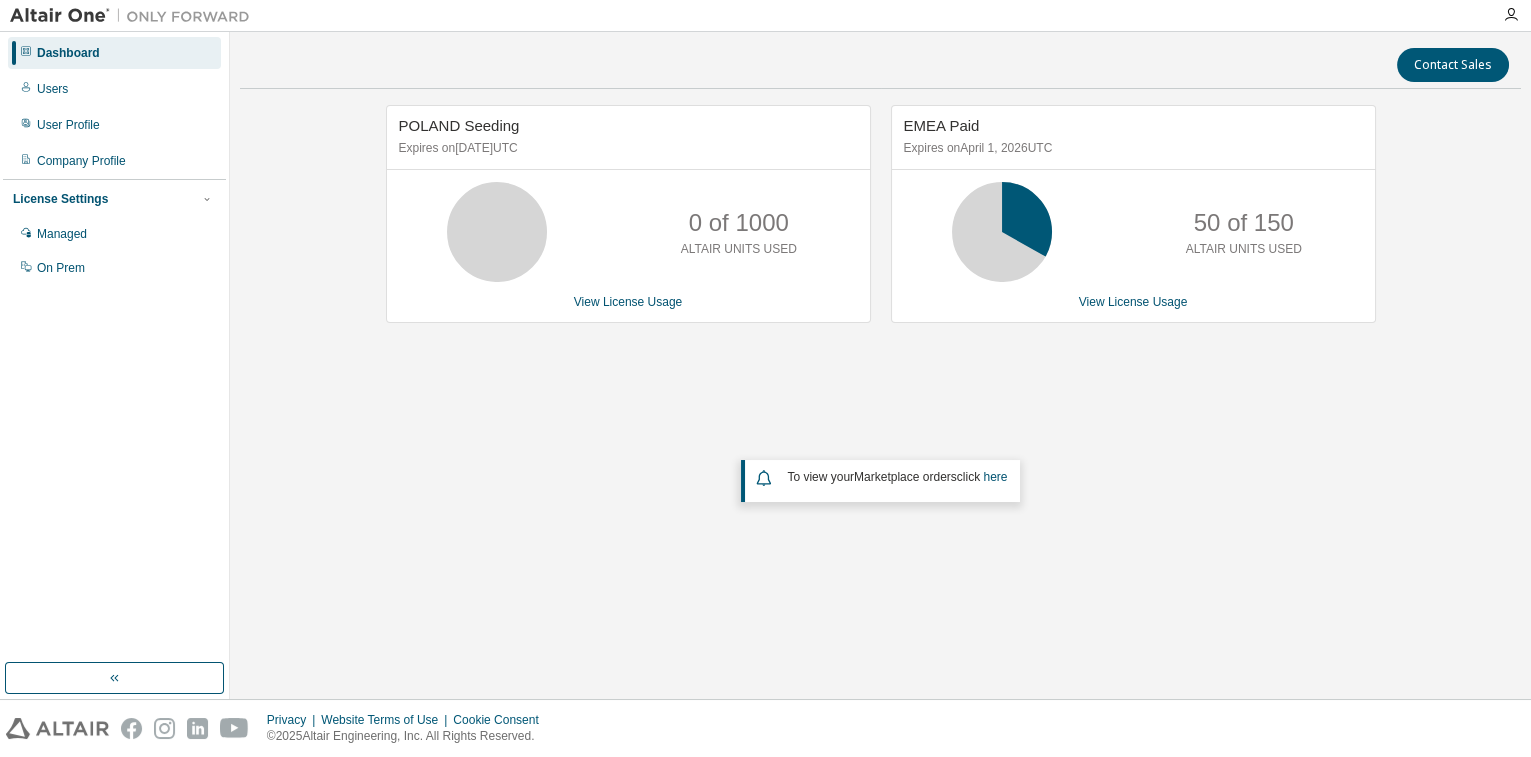 click on "POLAND Seeding Expires on [DATE] UTC 0 of 1000 ALTAIR UNITS USED View License Usage EMEA Paid Expires on [DATE] UTC 50 of 150 ALTAIR UNITS USED View License Usage To view your Marketplace orders click here" at bounding box center [880, 351] 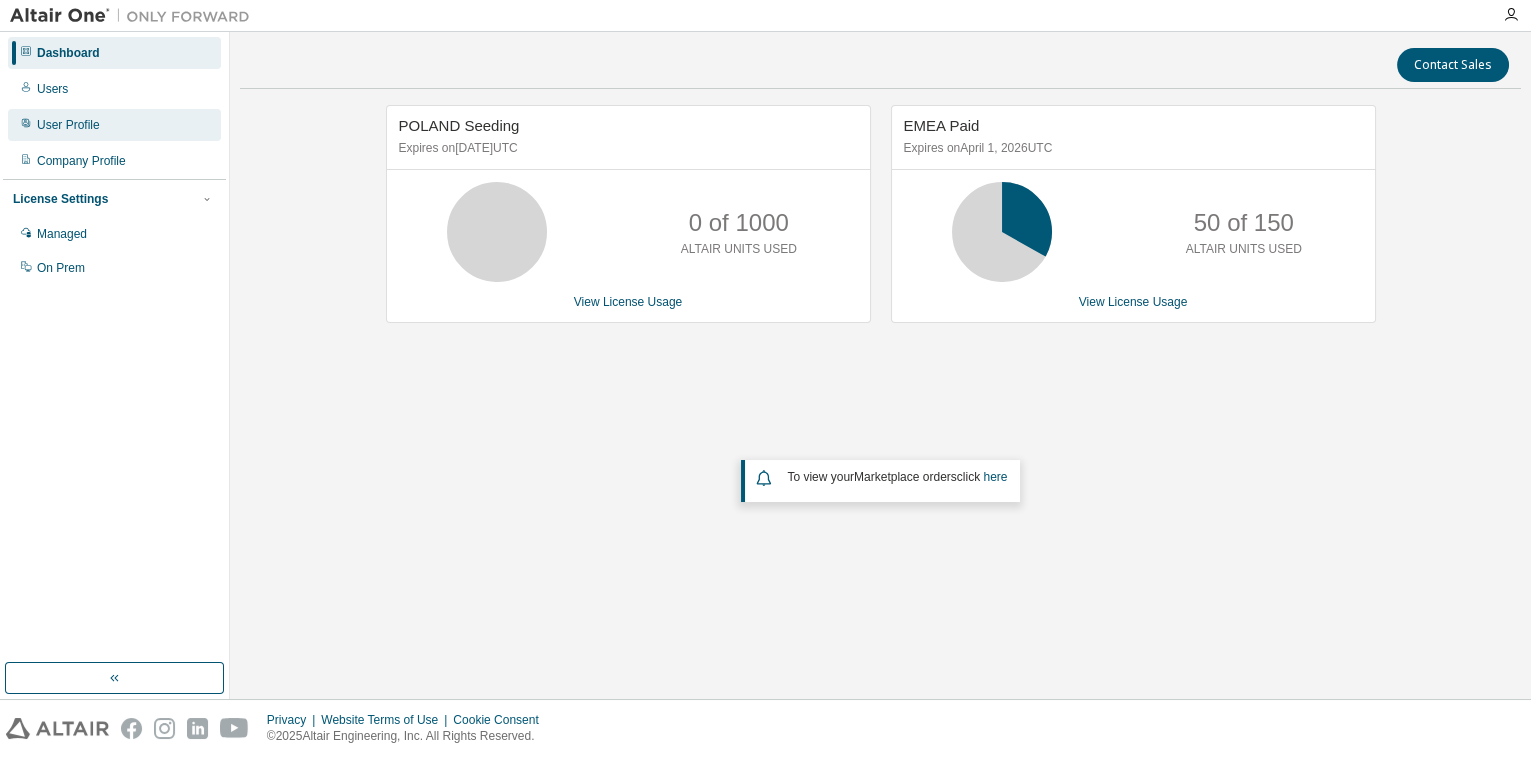 click on "User Profile" at bounding box center (68, 125) 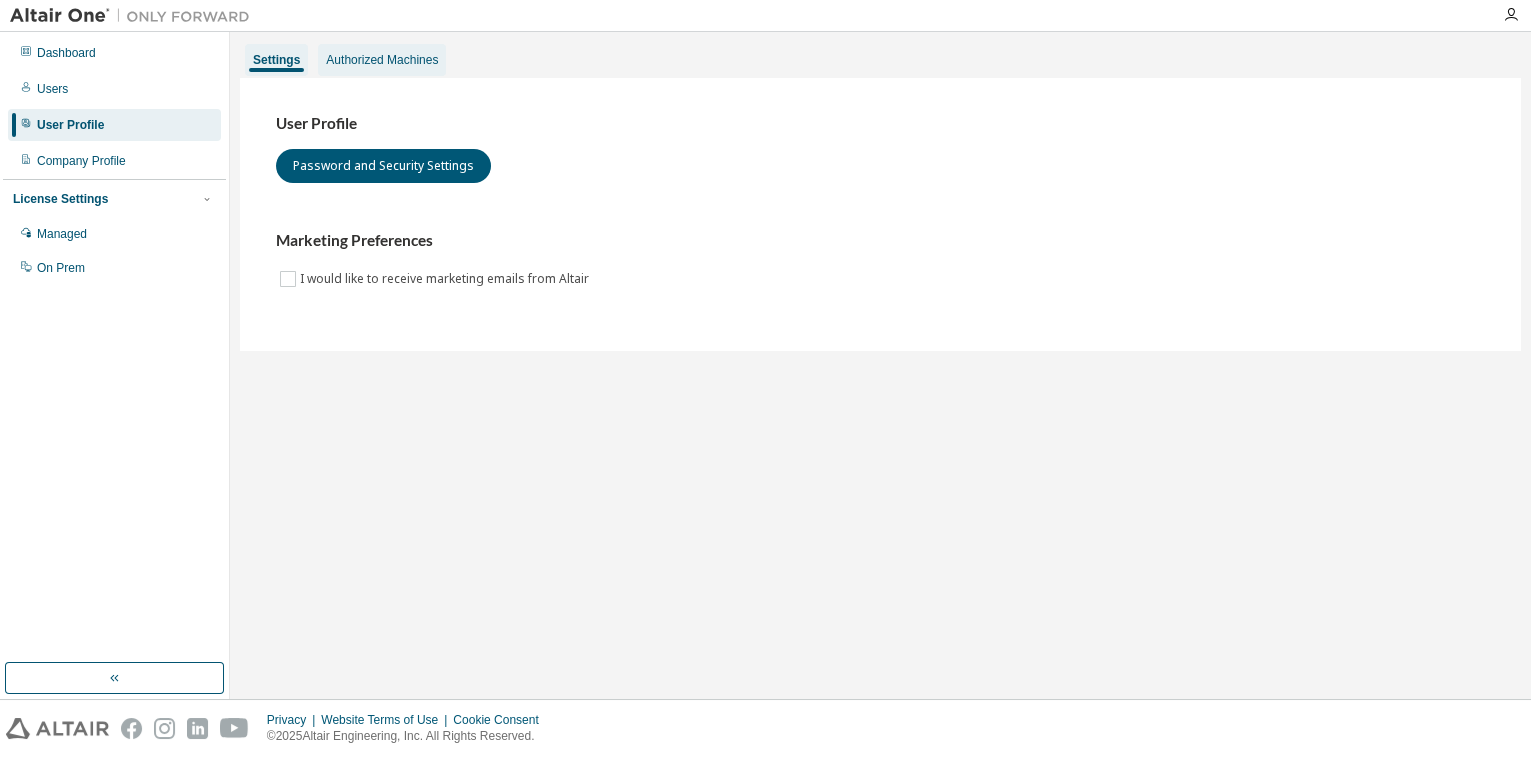 click on "Authorized Machines" at bounding box center (382, 60) 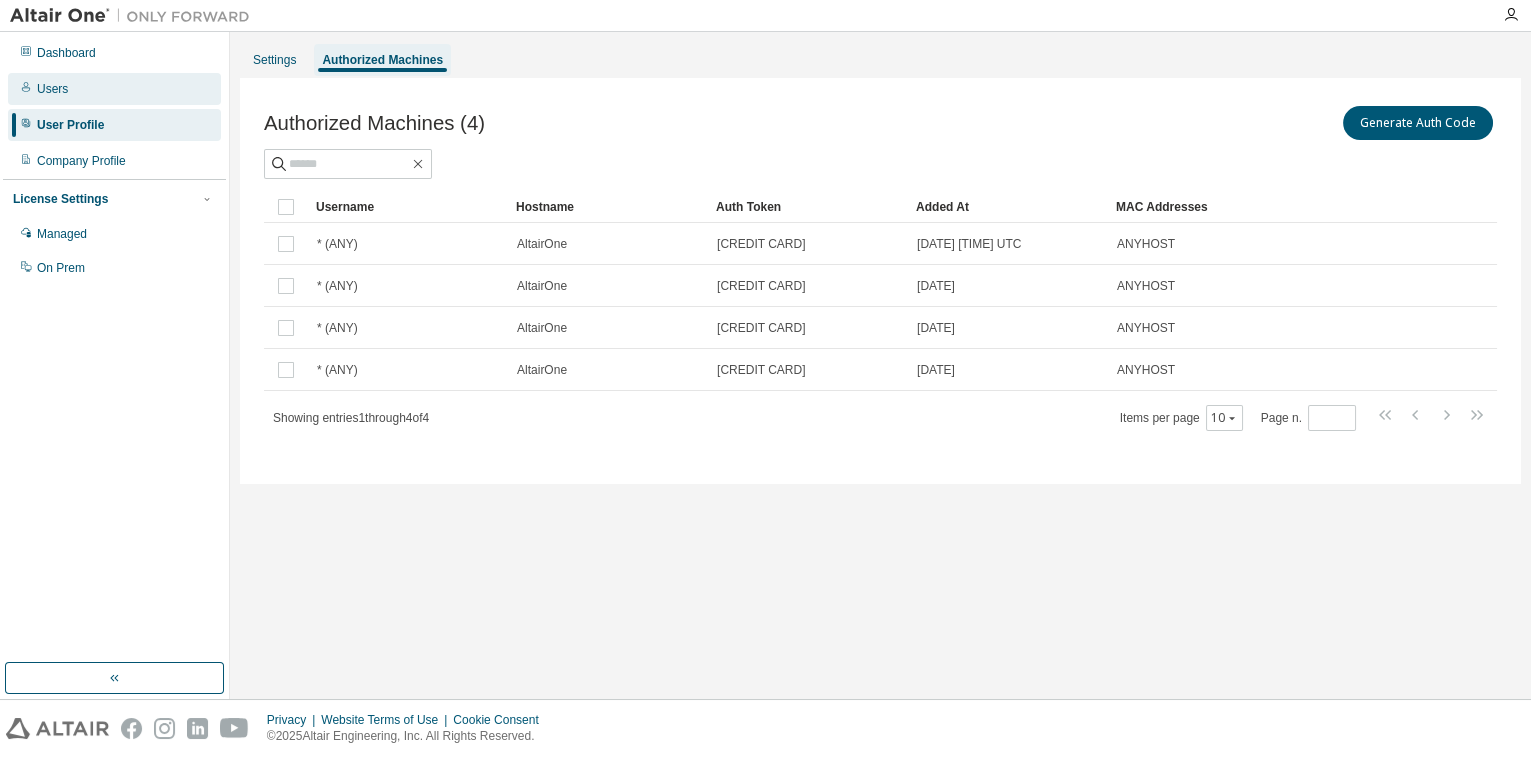 click on "Users" at bounding box center (52, 89) 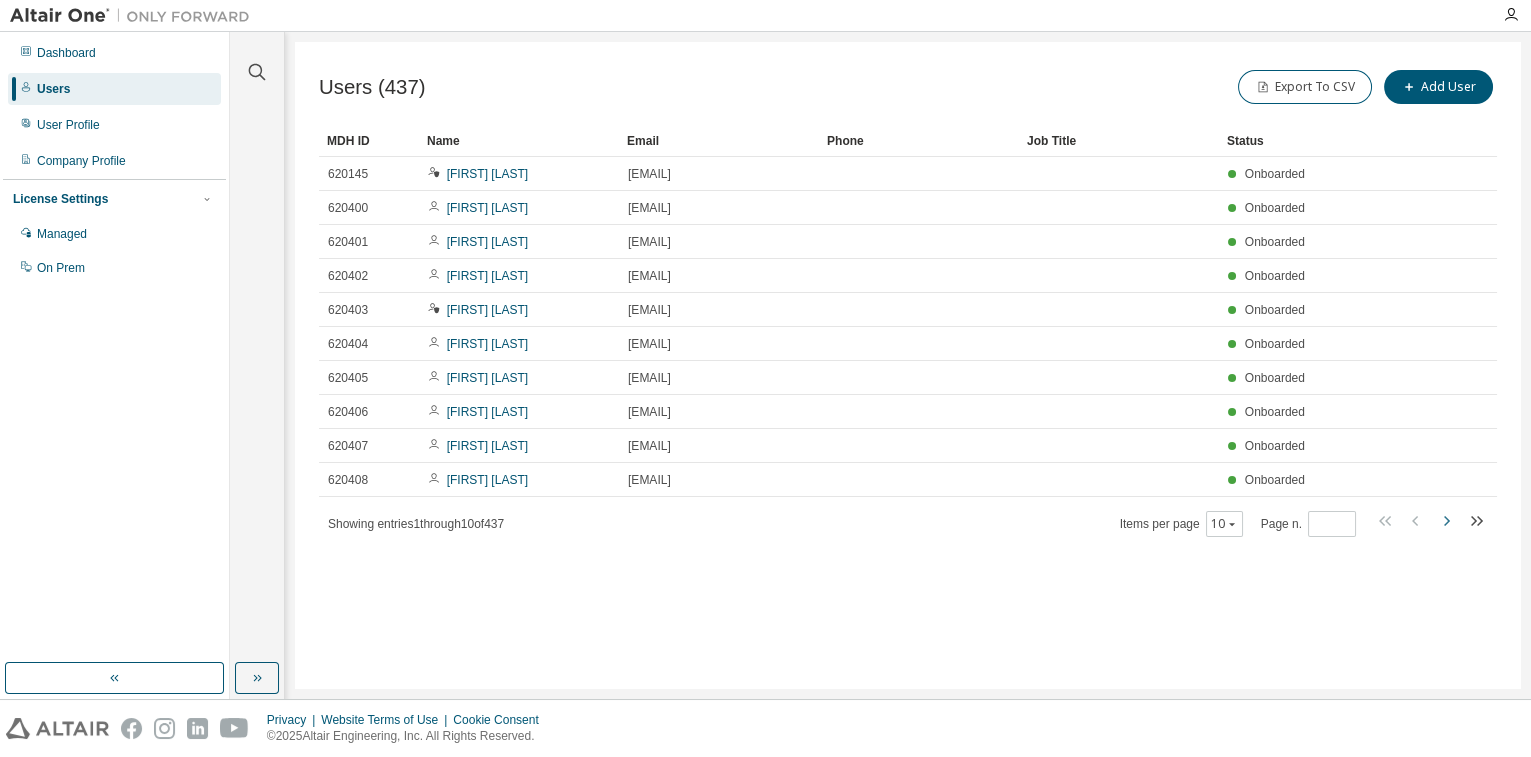 click 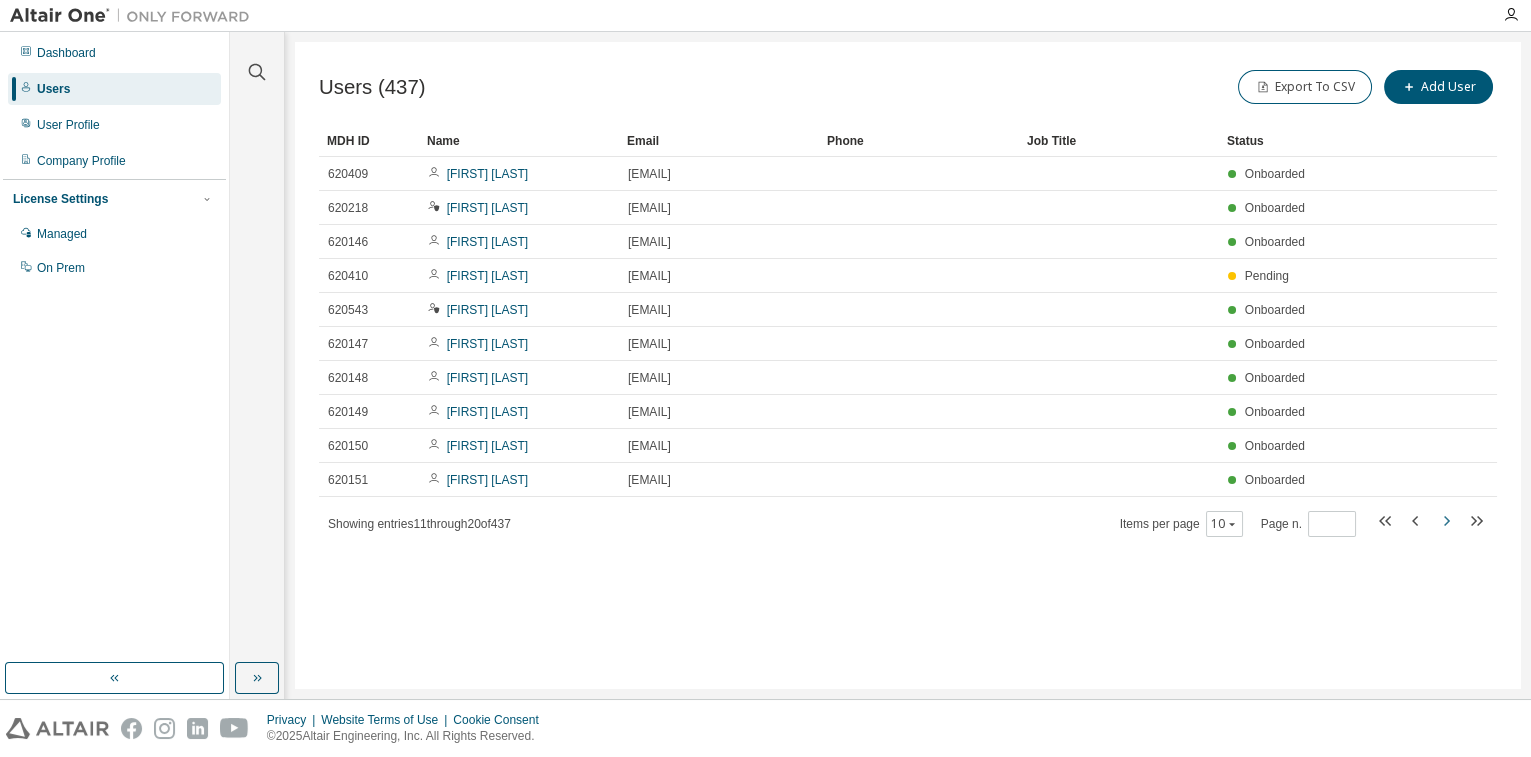 click 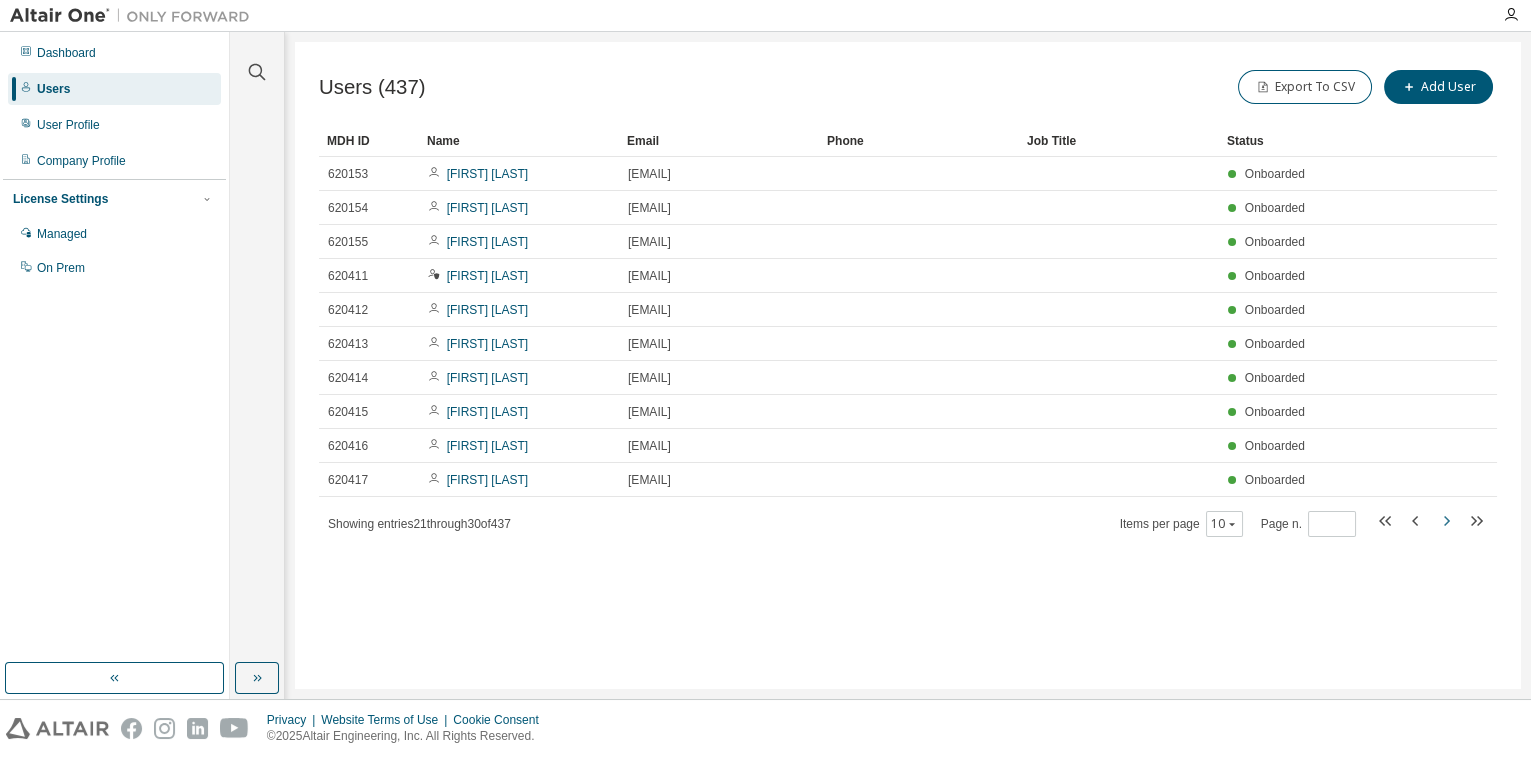 click 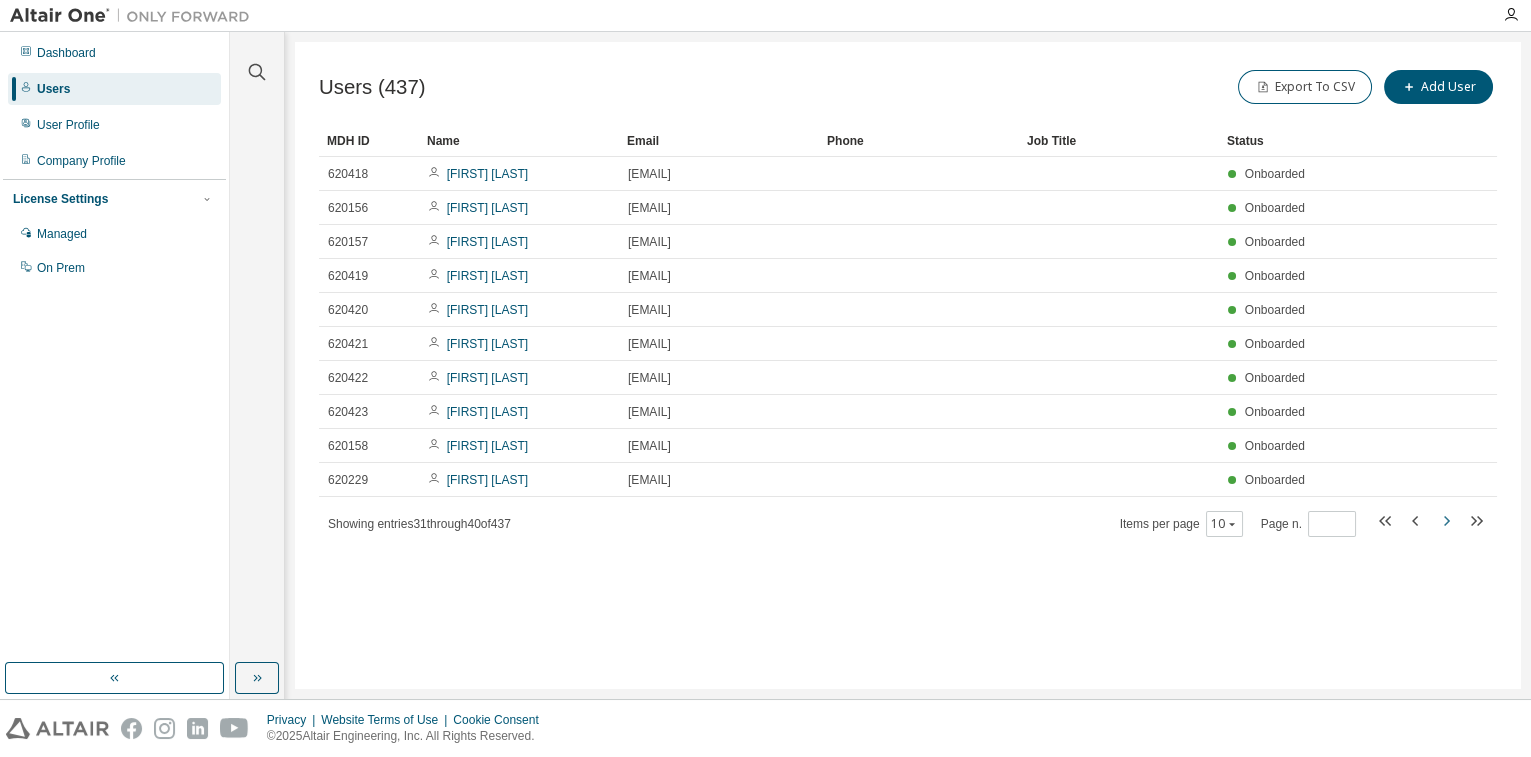 click 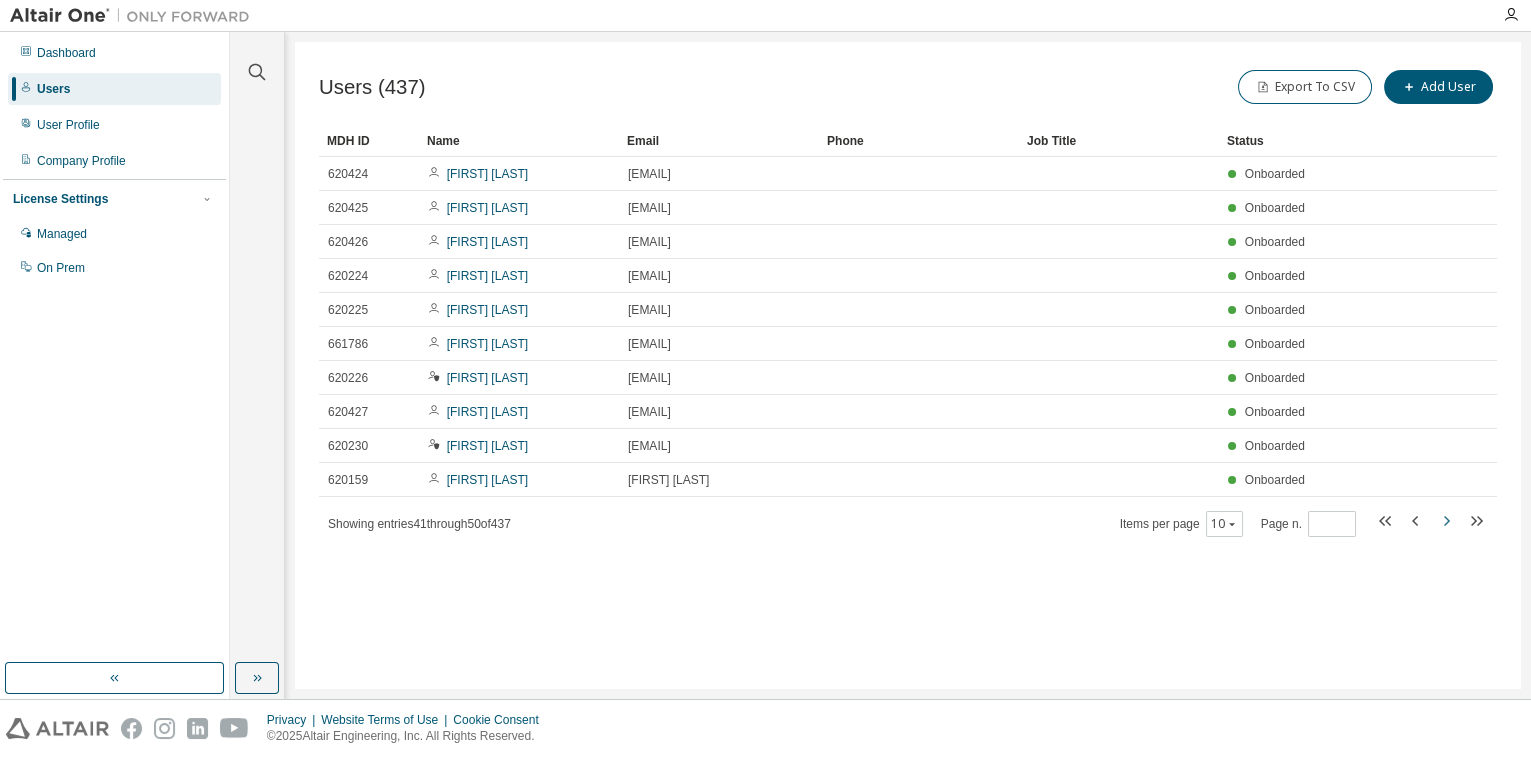 click 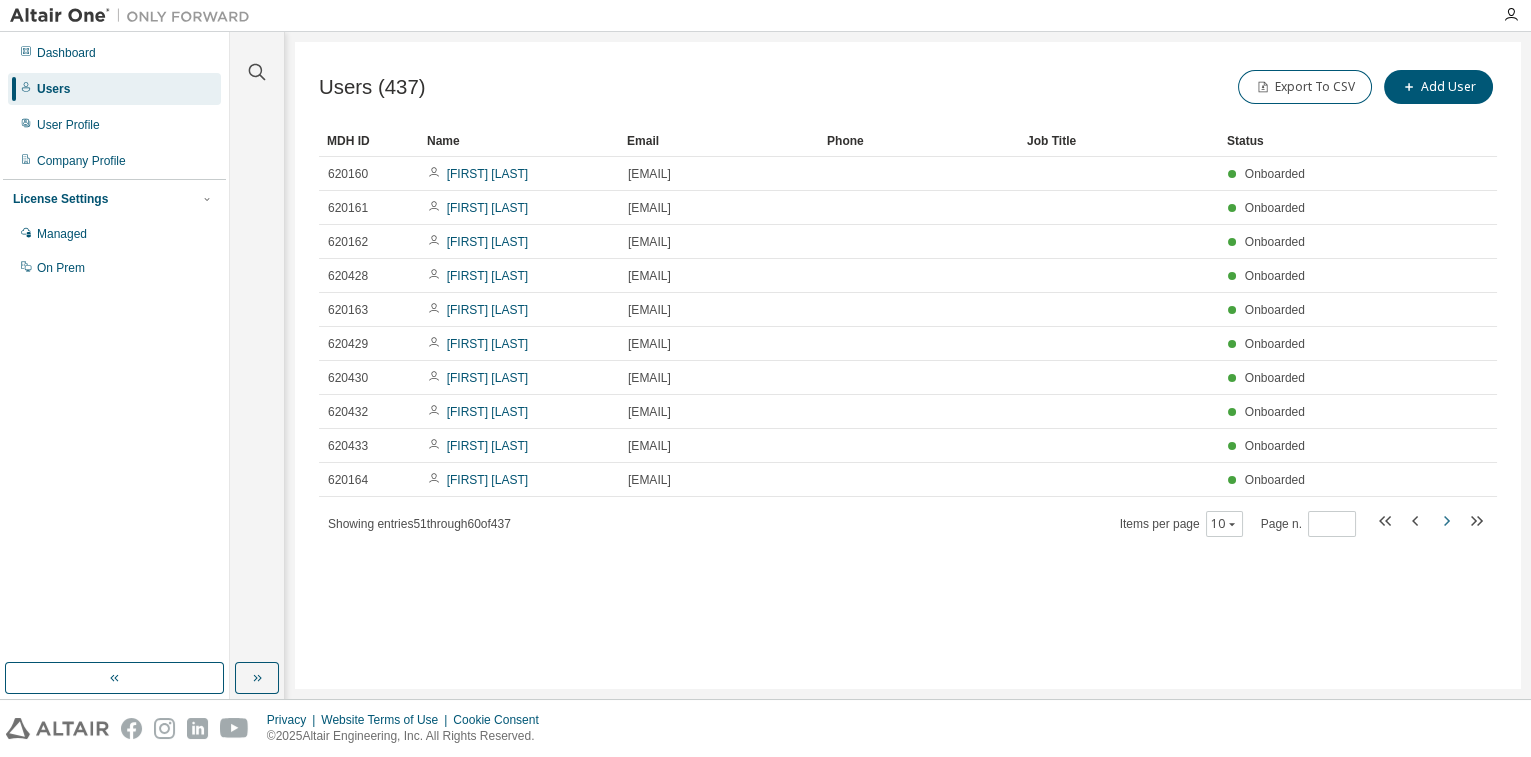 click 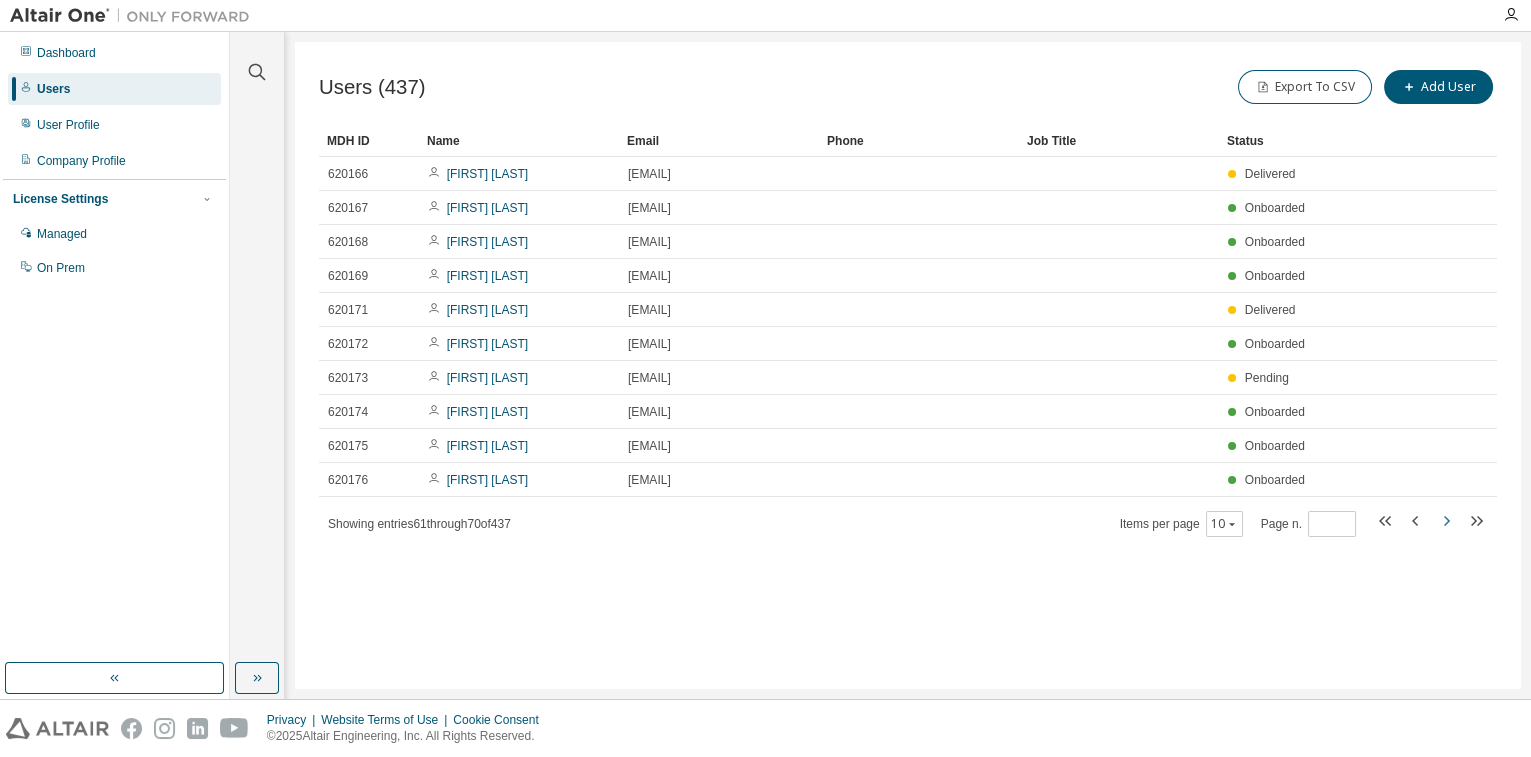 click 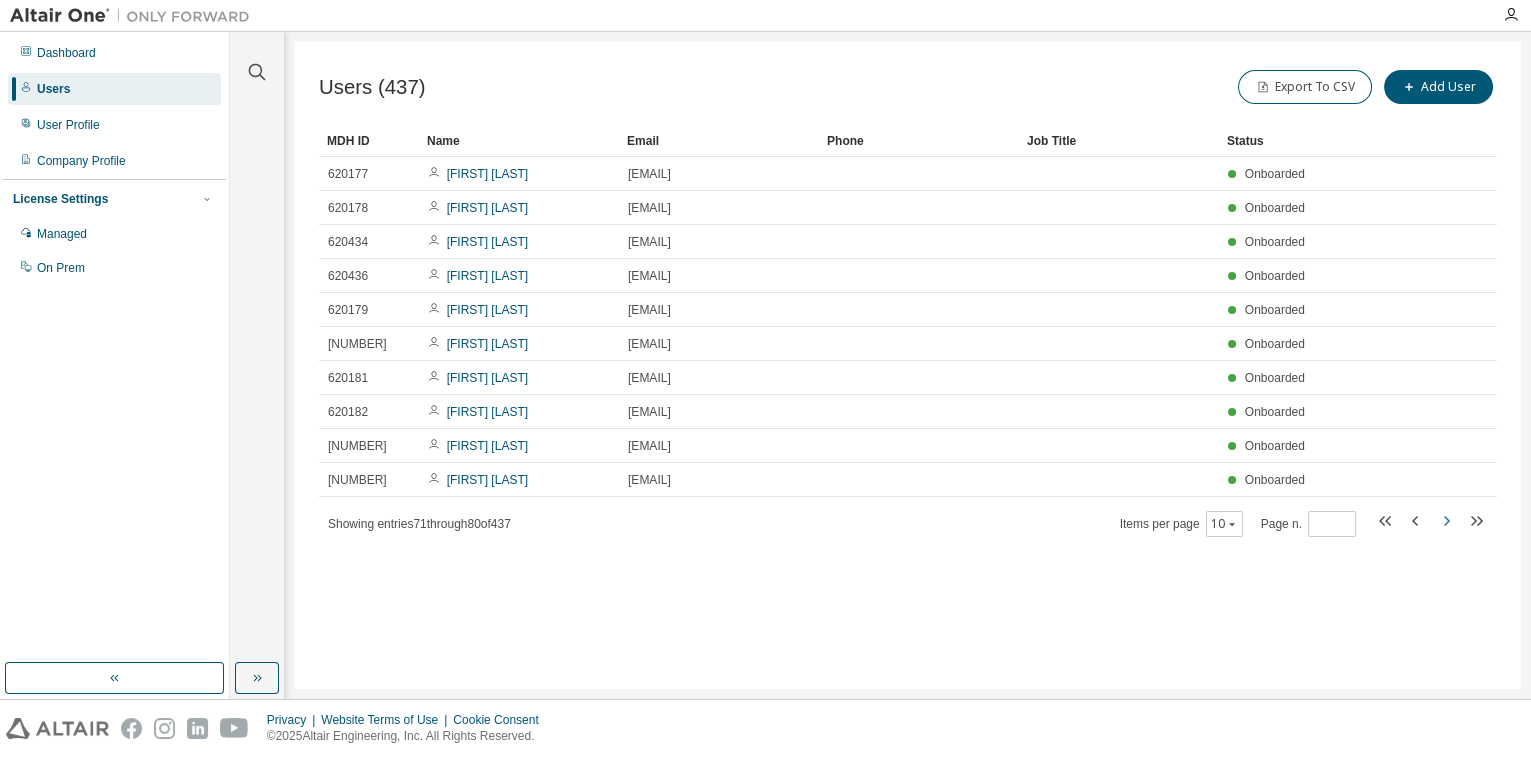 click 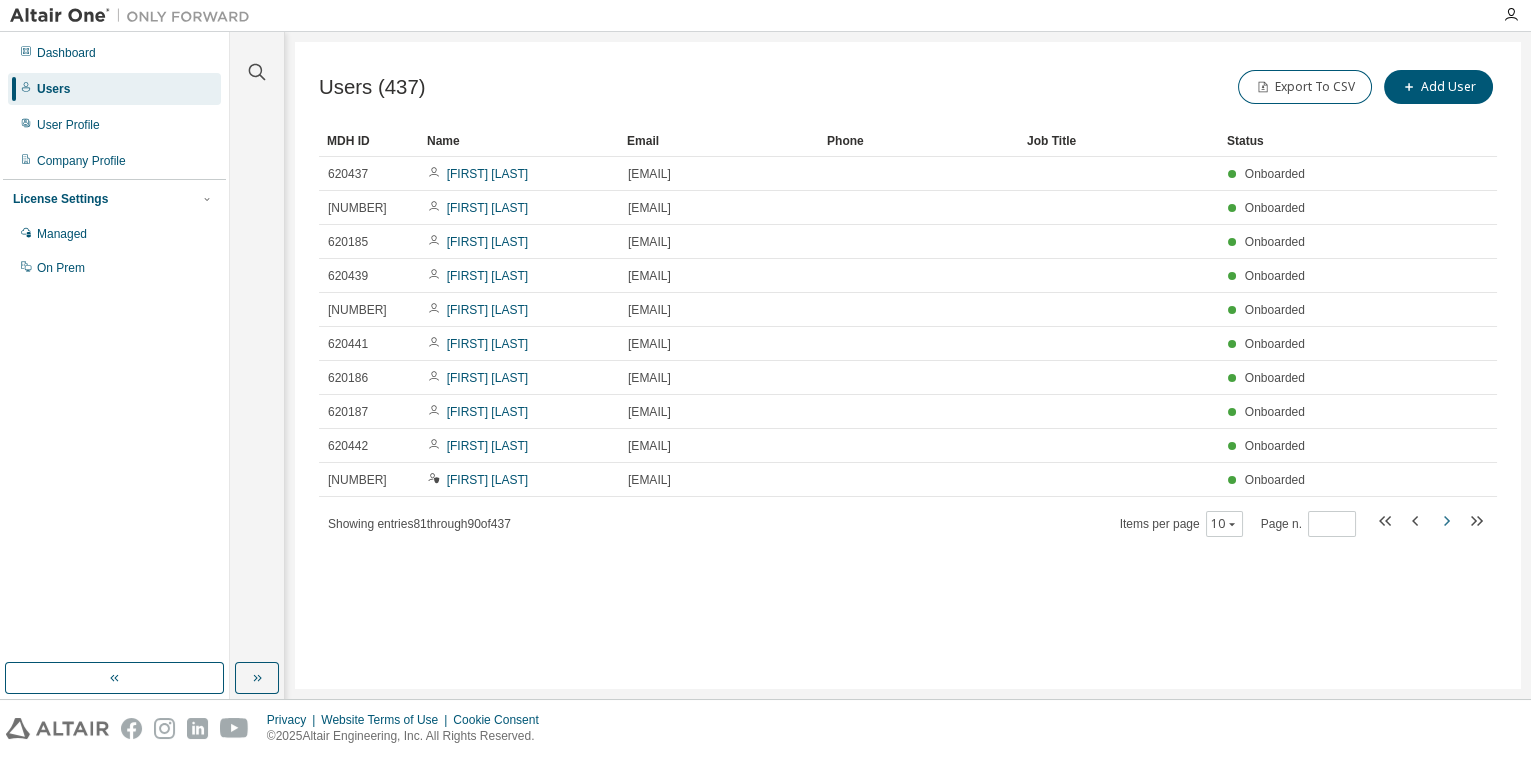 click 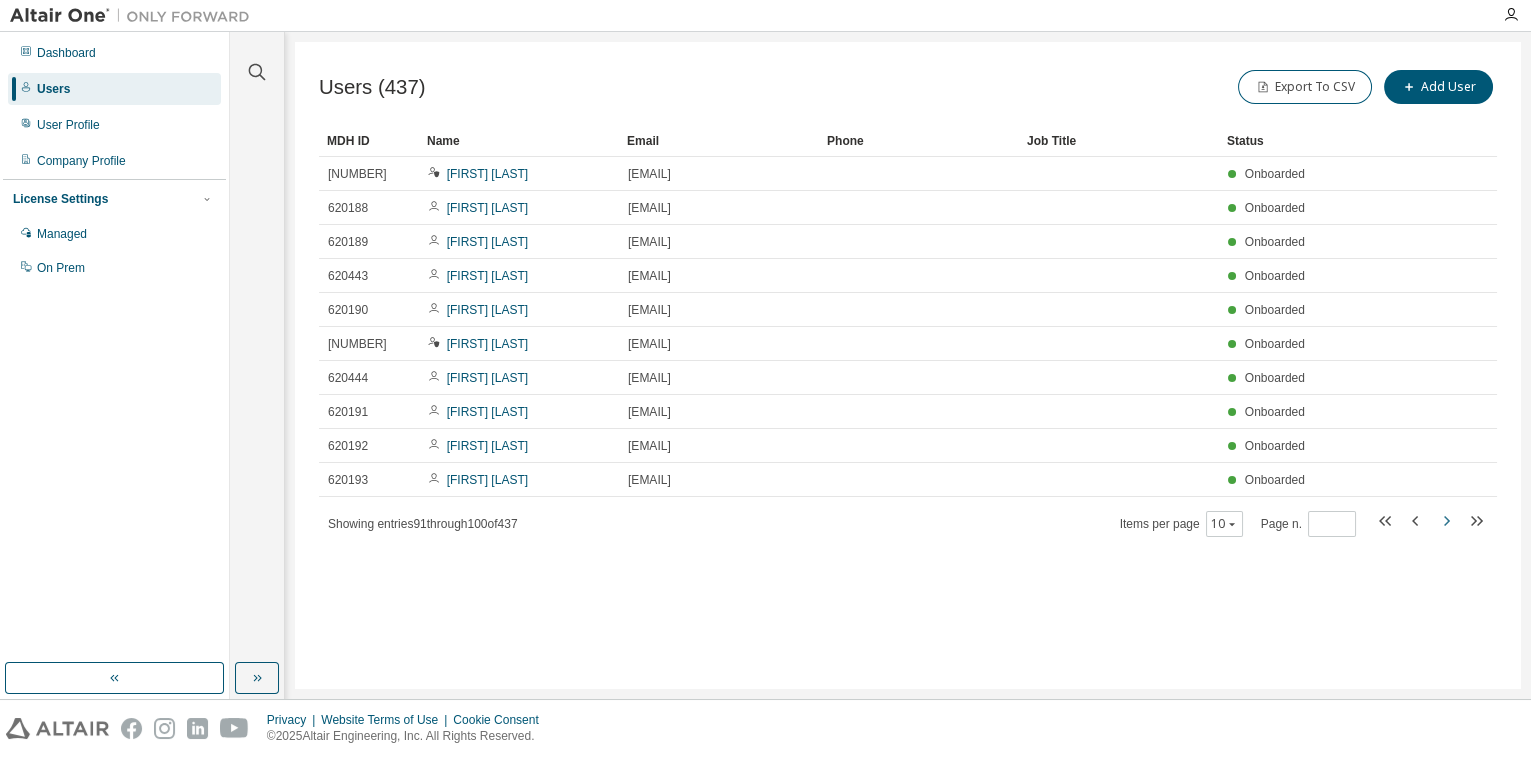 click 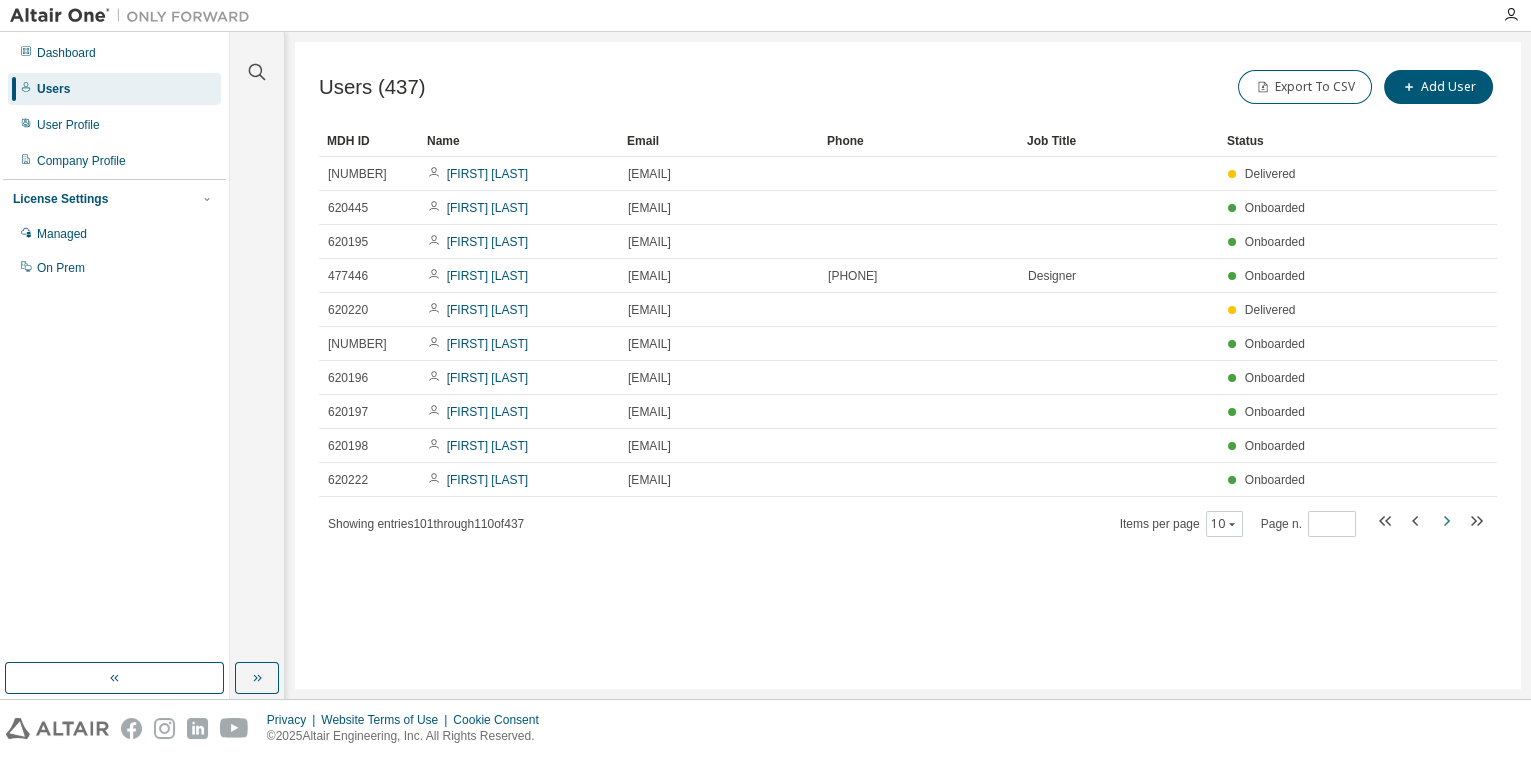 click 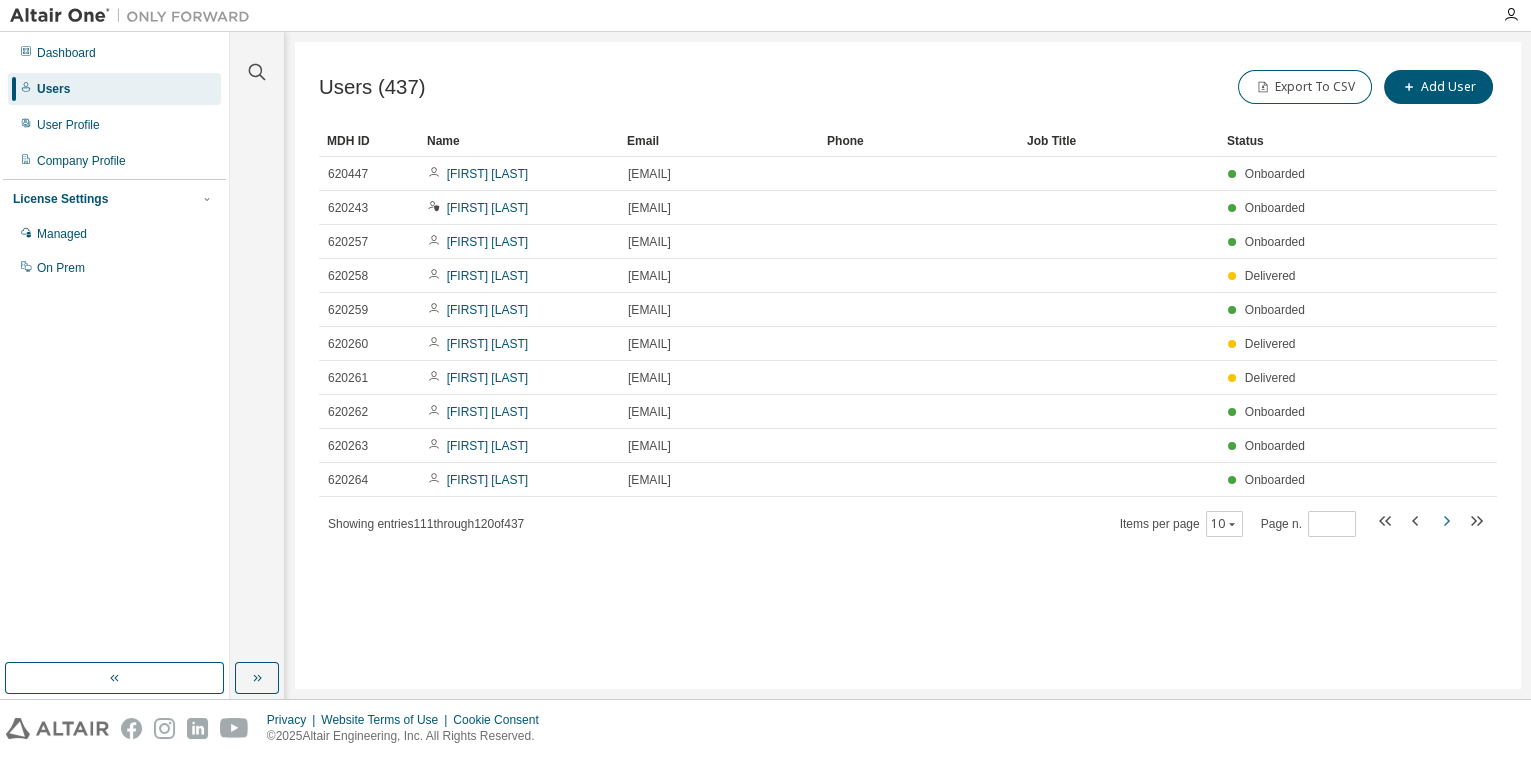 click 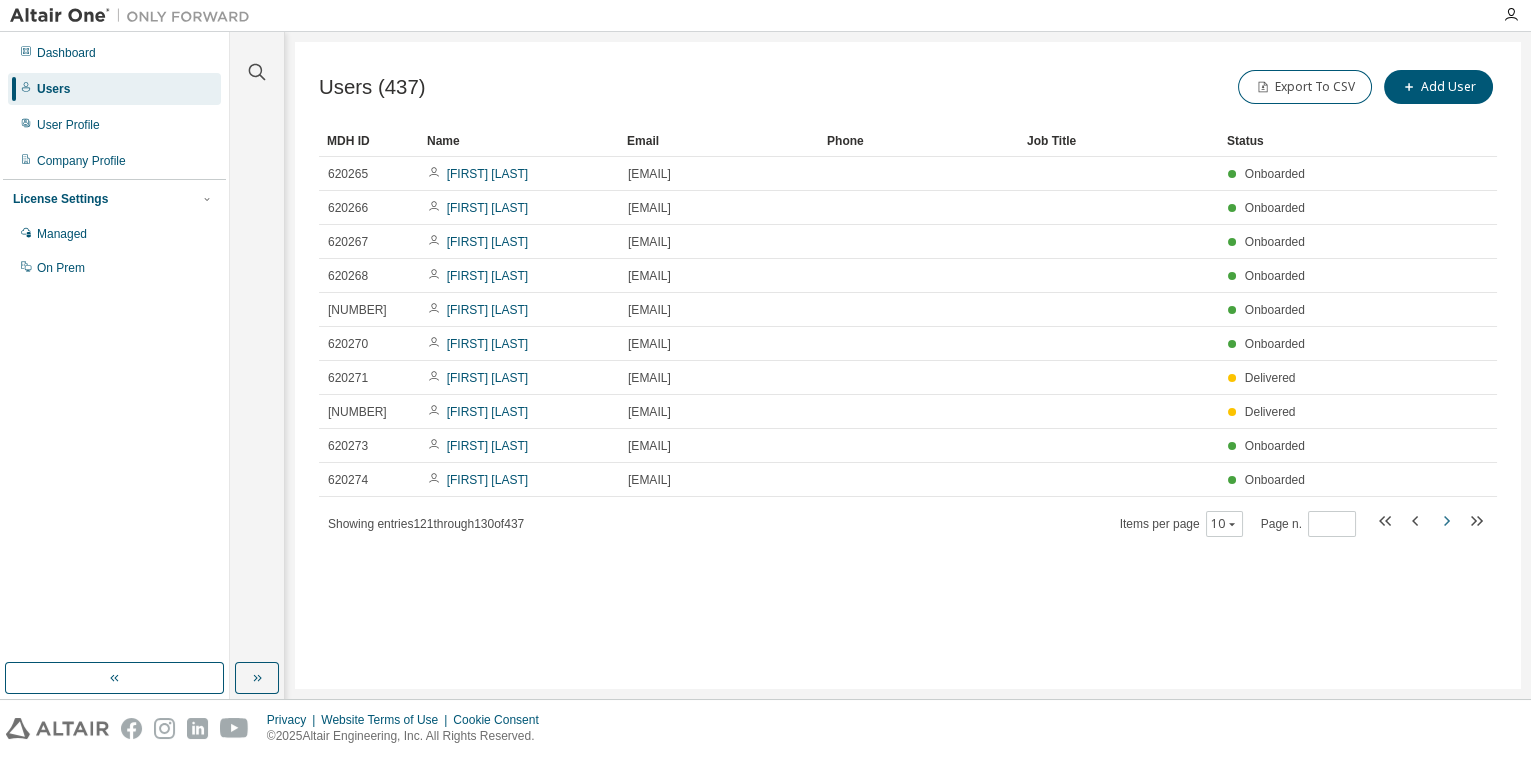 click 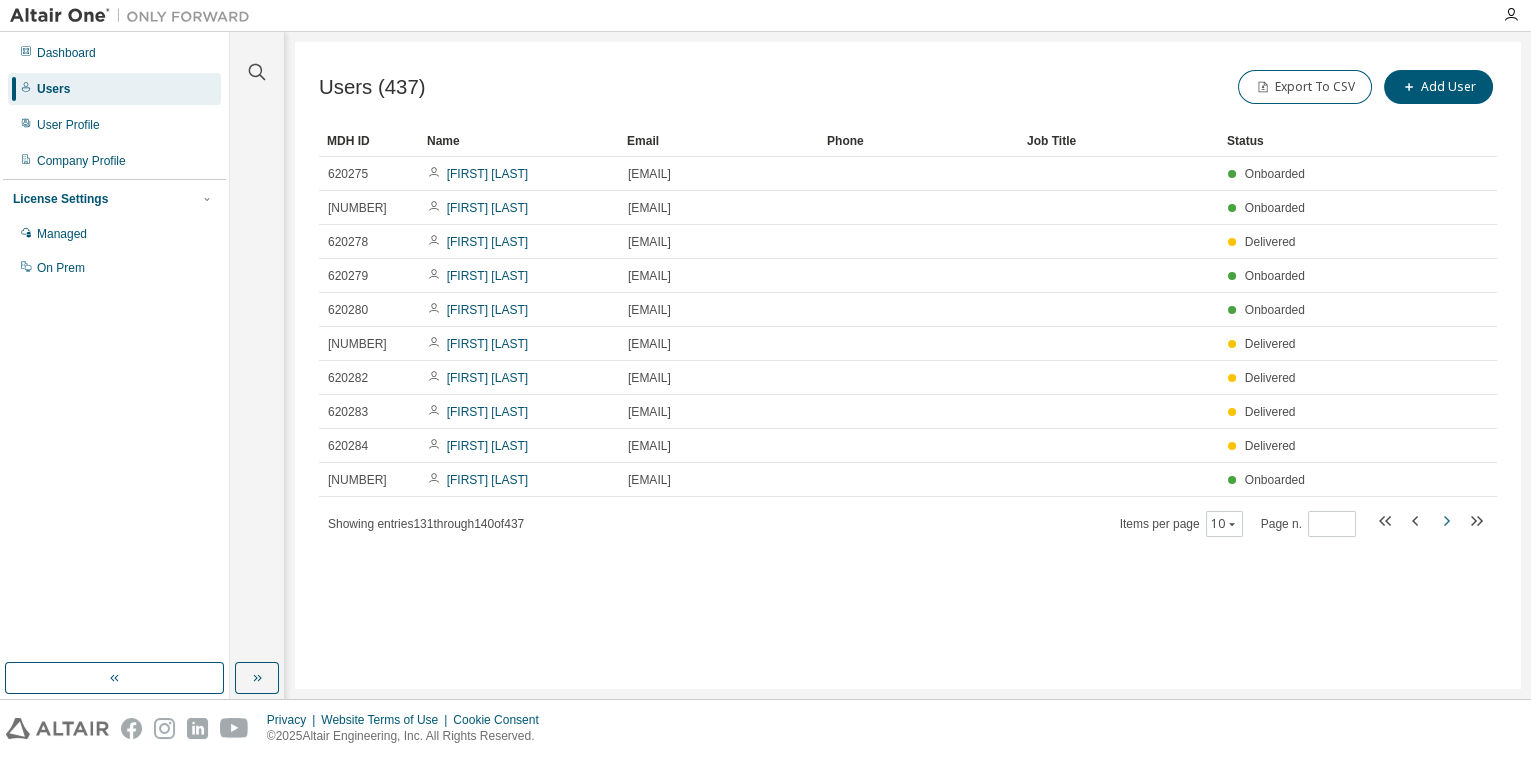 click 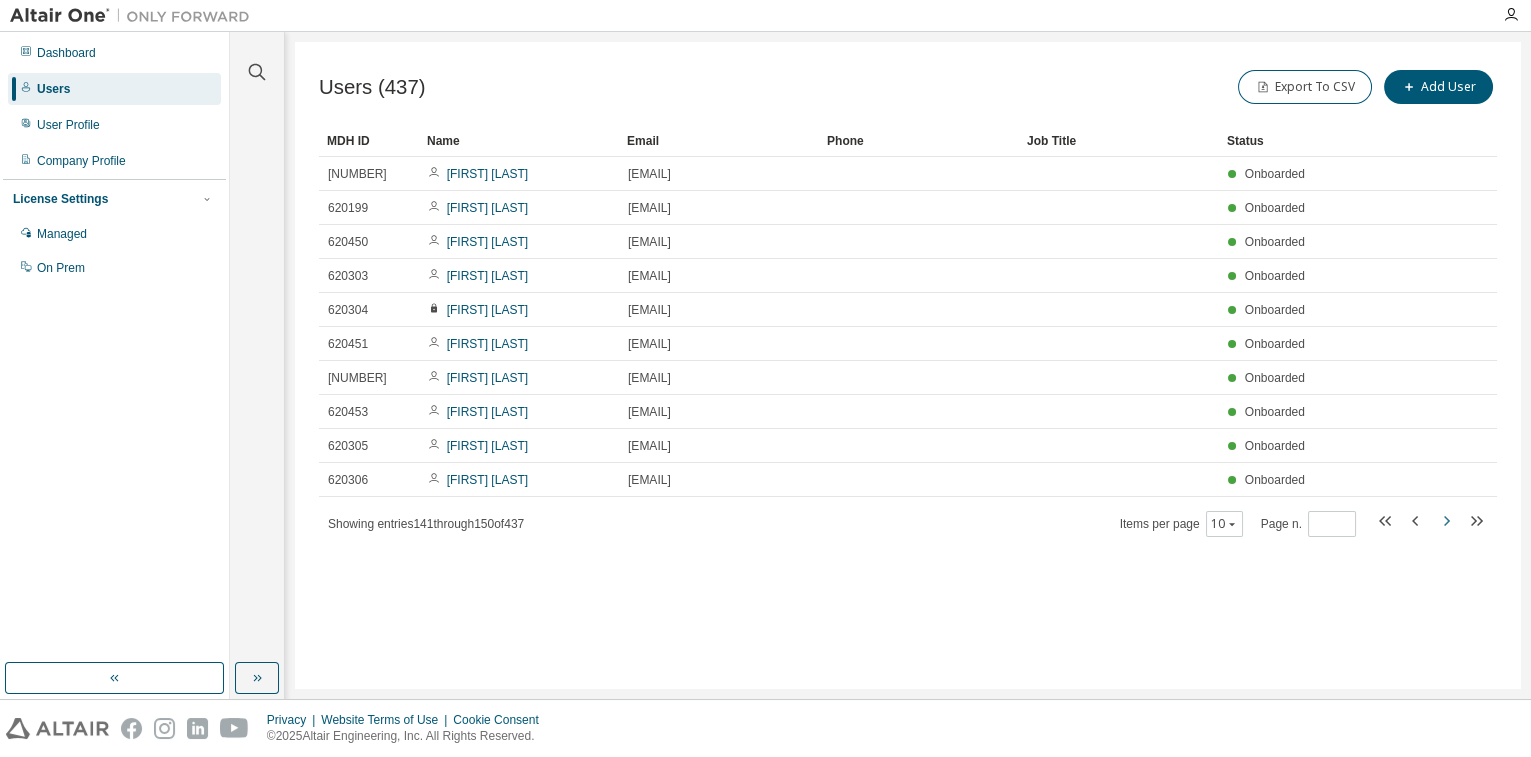 click 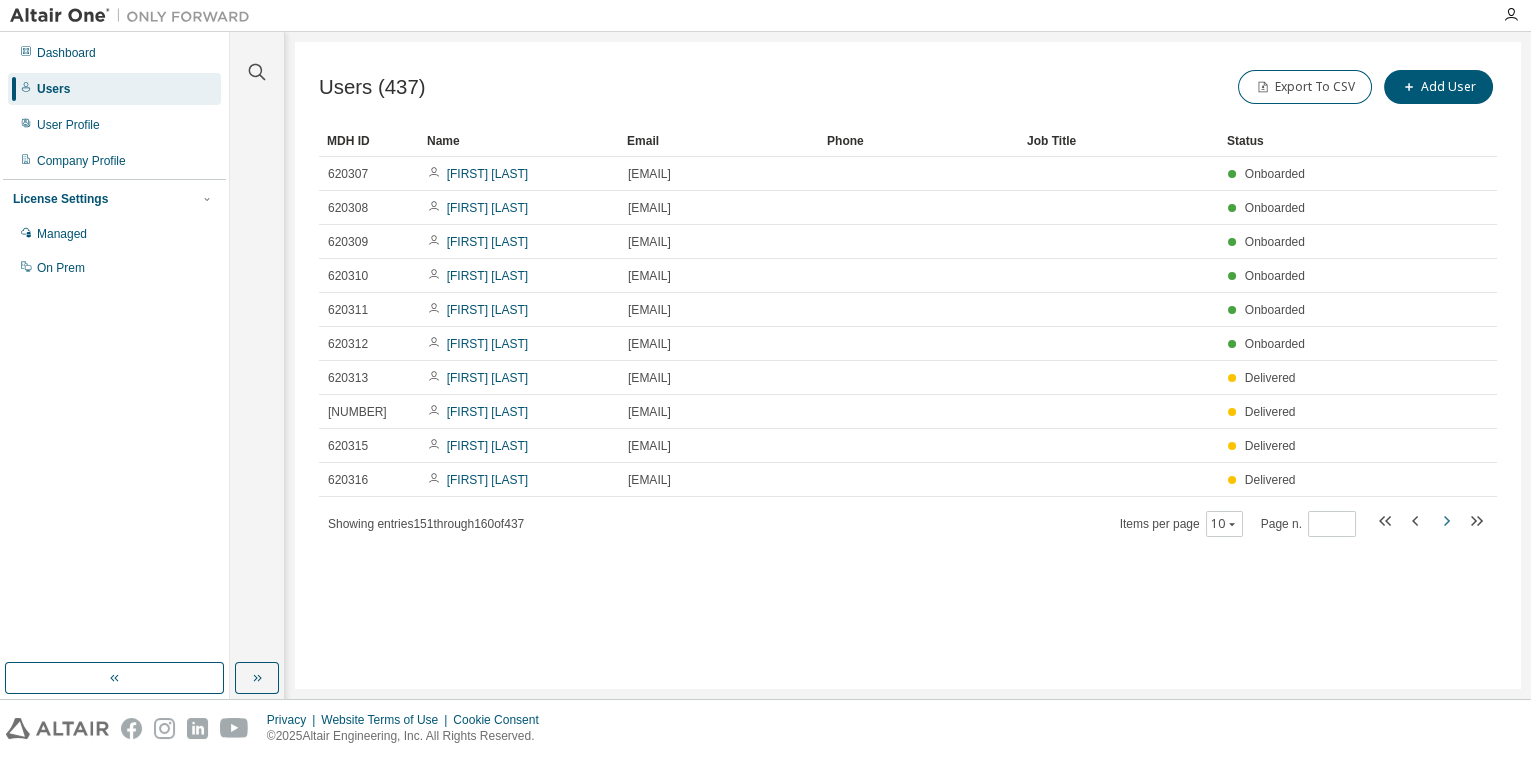 click 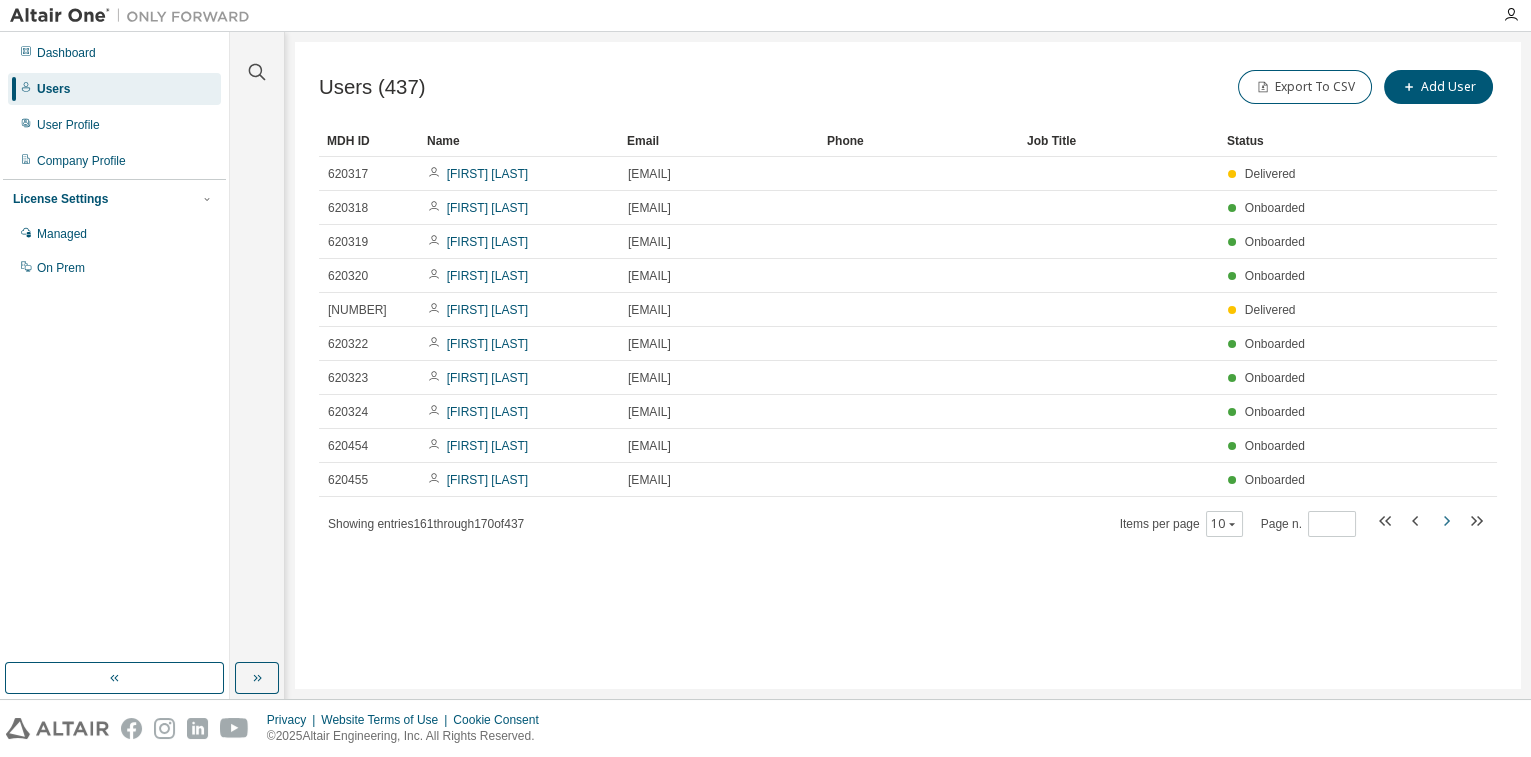 click 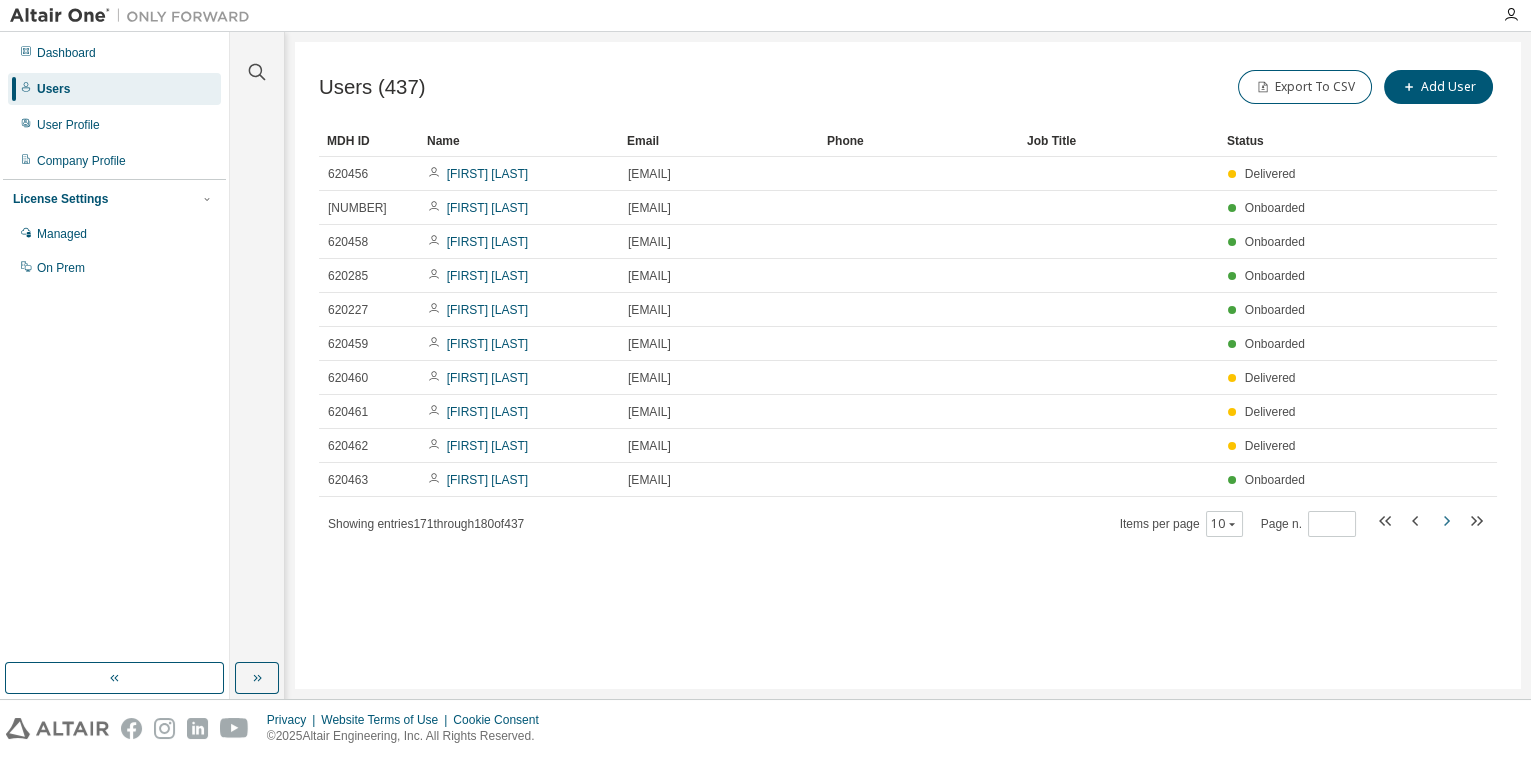 click on "MDH ID Name Email Phone Job Title Status 620456    Thaysa Tavares thaysatavares.vieiradasilva@technipfmc.com Delivered 620457    Tiago Silva tiago.silva@technipfmc.com Onboarded 620458    Paulo Gil paulo.gil@technipfmc.com Onboarded 620285    Kaegan Walker kaegan.walker@technipfmc.com Onboarded 620227    Julien Eray julien.eray@technipfmc.com Onboarded 620459    Felipe Leite felipe.fonseca@technipfmc.com Onboarded 620460    Leandro Pereira leandro.pereira3@technipfmc.com Delivered 620461    Luiz Gustavo Reis luizgustavo.reis@technipfmc.com Delivered 620462    Acacio Vargas Vieira acacio-vargas.vieira@technipfmc.com Delivered 620463    Eduardo Filho eduardo.filho@technipfmc.com Onboarded Showing entries  171  through  180  of  437 Items per page 10 Page n. **" at bounding box center [908, 331] 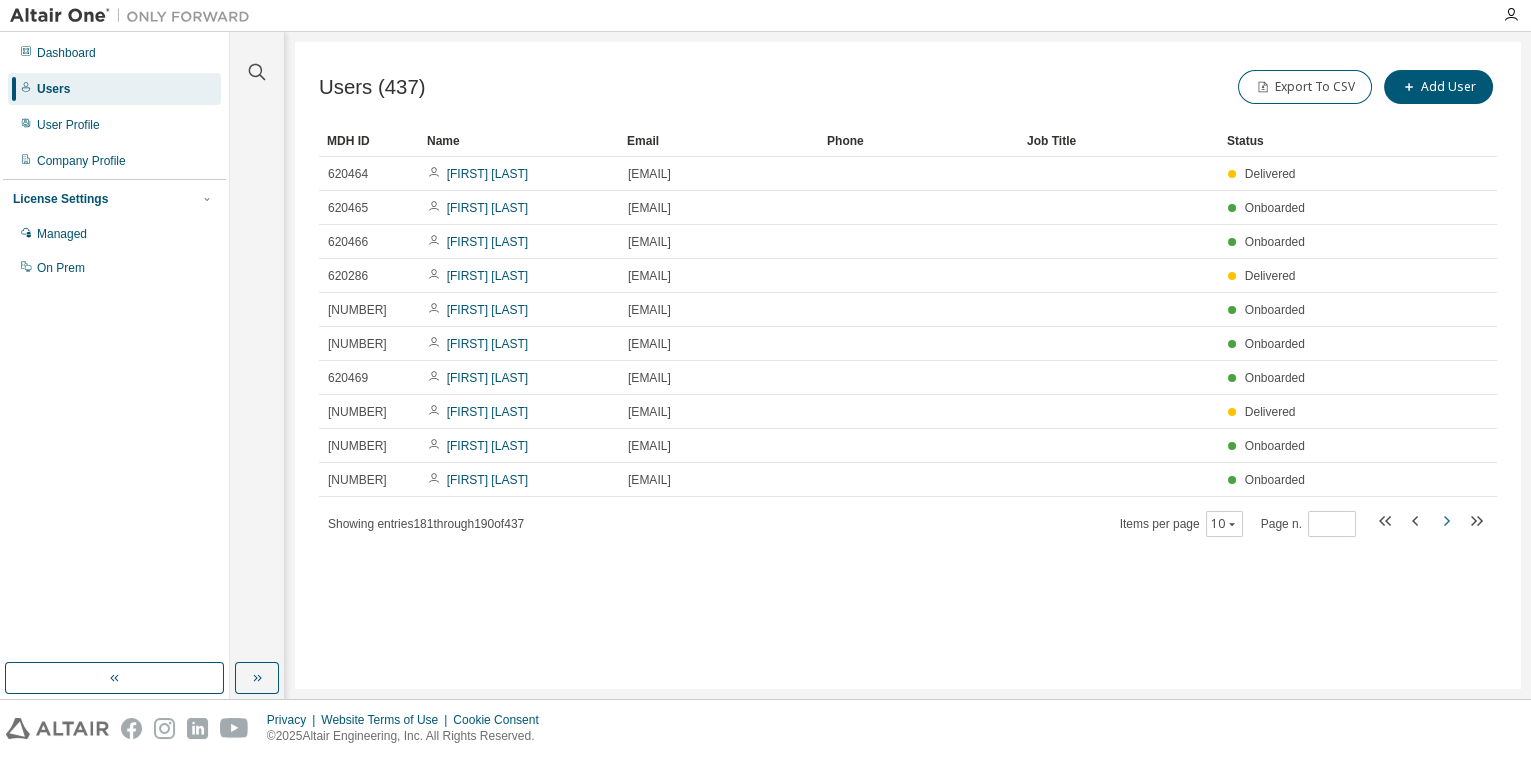 click at bounding box center [1446, 523] 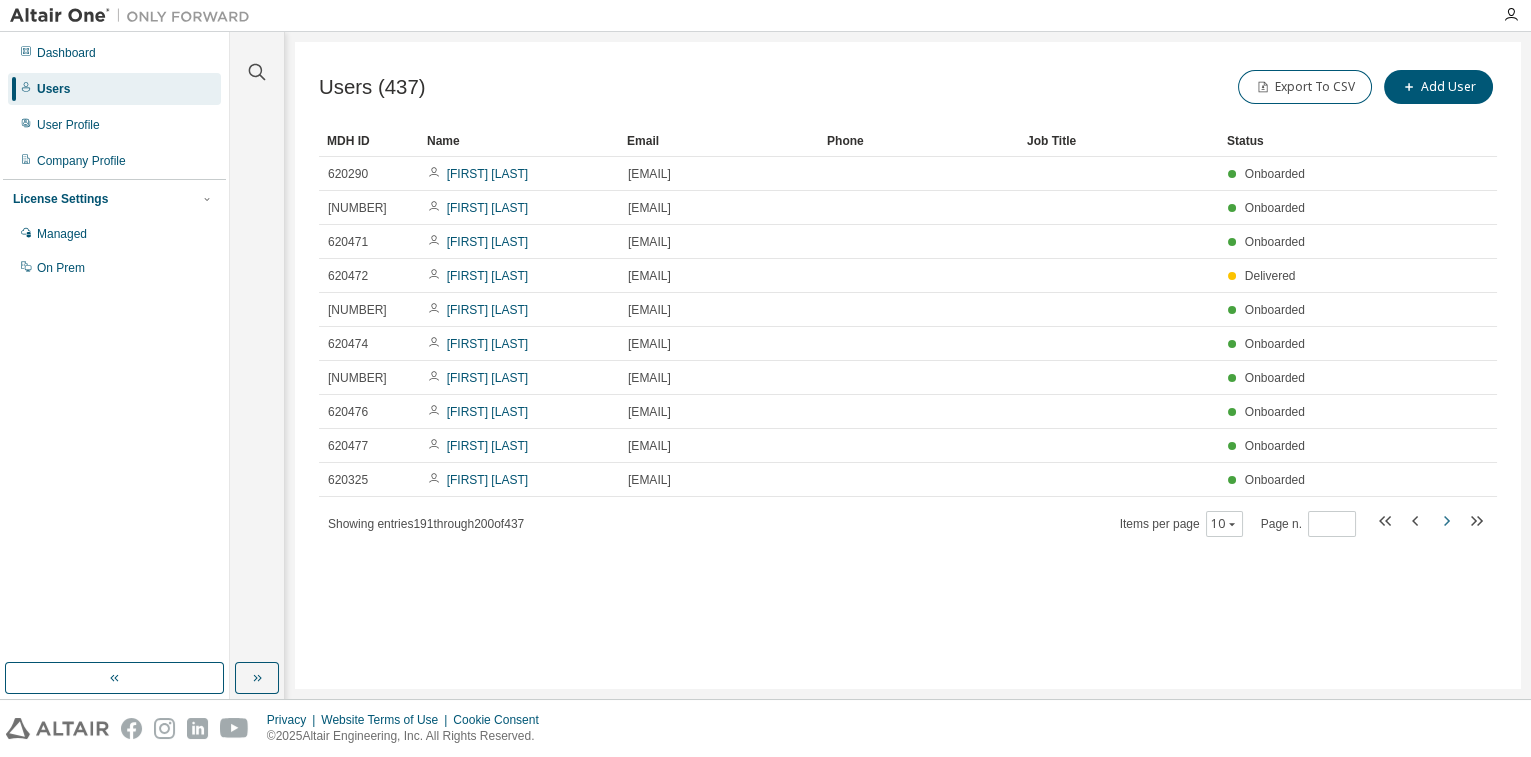 click at bounding box center [1446, 523] 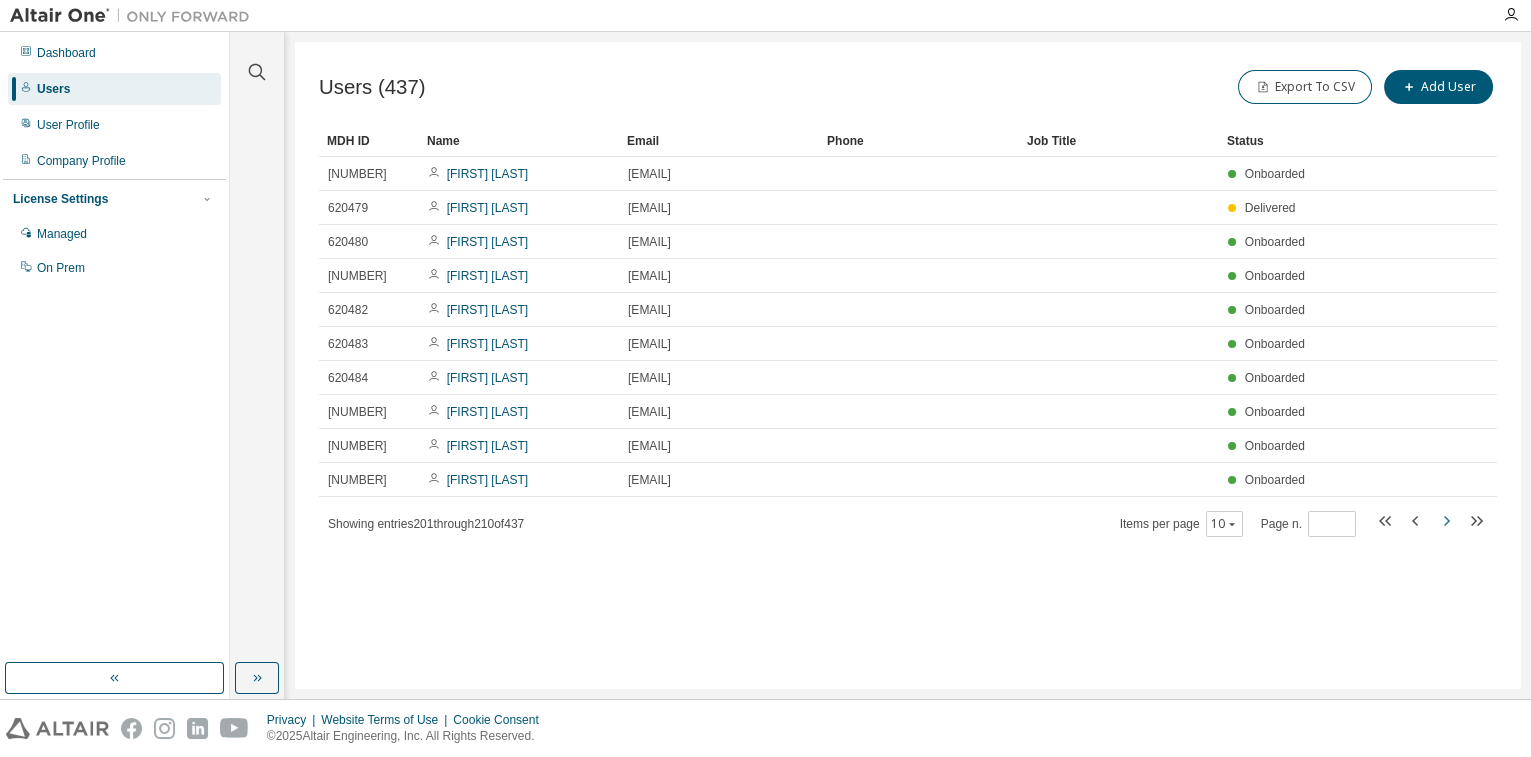 click 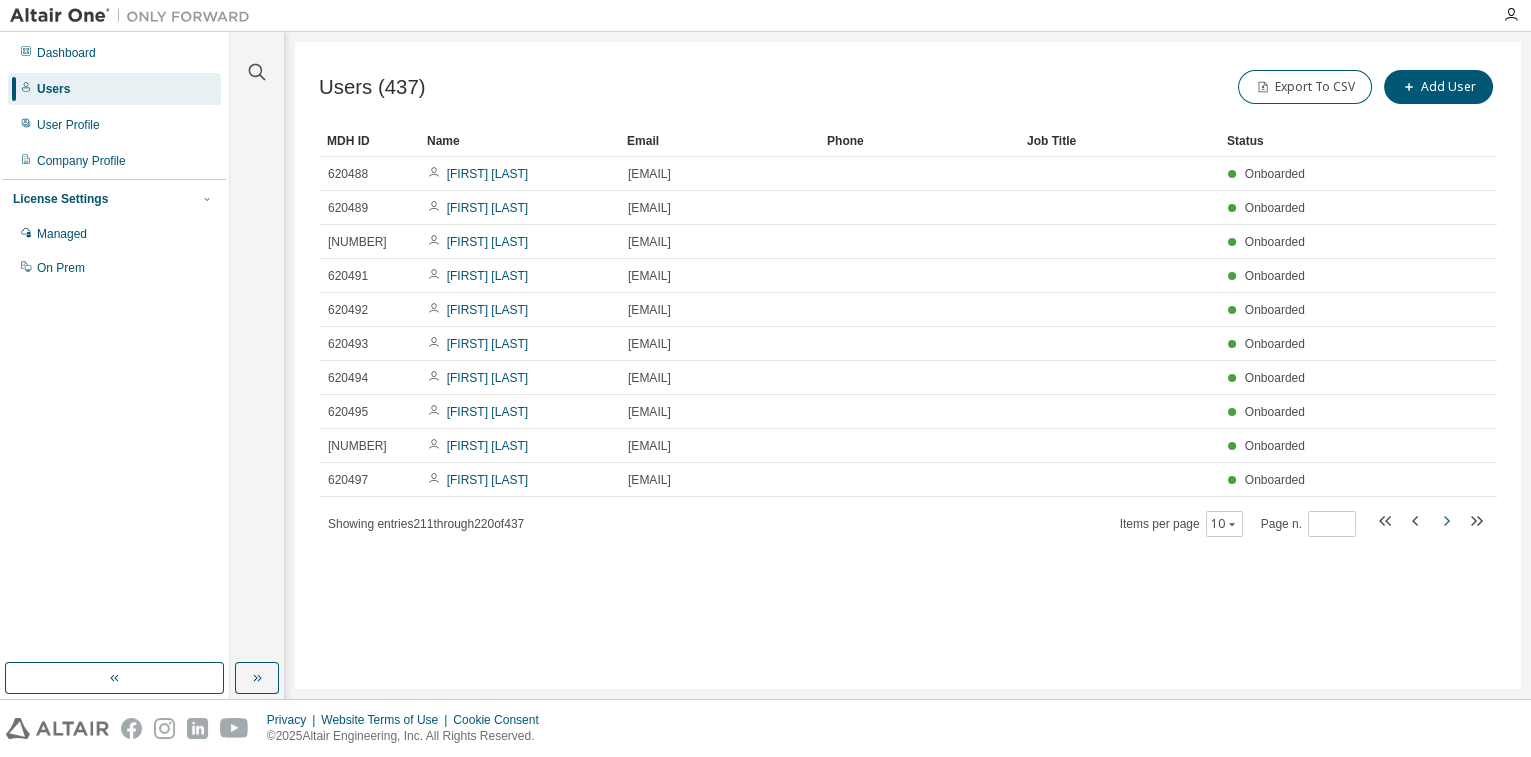 click on "MDH ID Name Email Phone Job Title Status 620488    Felipe Timoteo felipe.timoteo@technipfmc.com Onboarded 620489    Vinicius Oliveira vinicius.oliveira@technipfmc.com Onboarded 620490    Beatrice Bitencourt beatrice.souzabitencourt@technipfmc.com Onboarded 620491    Luiza Alves luiza.alves@technipfmc.com Onboarded 620492    Rodrigo Braga rodrigo-braga.silva@technipfmc.com Onboarded 620493    Ricardo Alves ricardo.alves2@technipfmc.com Onboarded 620494    Mateus Calasans mateus.calasans@technipfmc.com Onboarded 620495    Patrick Simoes patrick.simoes@technipfmc.com Onboarded 620496    Brenda Goncalves brenda.goncalves@technipfmc.com Onboarded 620497    Fernanda Machado fernanda.custodiomachado@technipfmc.com Onboarded Showing entries  211  through  220  of  437 Items per page 10 Page n. **" at bounding box center [908, 331] 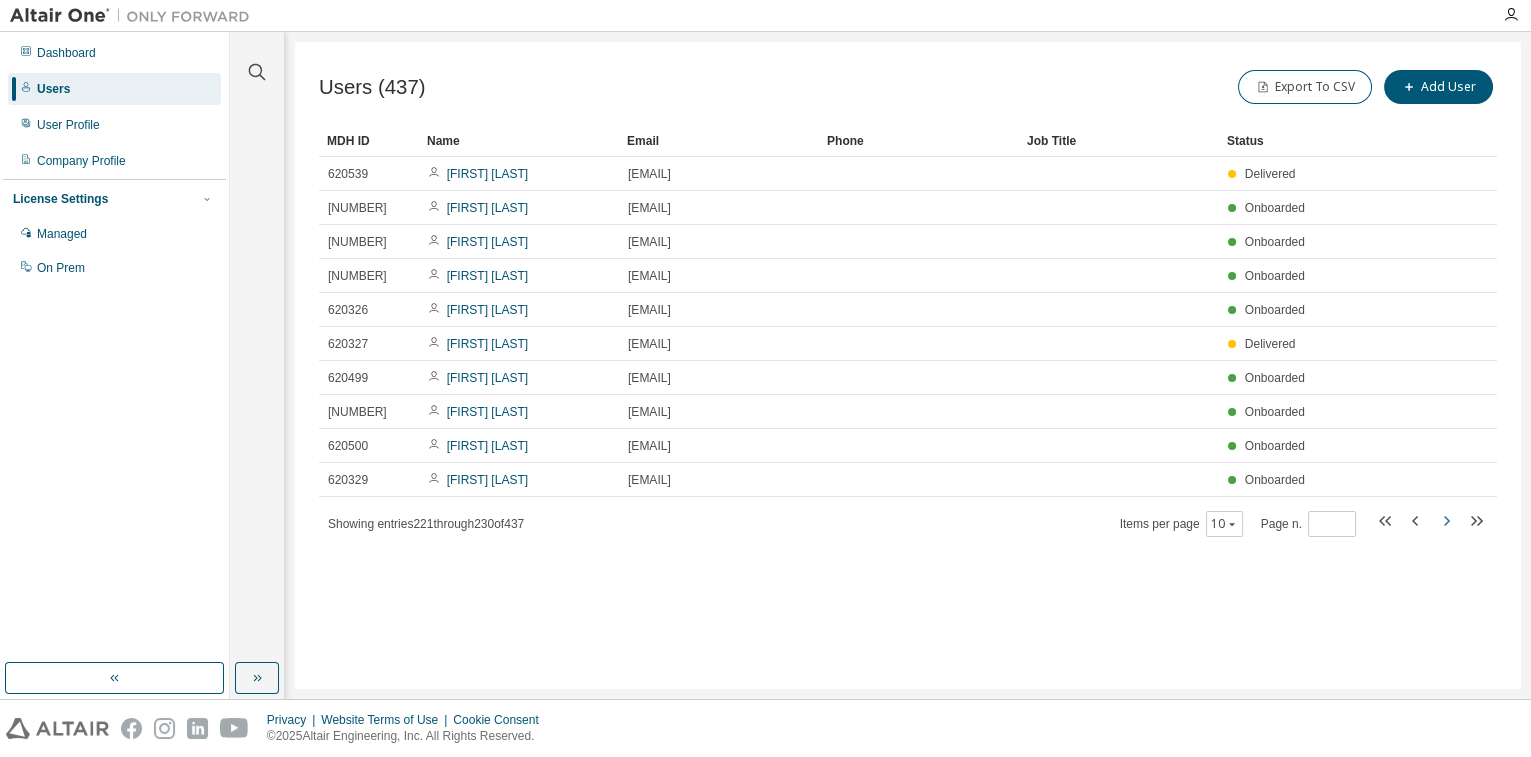 click 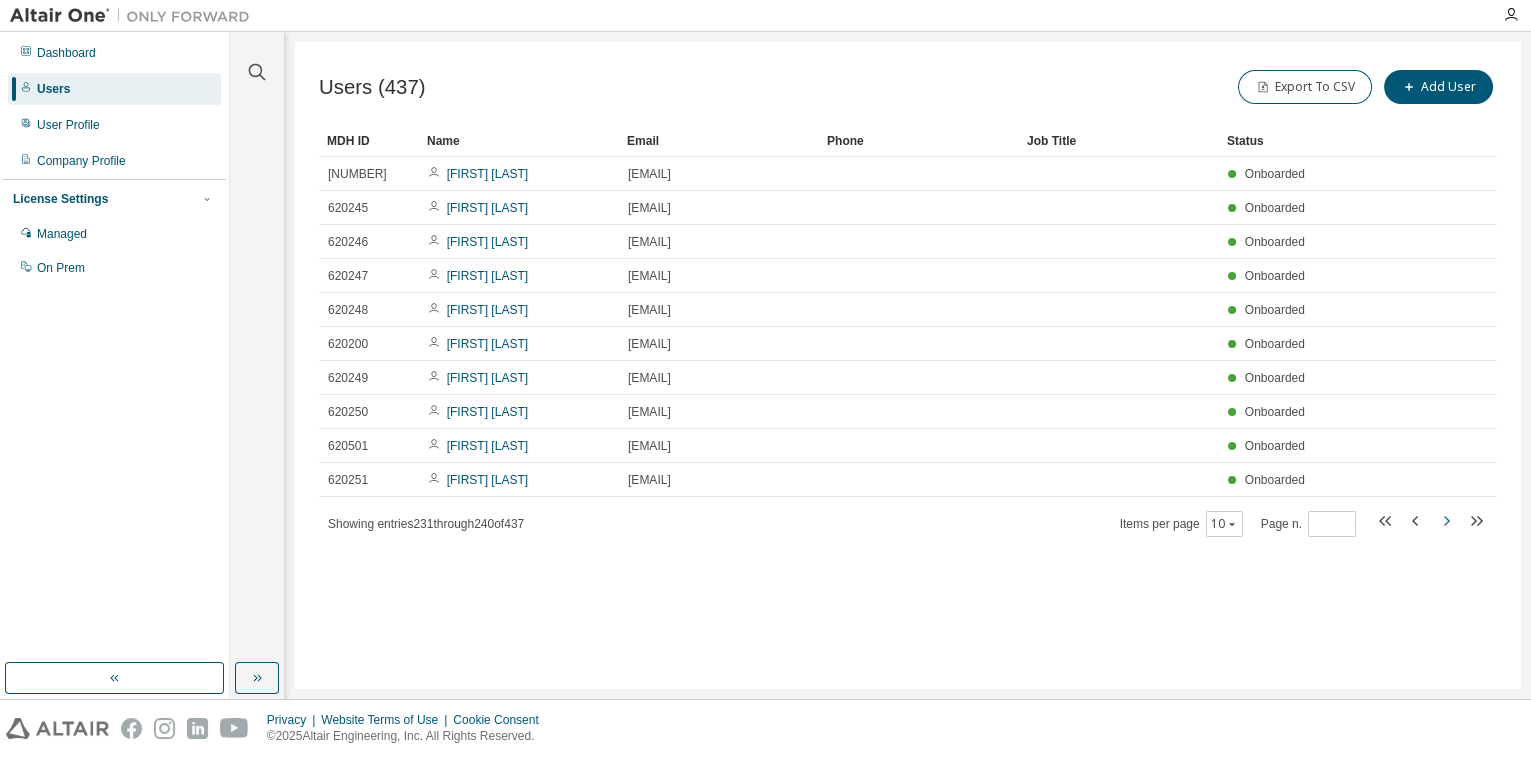 click 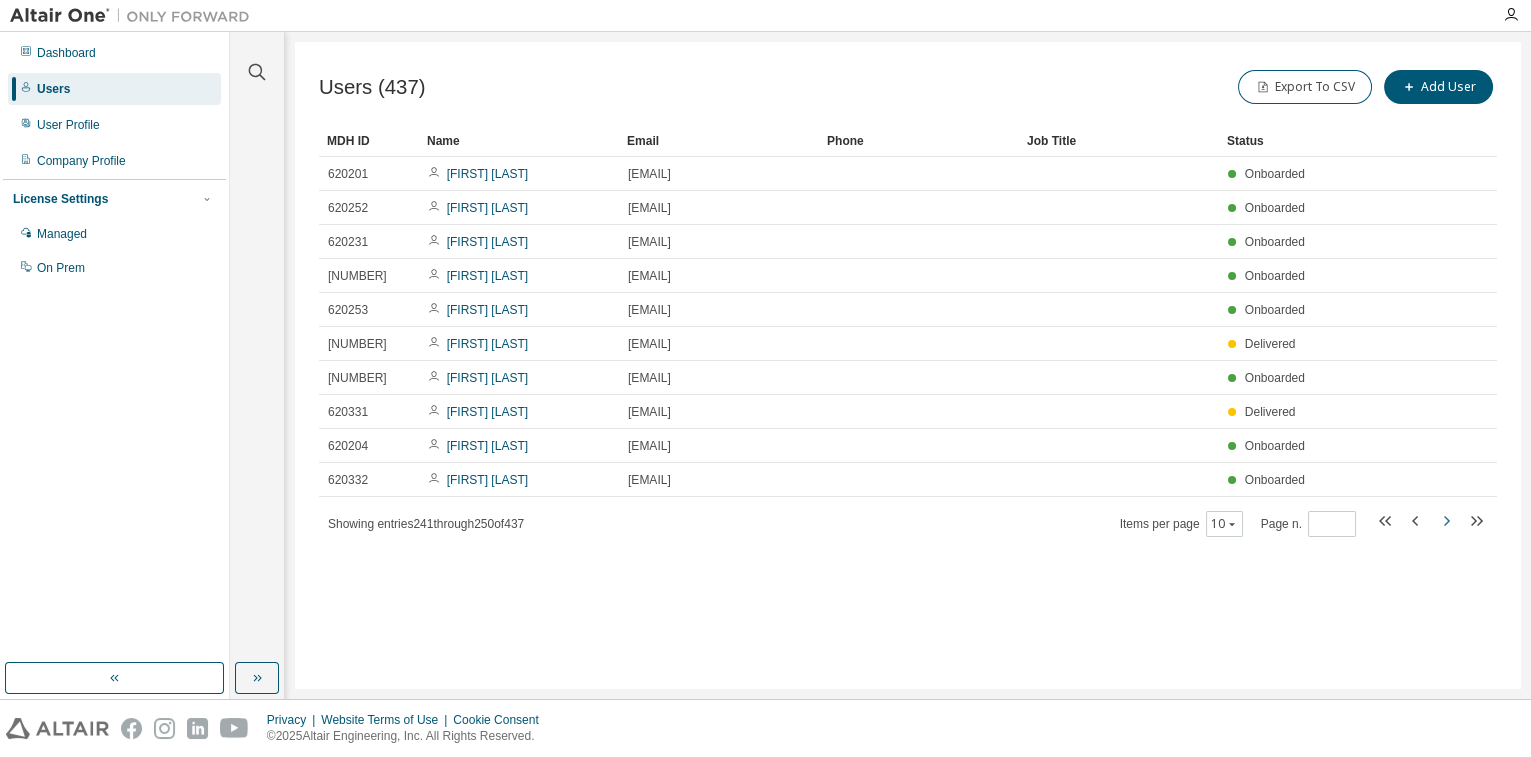 click 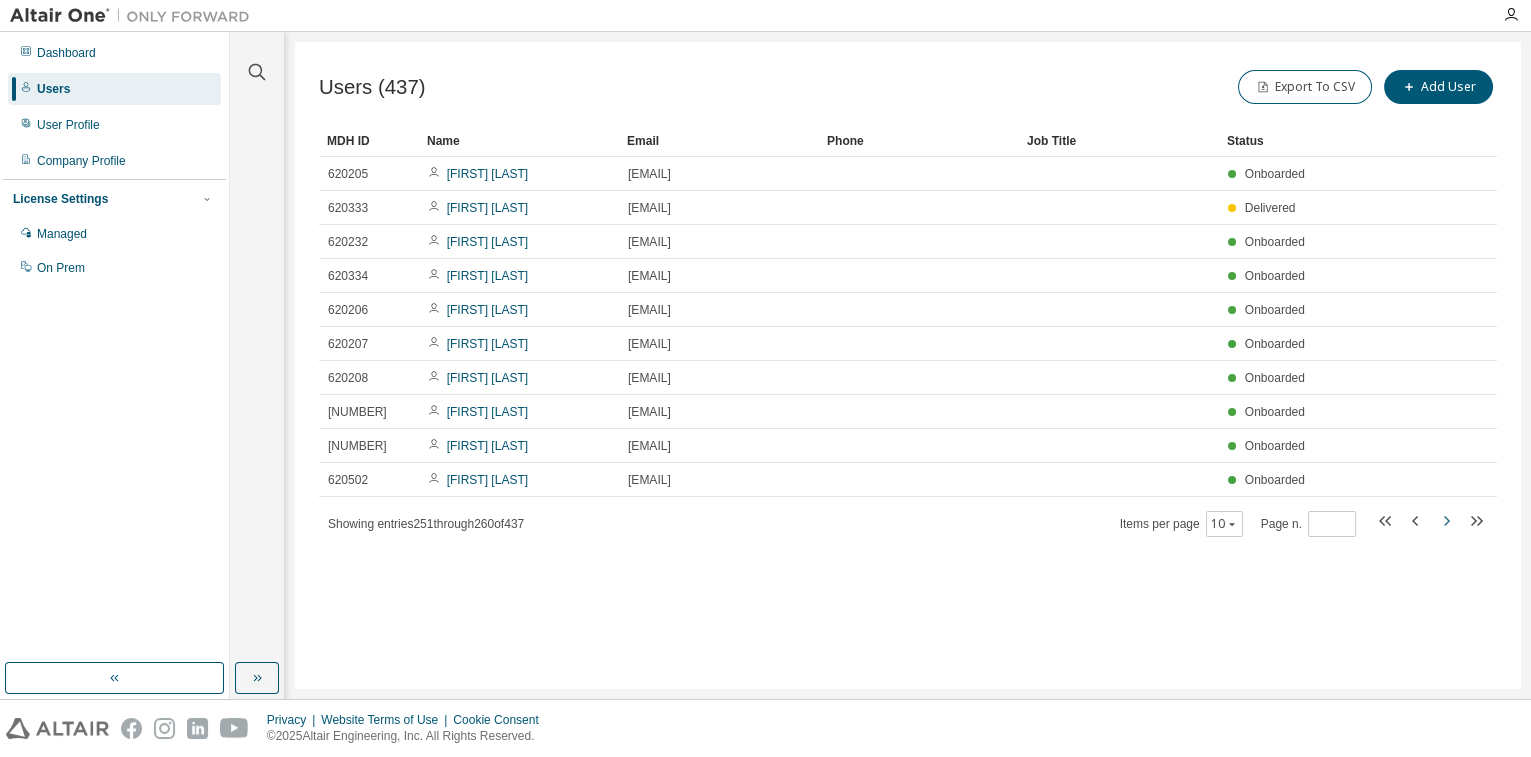 click at bounding box center (1446, 523) 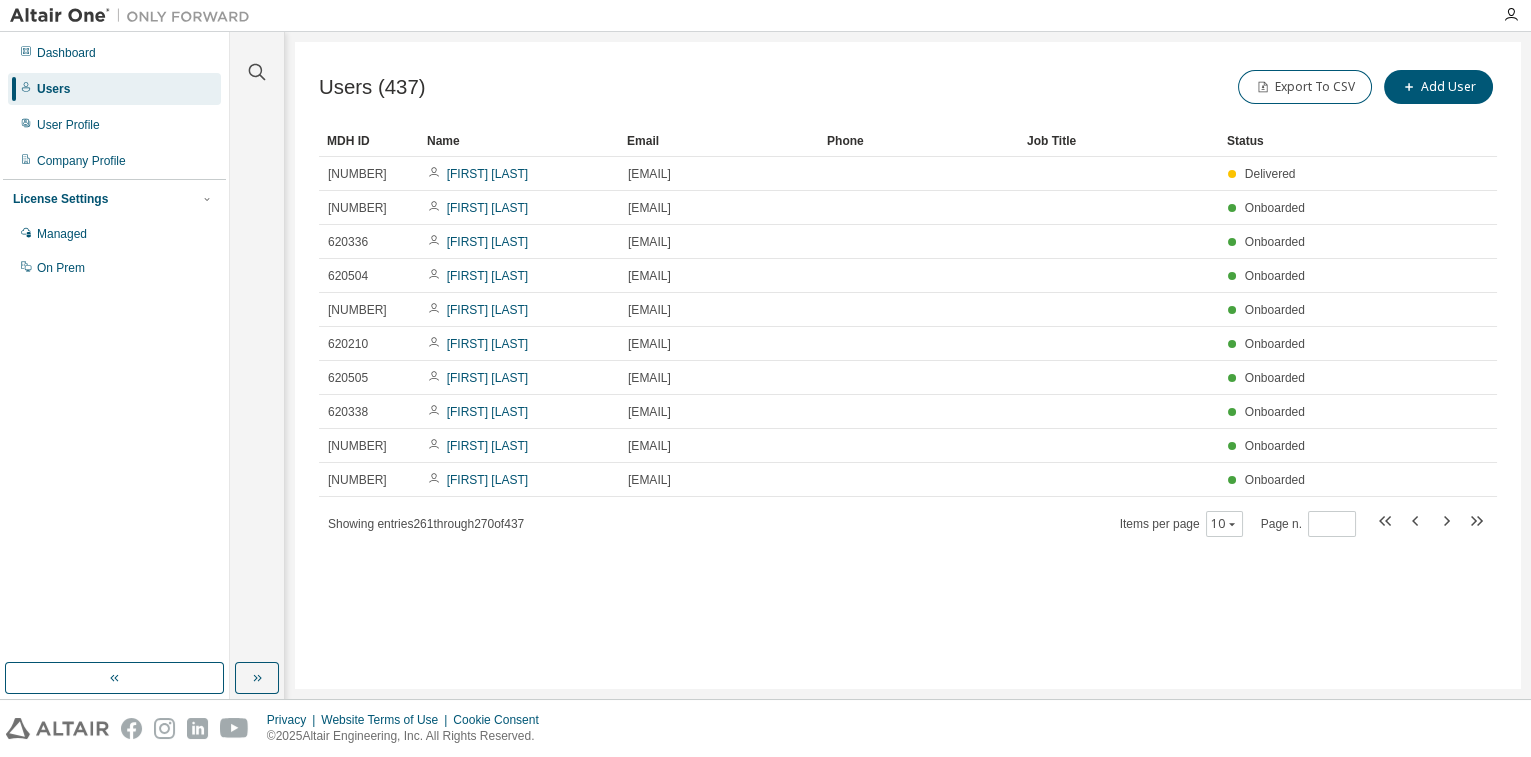 click on "Users (437) Export To CSV Add User Clear Load Save Save As Field Operator Value Select filter Select operand Add criteria Search MDH ID Name Email Phone Job Title Status 620503    Felipe Santello felipe.santello@technipfmc.com Delivered 620233    Tomasz Kuczek tomasz.kuczek@technipfmc.com Onboarded 620336    Pradeep Tangudu pradeep.tangudu@technipfmc.com Onboarded 620504    Francinei Santos francinei.santos@technipfmc.com Onboarded 620337    Pronnati Ramtekkar pronnati.ramtekkar@technipfmc.com Onboarded 620210    Tom Fisher thomas.fisher@technipfmc.com Onboarded 620505    Gabriele Fernandes gabriele.fernandes@technipfmc.com Onboarded 620338    Ananjay Yadav ananjay.yadav@technipfmc.com Onboarded 620339    Shivani Kummili shivani.kummili@technipfmc.com Onboarded 620340    Saiteja Talluri talluri.saiteja@technipfmc.com Onboarded Showing entries  261  through  270  of  437 Items per page 10 Page n. **" at bounding box center [908, 365] 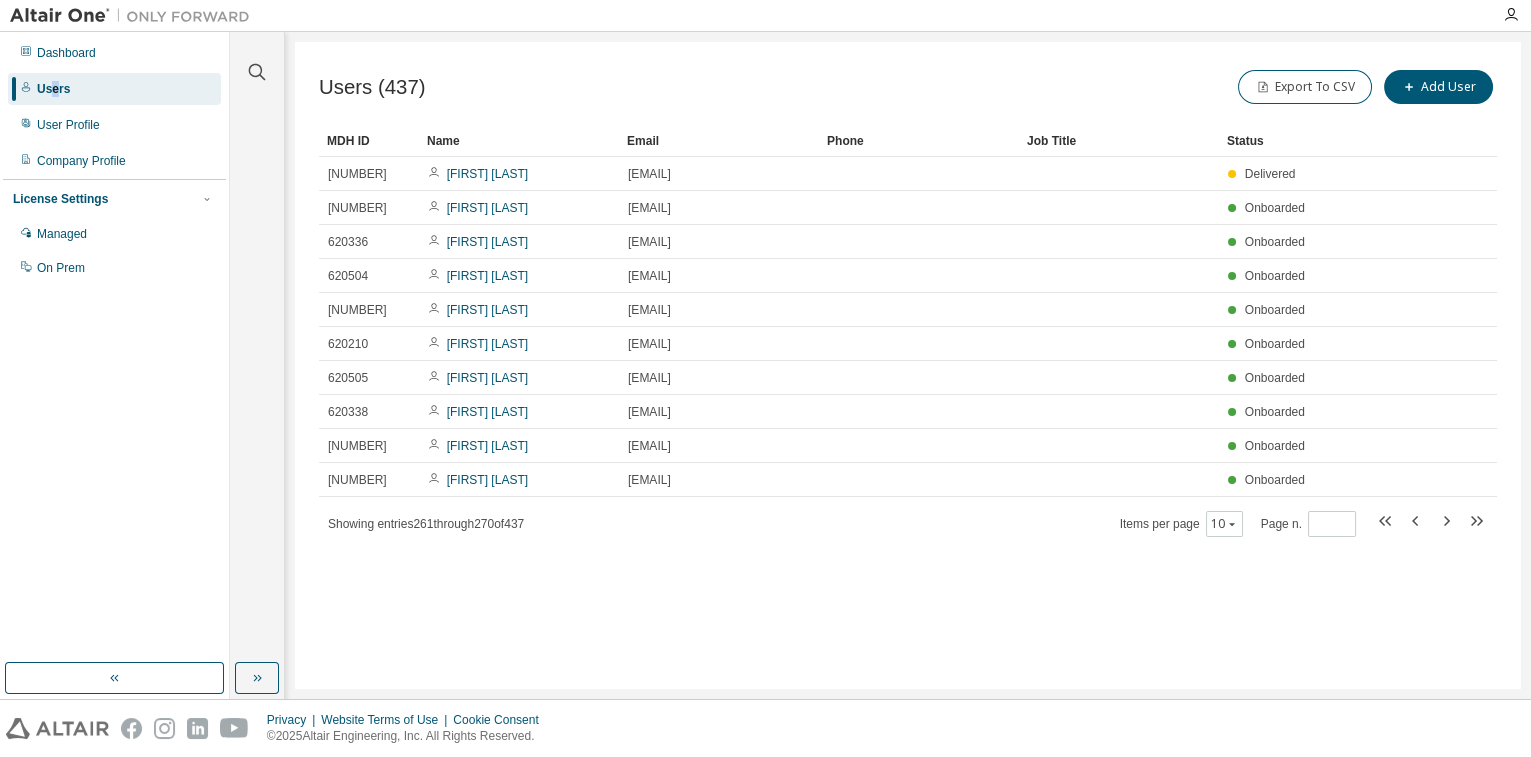 click on "Users" at bounding box center [53, 89] 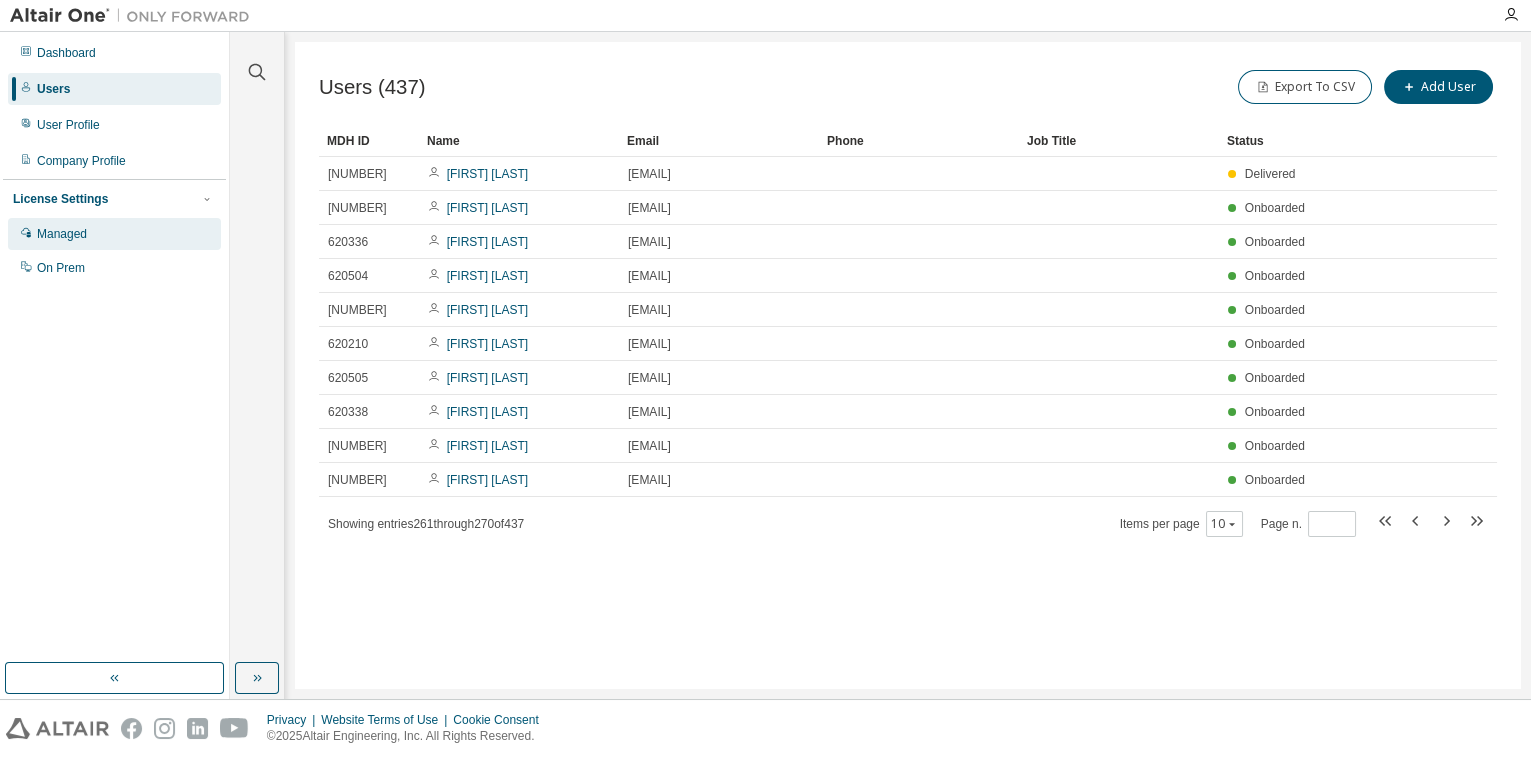 drag, startPoint x: 137, startPoint y: 399, endPoint x: 132, endPoint y: 235, distance: 164.0762 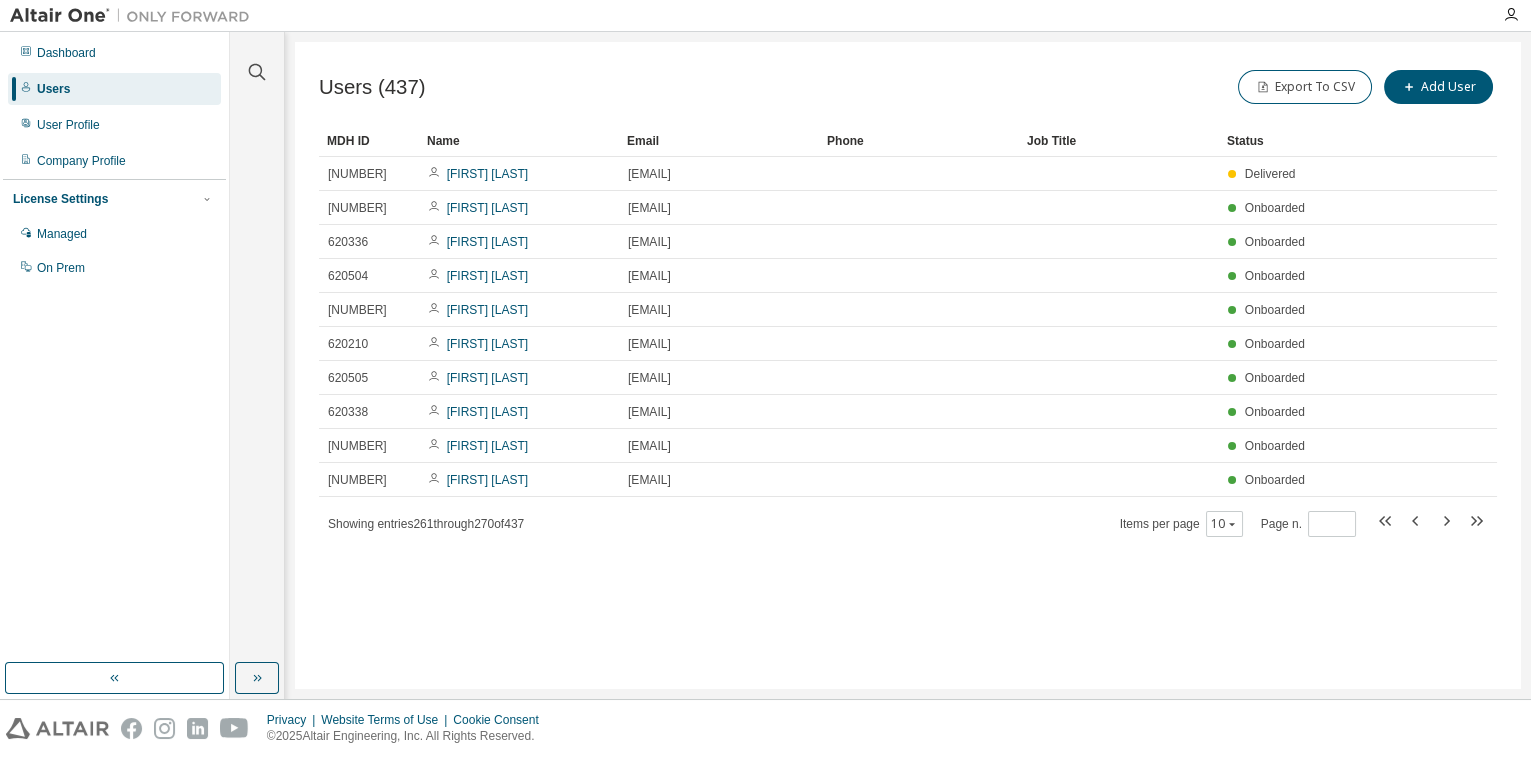 click on "Users" at bounding box center (53, 89) 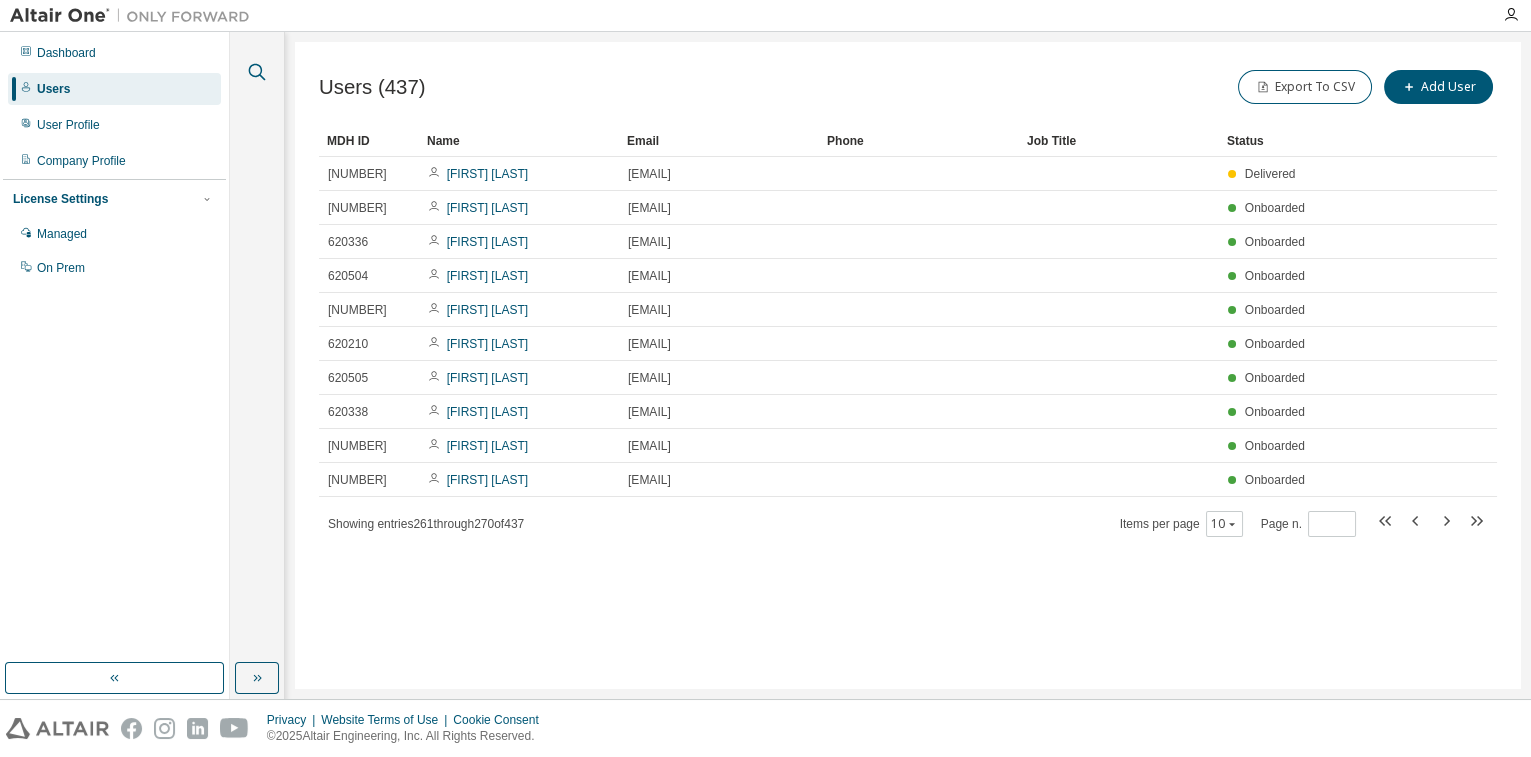 click 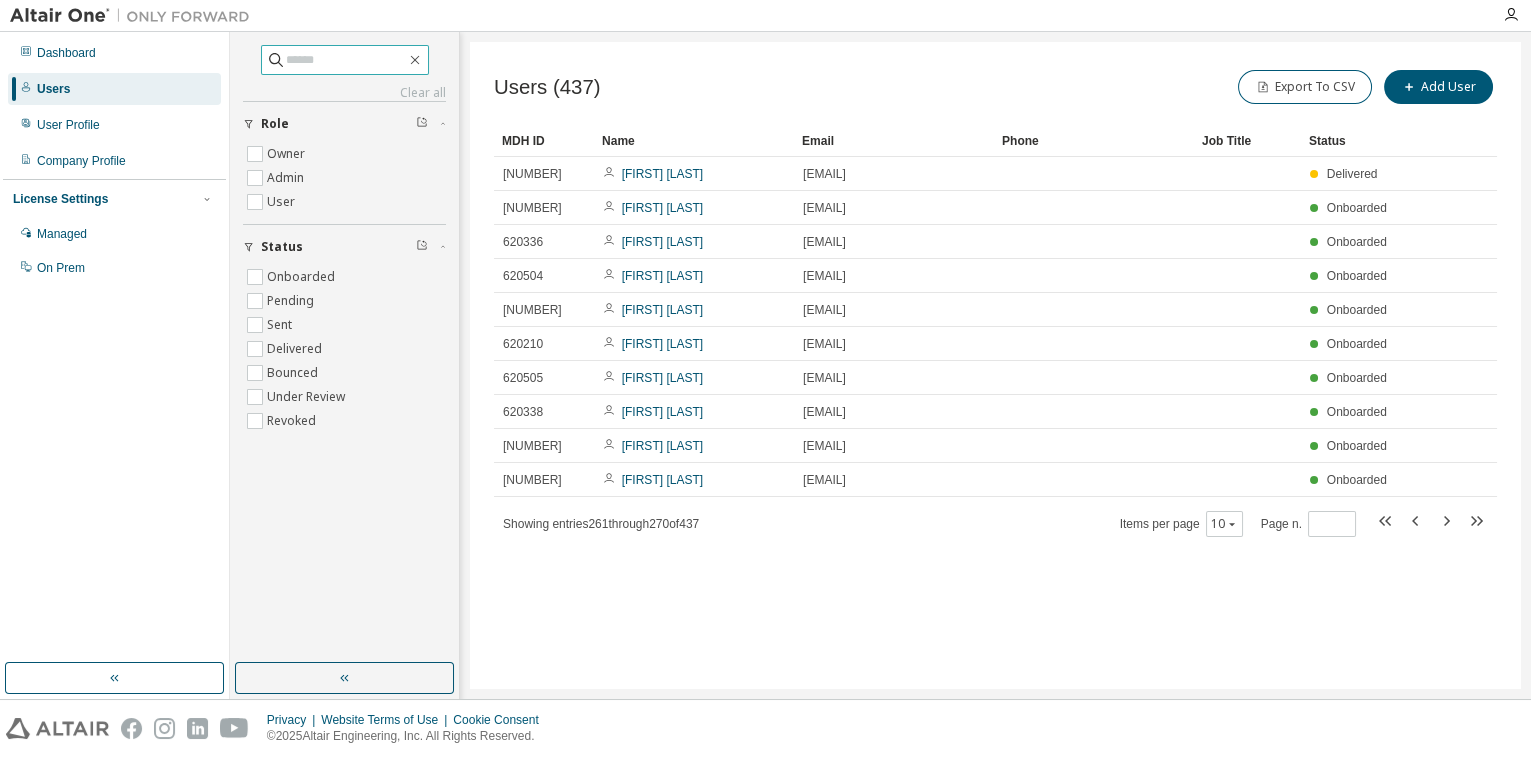 click at bounding box center [346, 60] 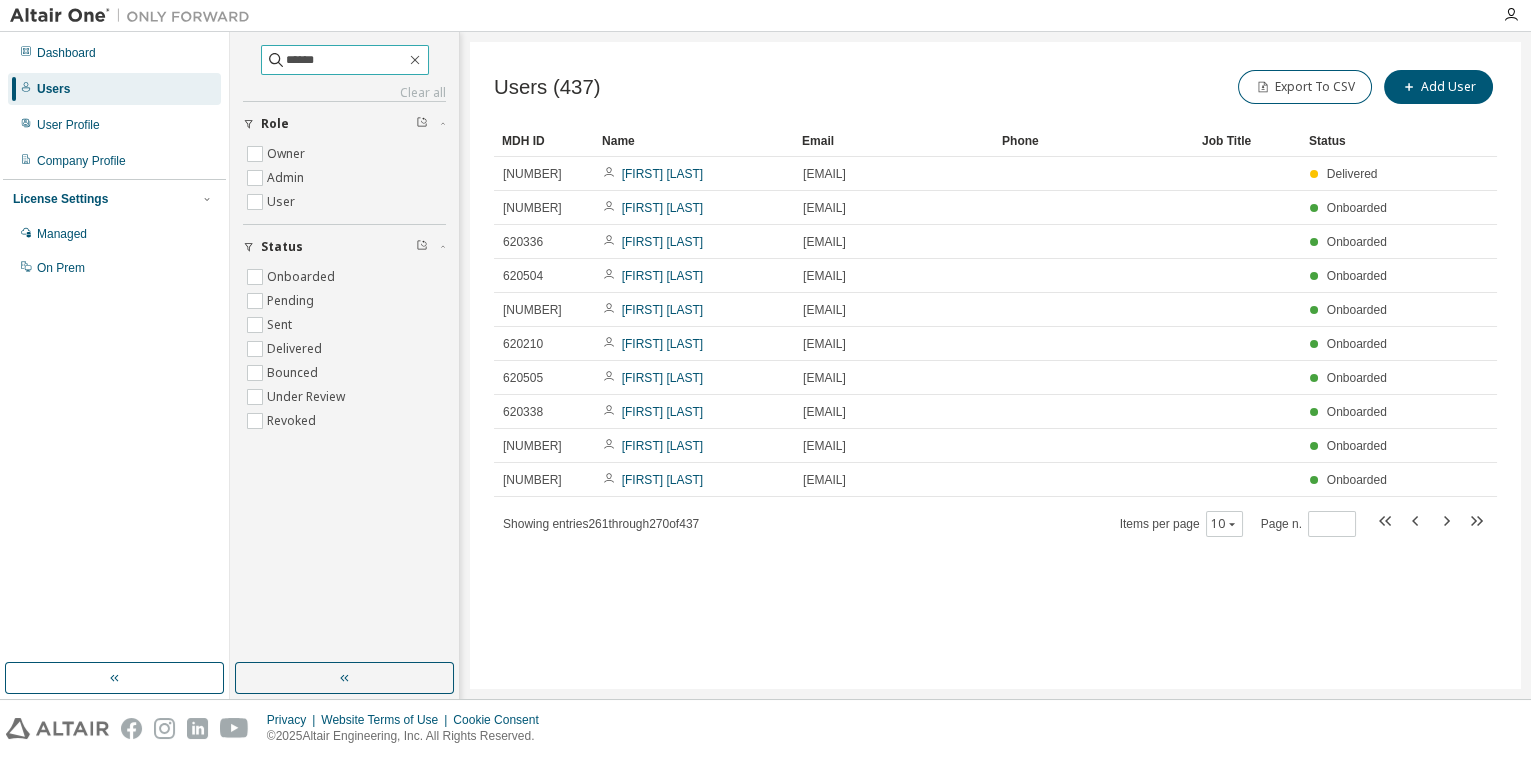 type on "******" 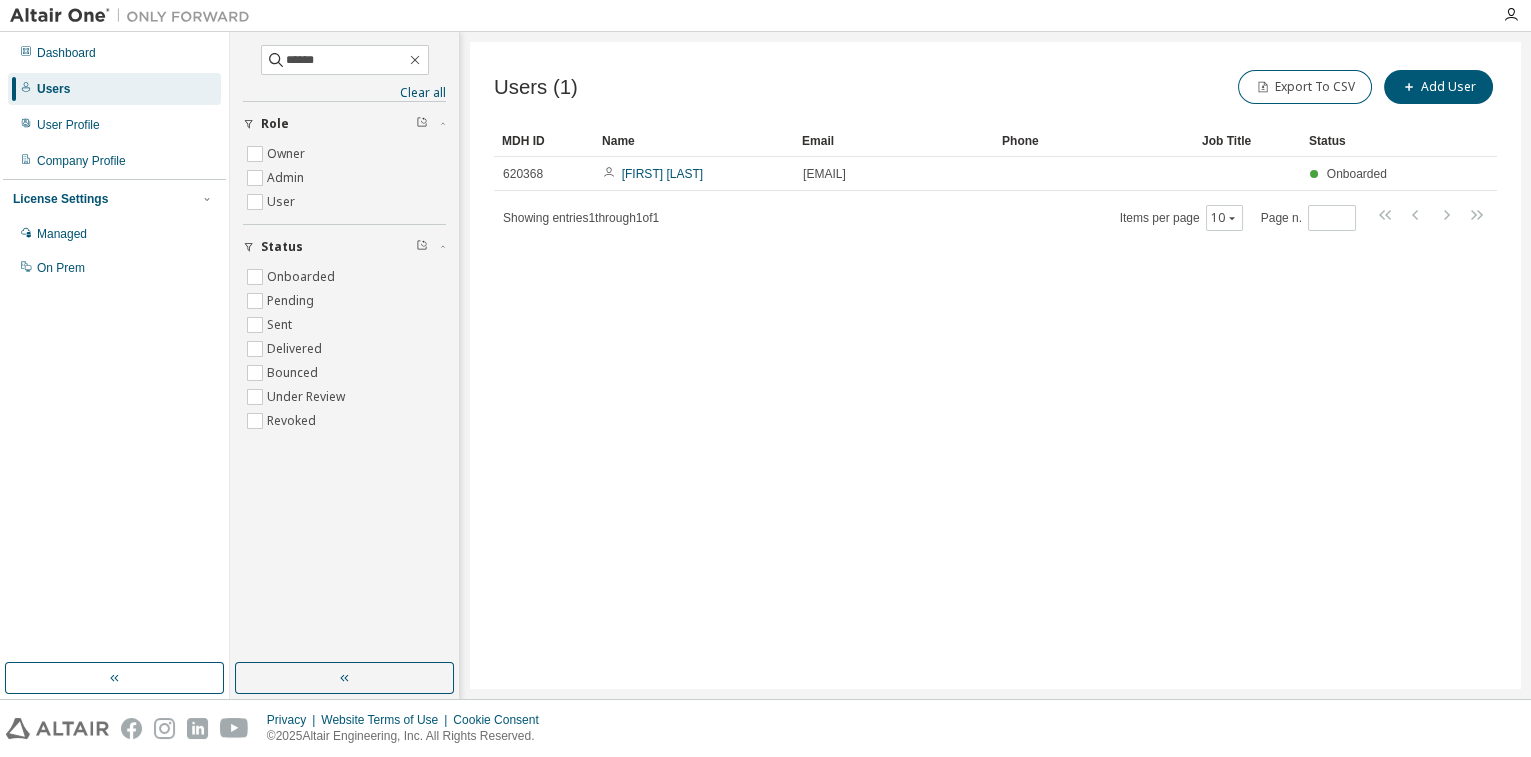click on "Users (1) Export To CSV Add User Clear Load Save Save As Field Operator Value Select filter Select operand Add criteria Search MDH ID Name Email Phone Job Title Status 620368    MAYANK UPADHYAY mayank.upadhyay@technipfmc.com Onboarded Showing entries  1  through  1  of  1 Items per page 10 Page n. *" at bounding box center [995, 365] 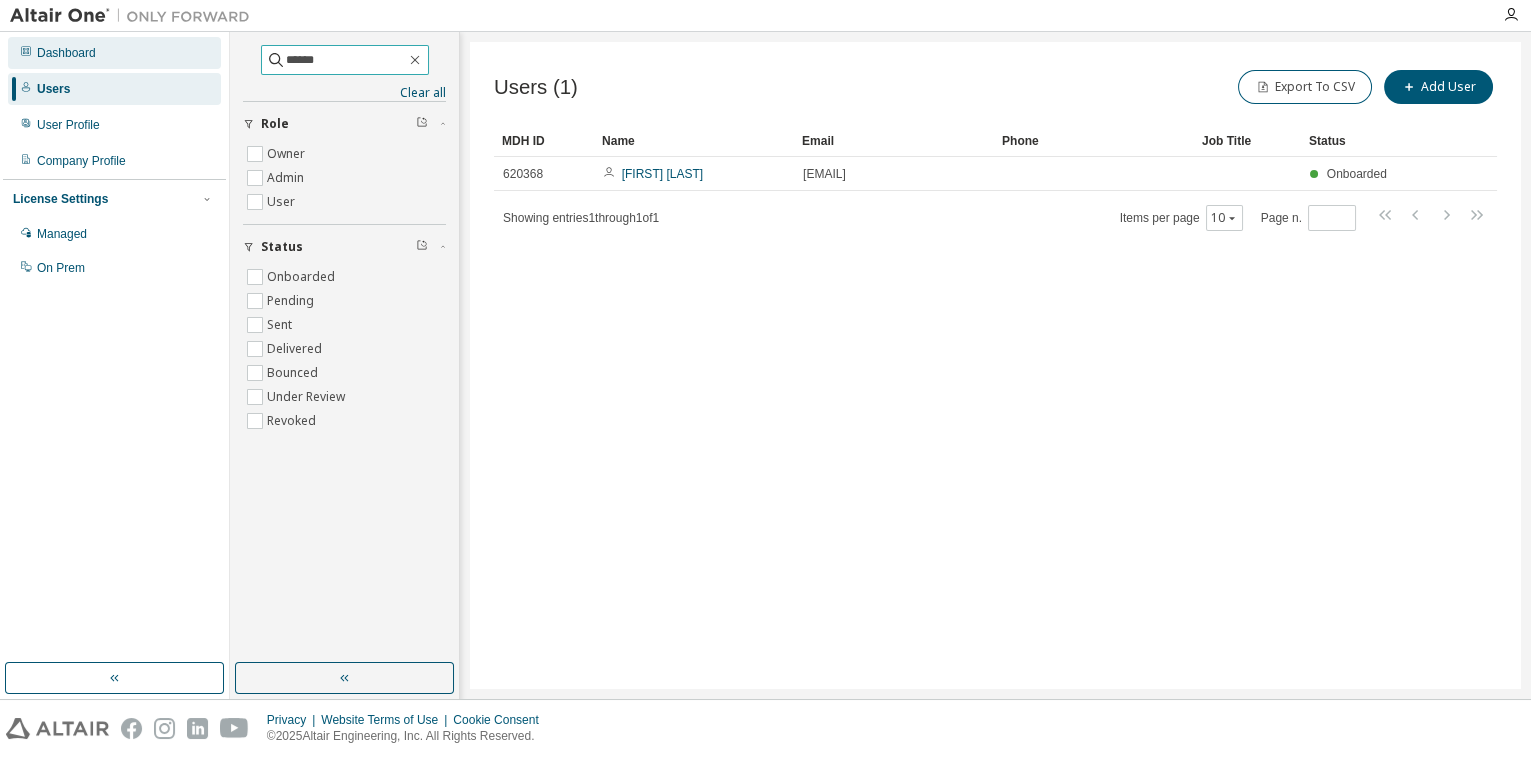 drag, startPoint x: 328, startPoint y: 60, endPoint x: 176, endPoint y: 67, distance: 152.1611 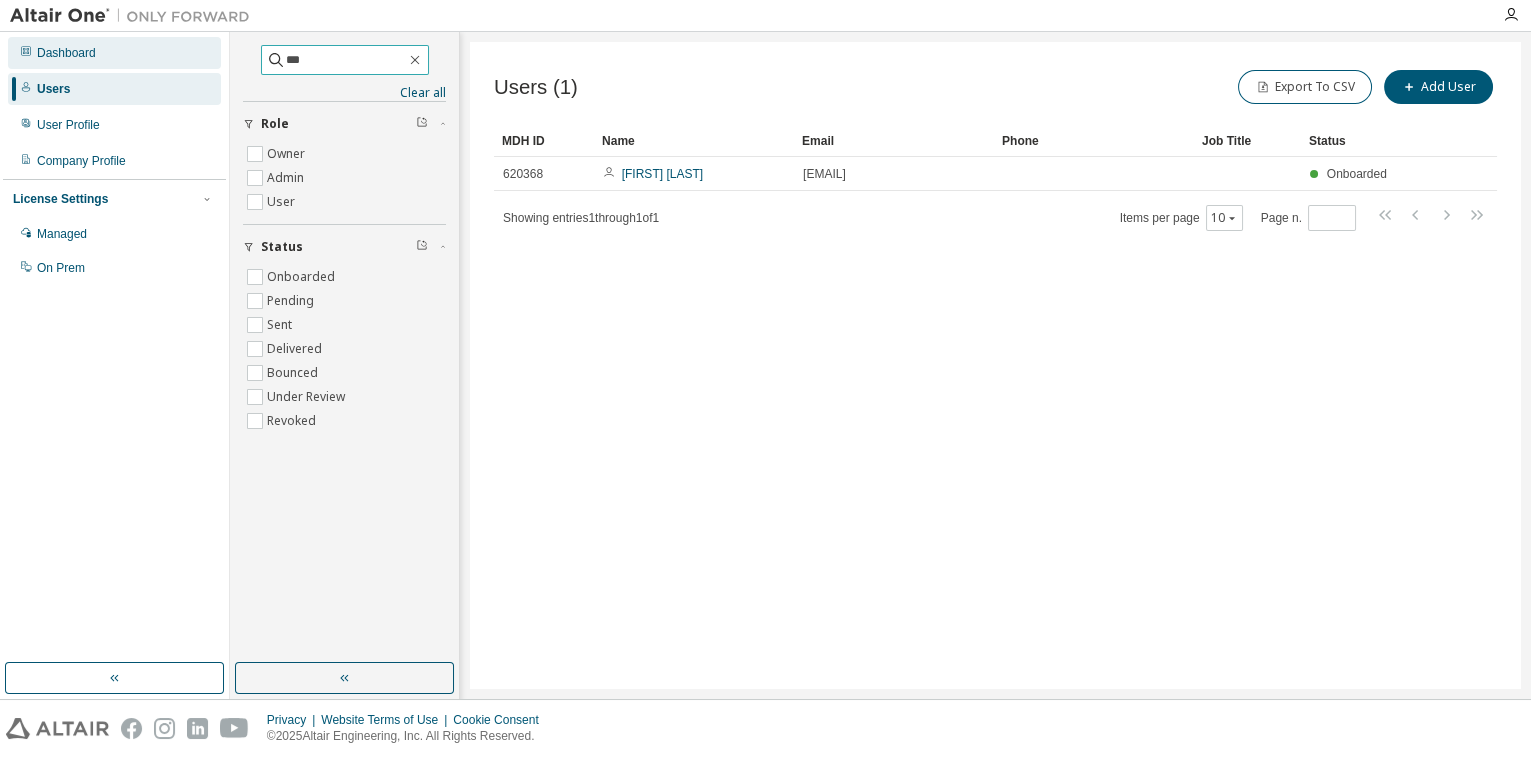 type on "***" 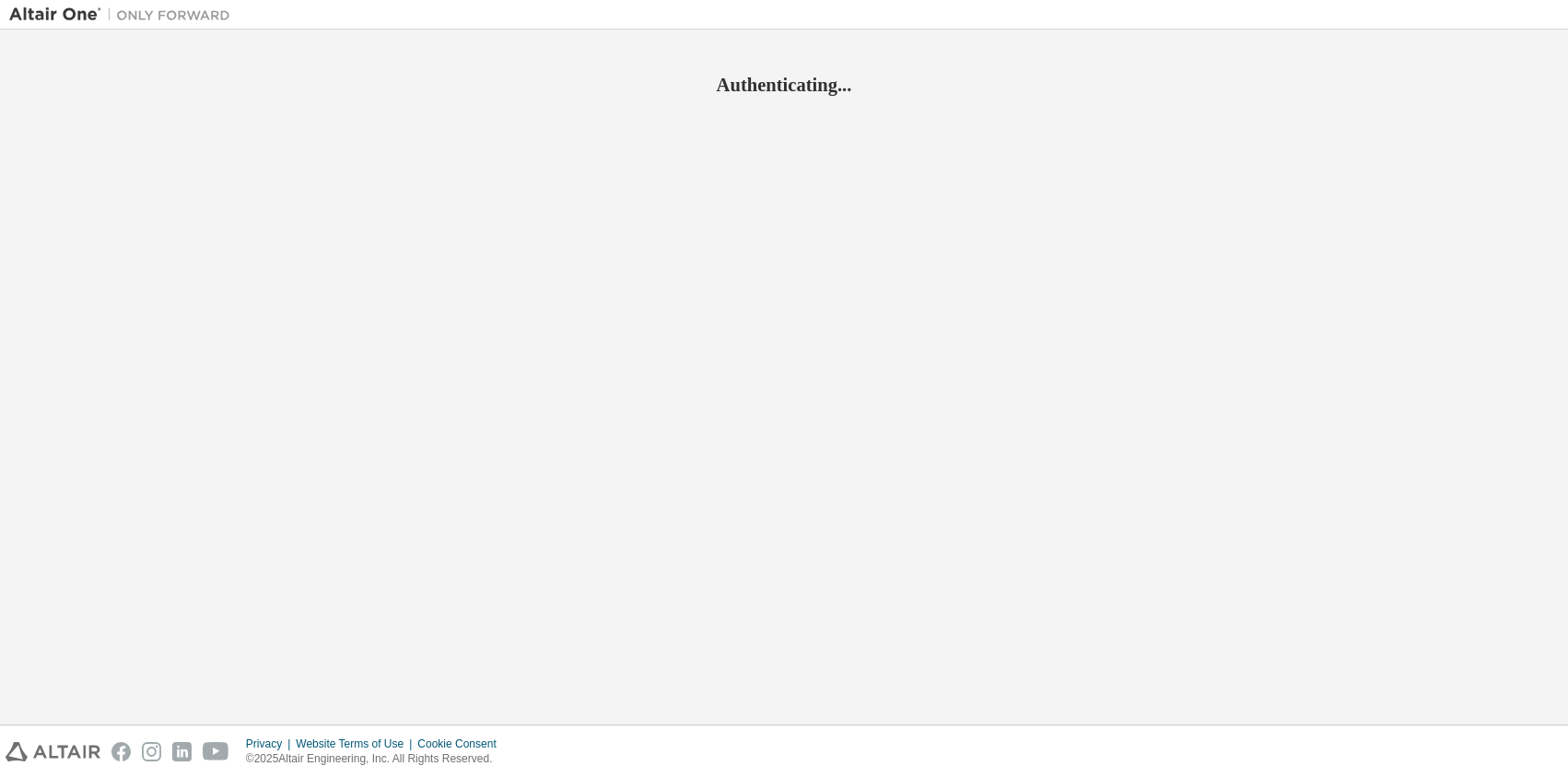 scroll, scrollTop: 0, scrollLeft: 0, axis: both 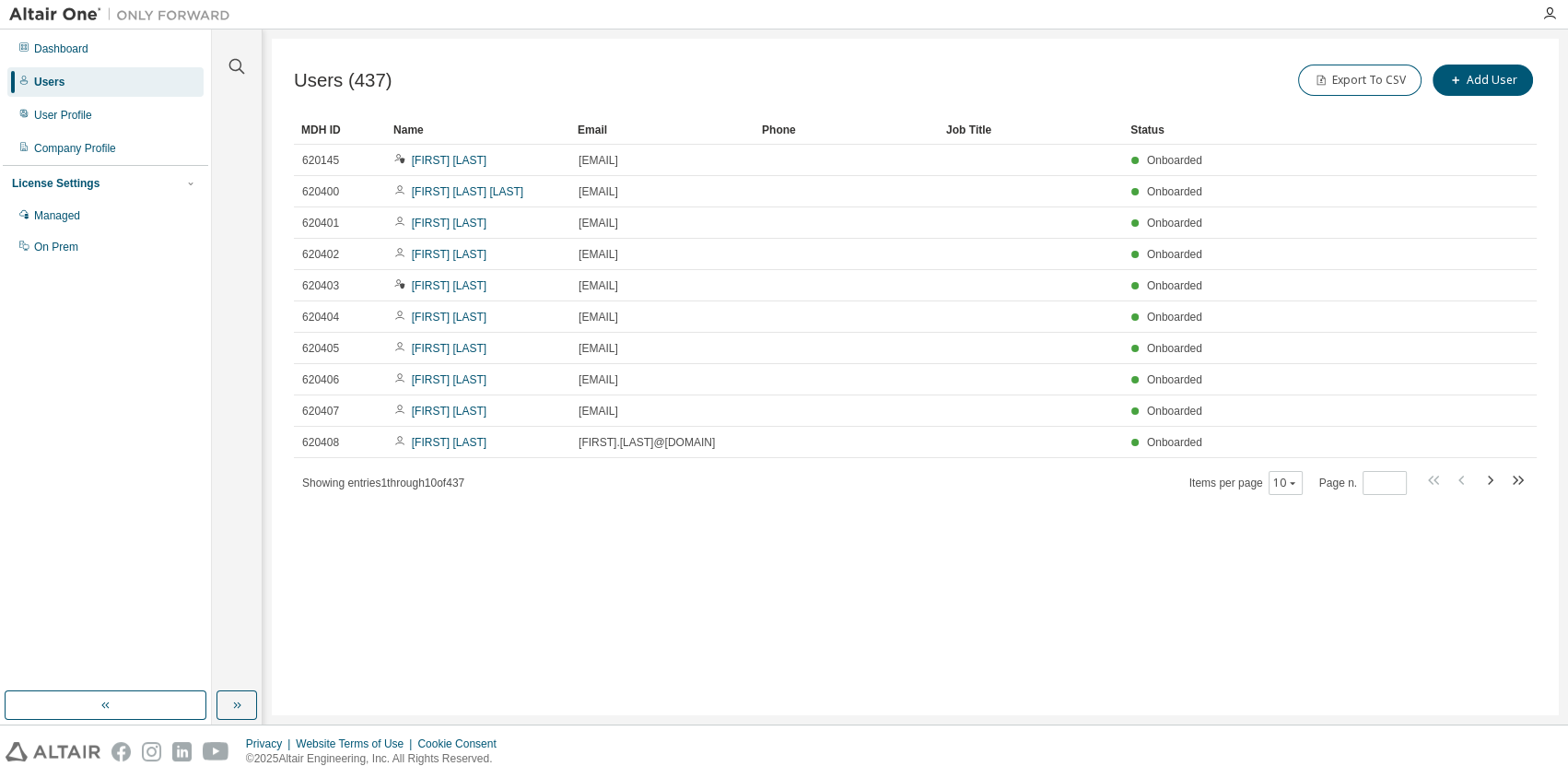 click on "Dashboard Users User Profile Company Profile License Settings Managed On Prem" at bounding box center [105, 360] 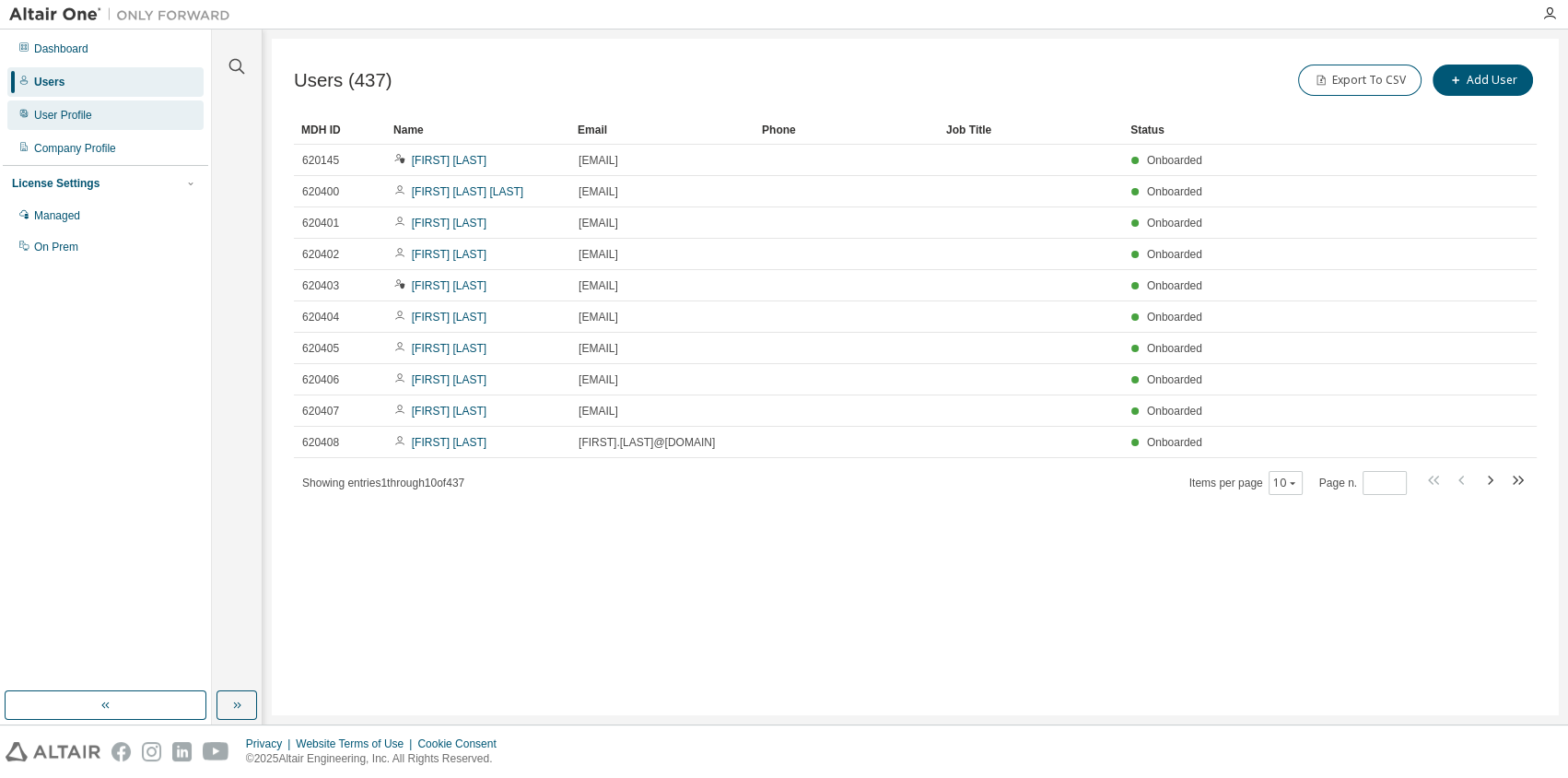 click on "User Profile" at bounding box center [63, 115] 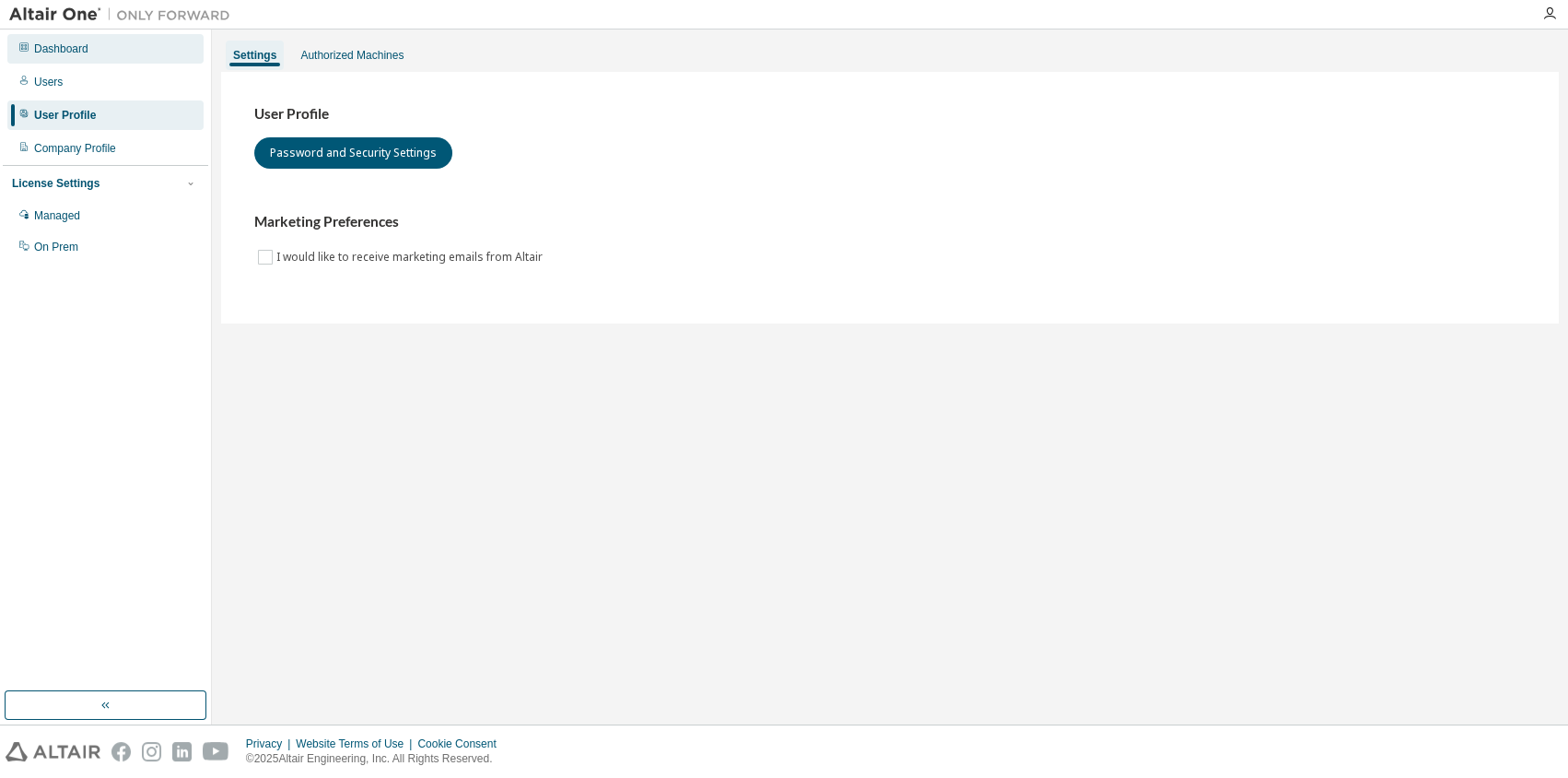 click on "Dashboard" at bounding box center (61, 49) 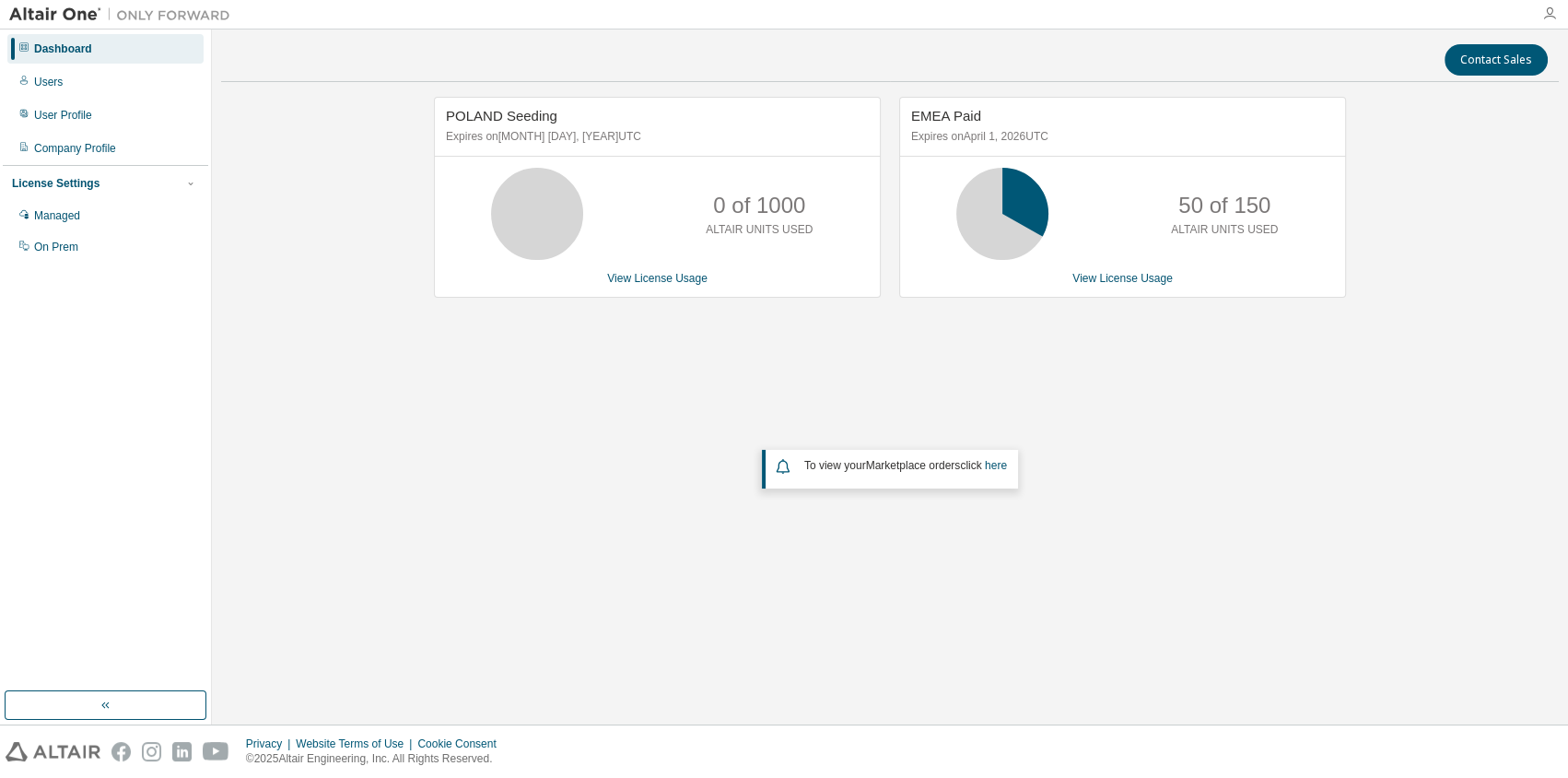 click at bounding box center (1550, 14) 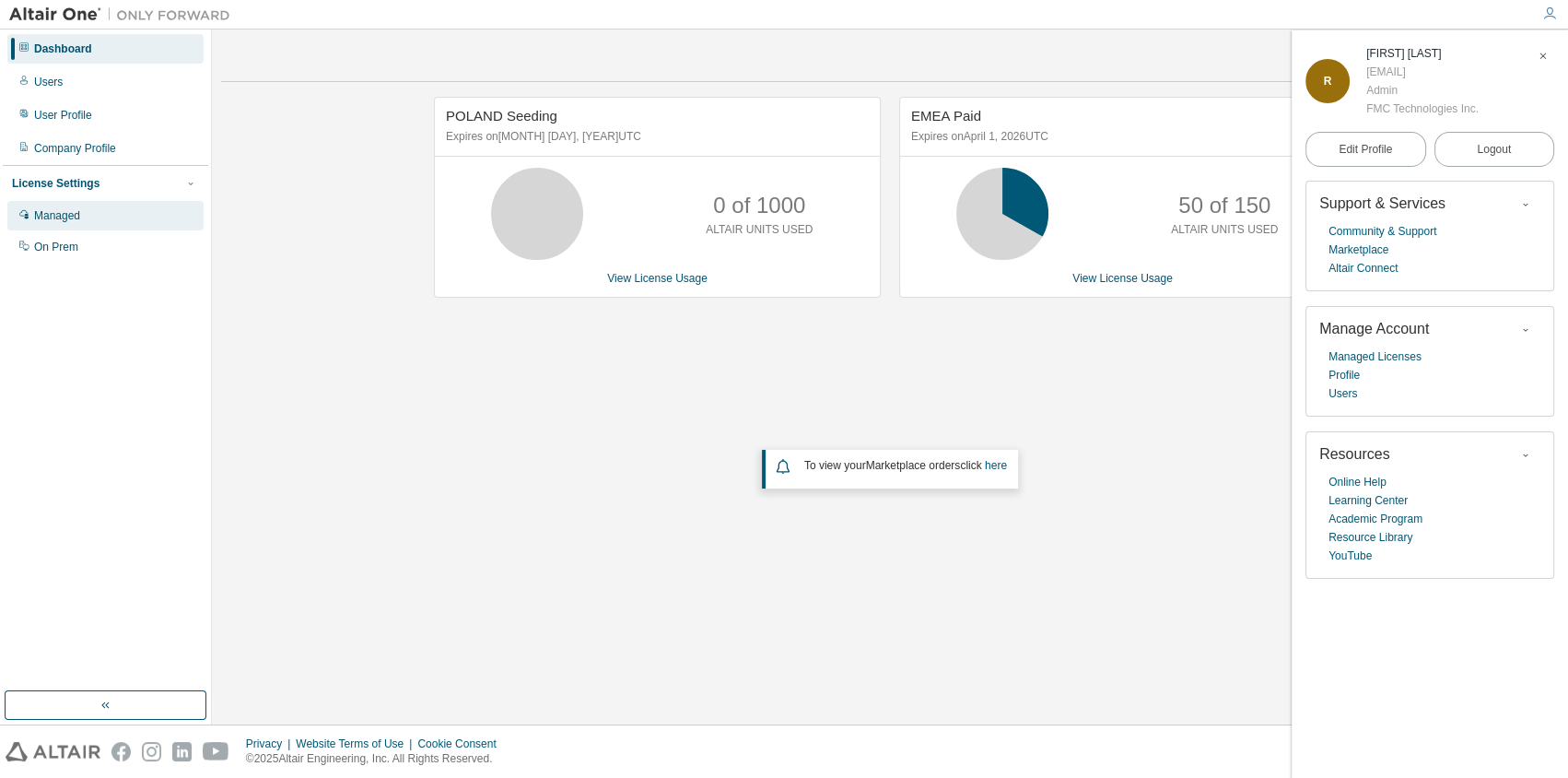 click on "Managed" at bounding box center (57, 216) 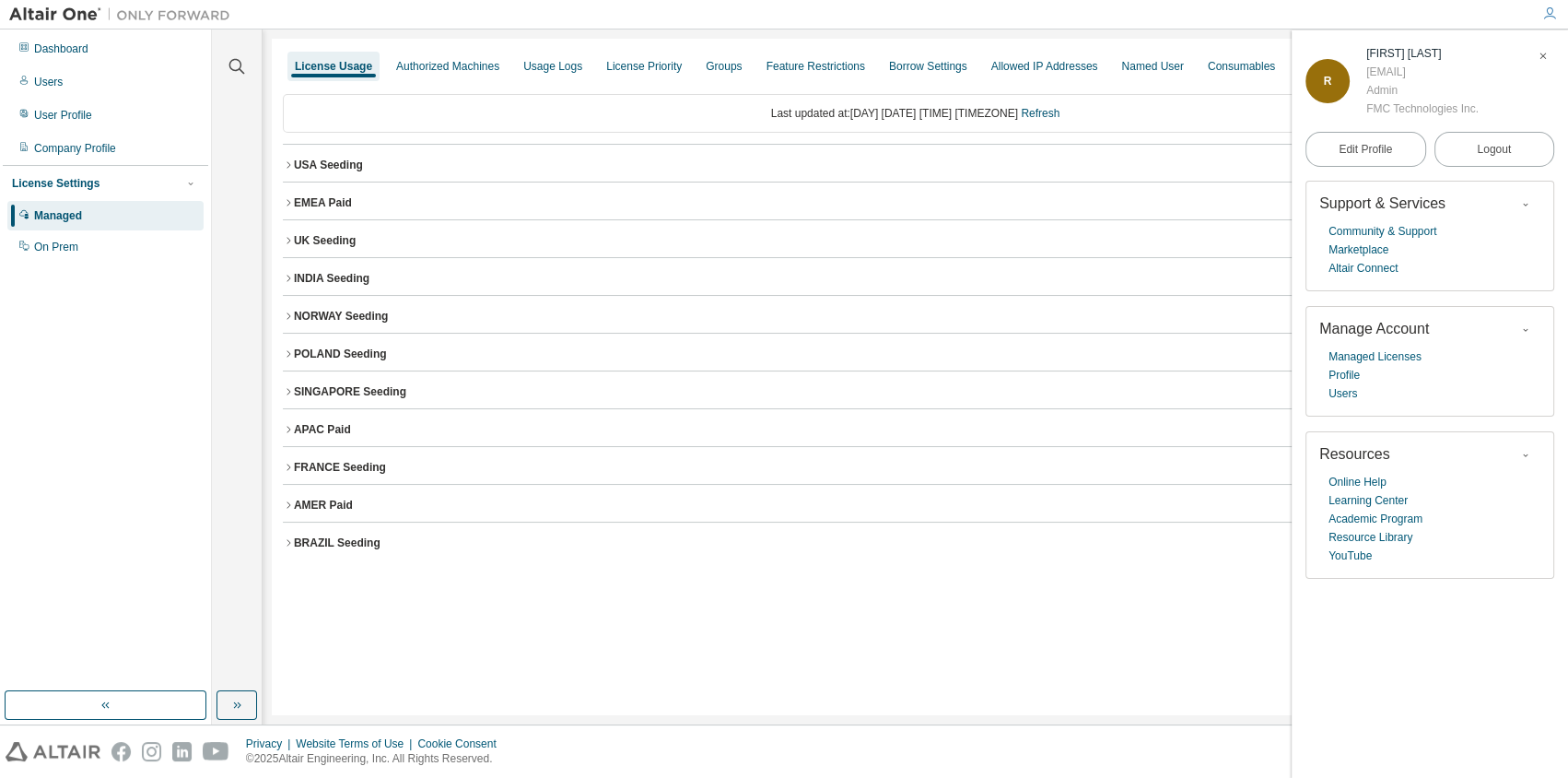 click on "INDIA Seeding" at bounding box center [332, 278] 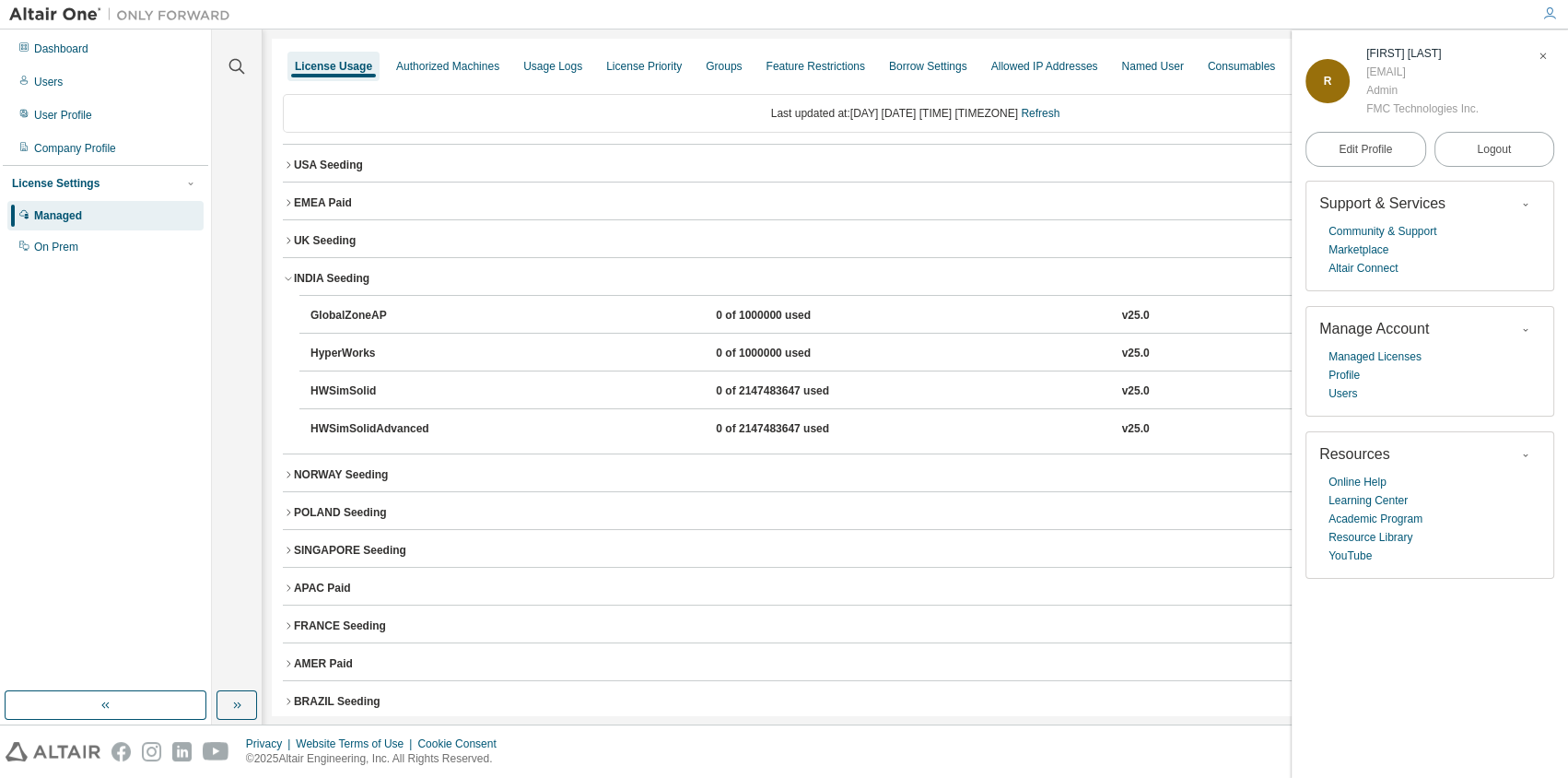 click on "GlobalZoneAP" at bounding box center [393, 316] 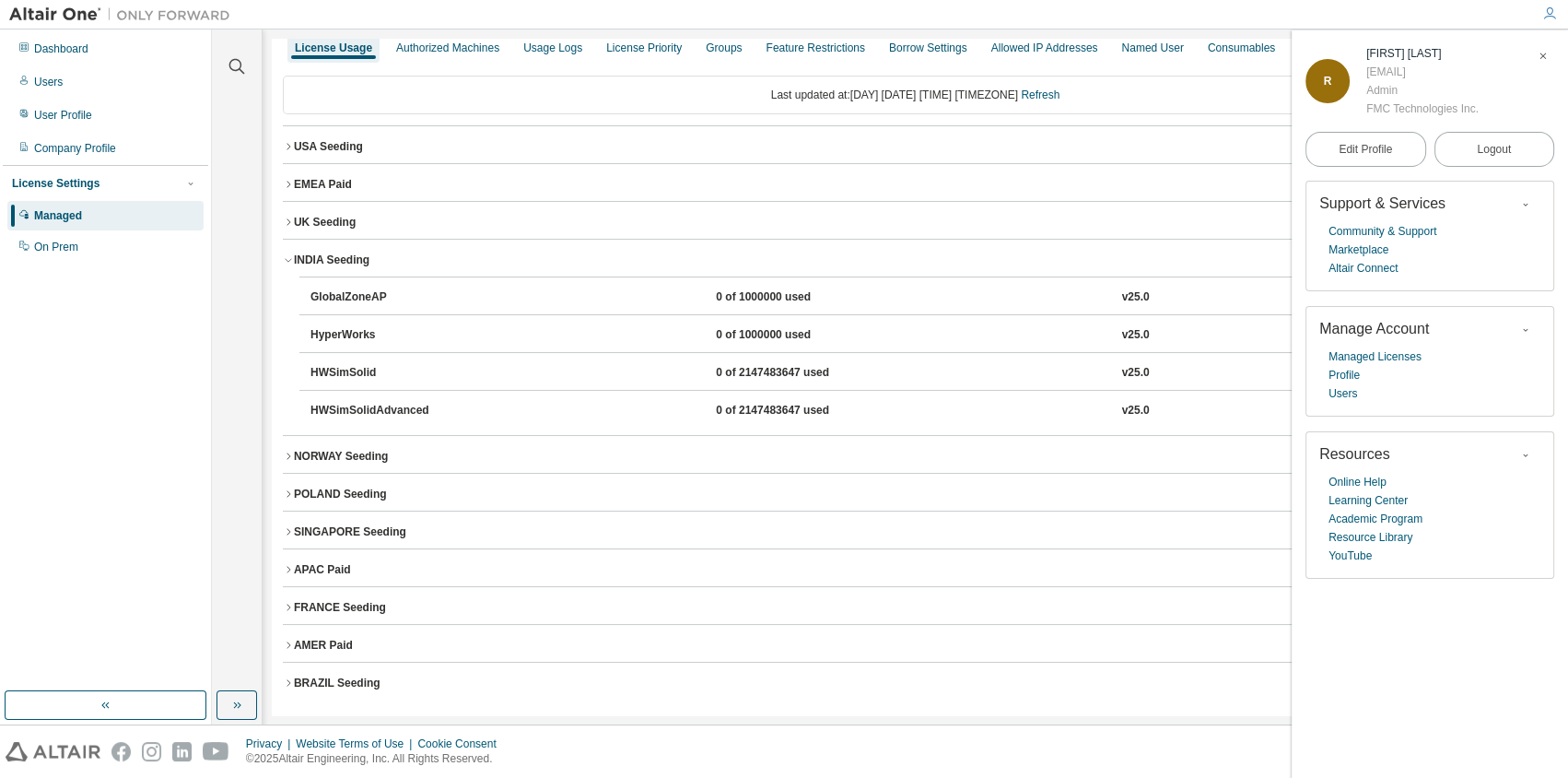 scroll, scrollTop: 28, scrollLeft: 0, axis: vertical 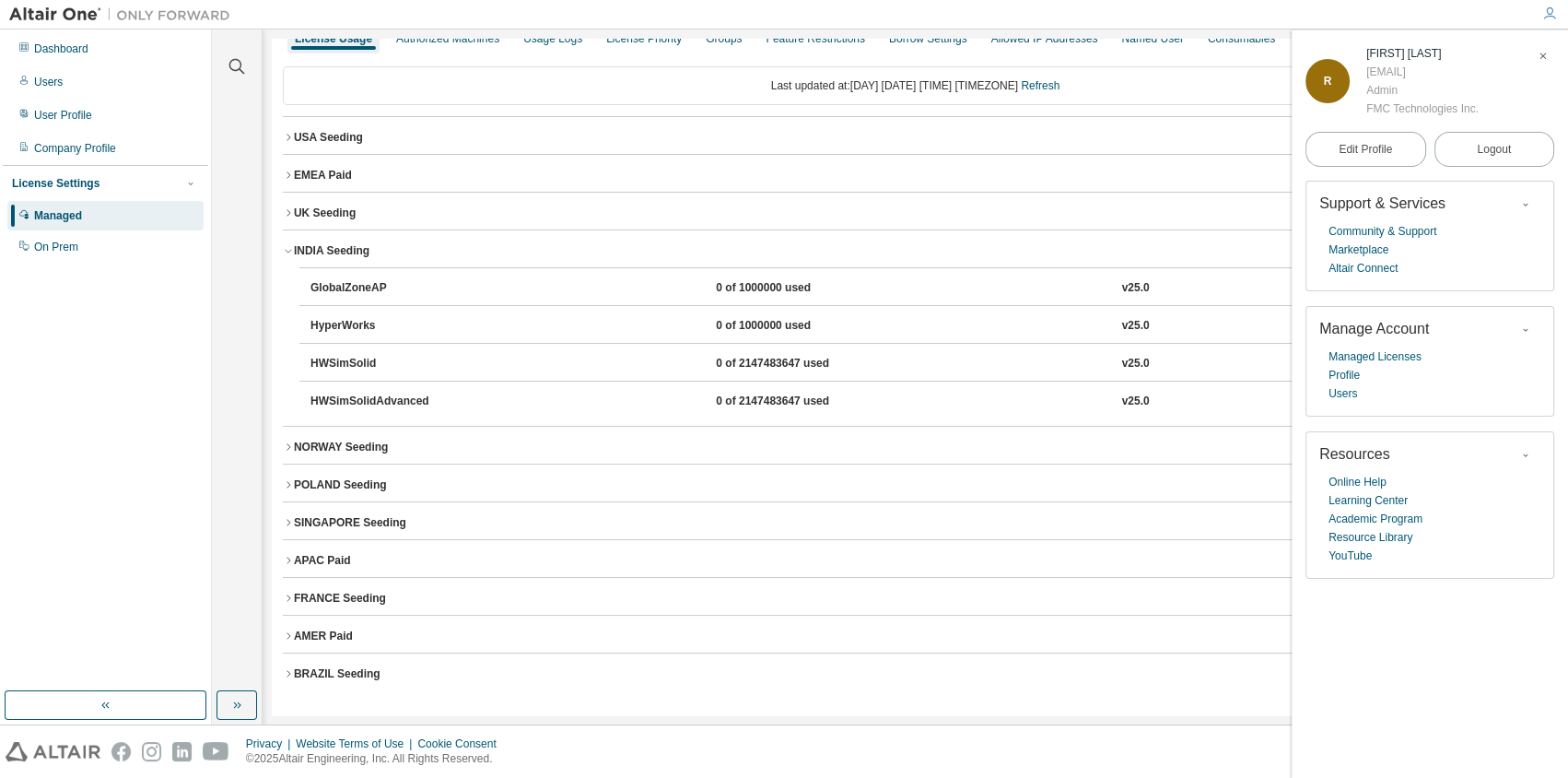 click on "INDIA Seeding" at bounding box center [332, 251] 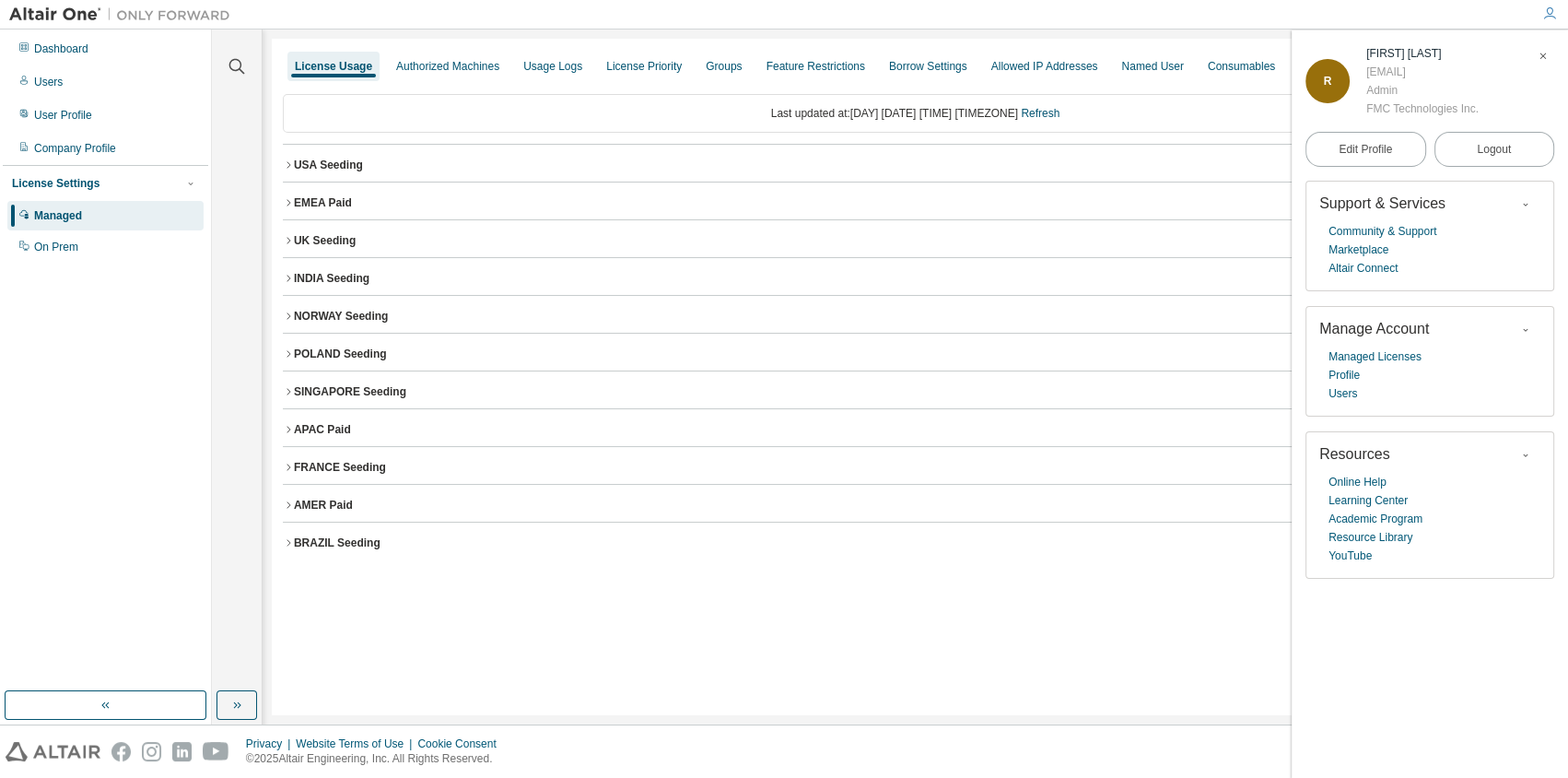 scroll, scrollTop: 0, scrollLeft: 0, axis: both 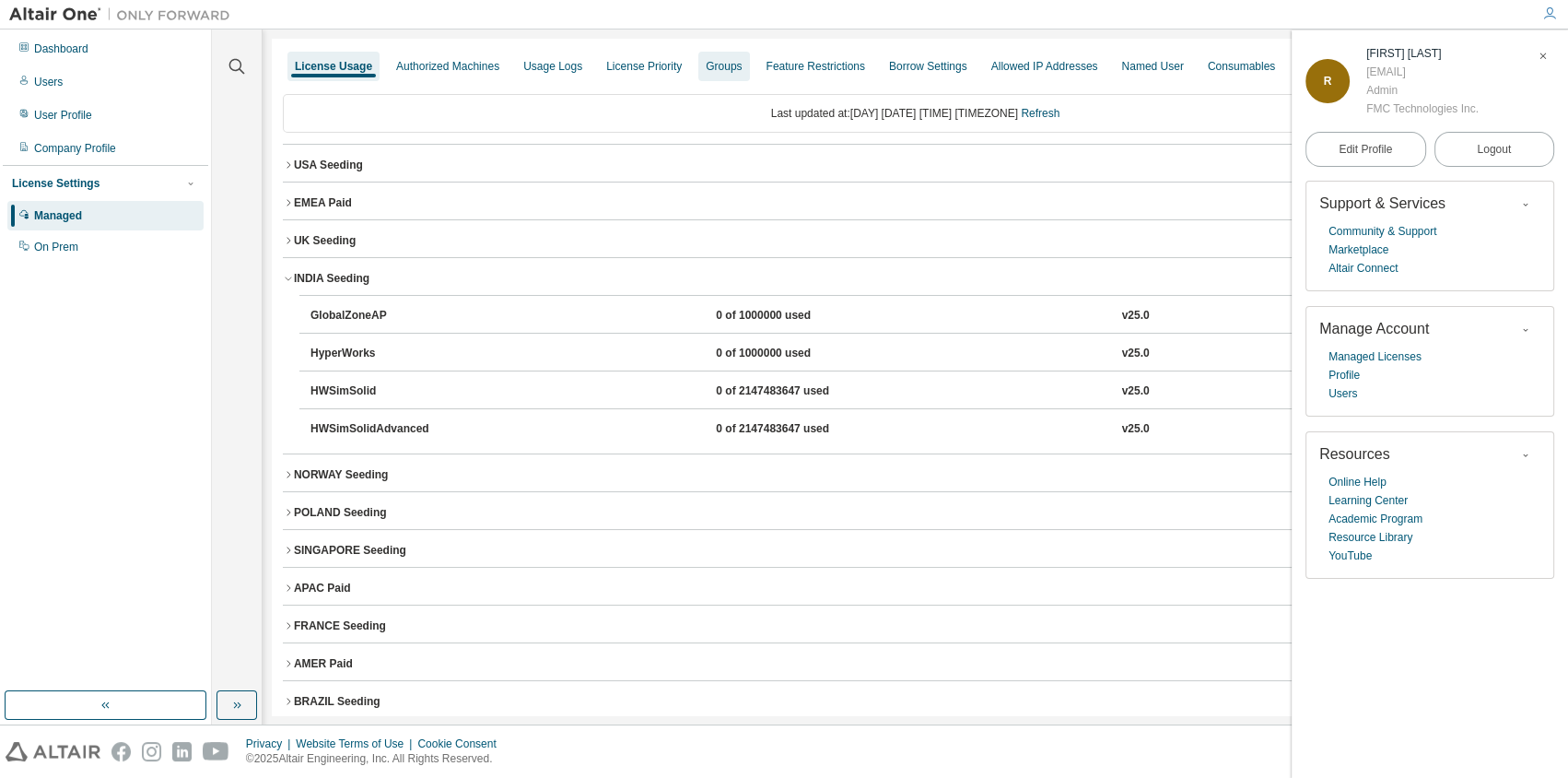 click on "Groups" at bounding box center [723, 66] 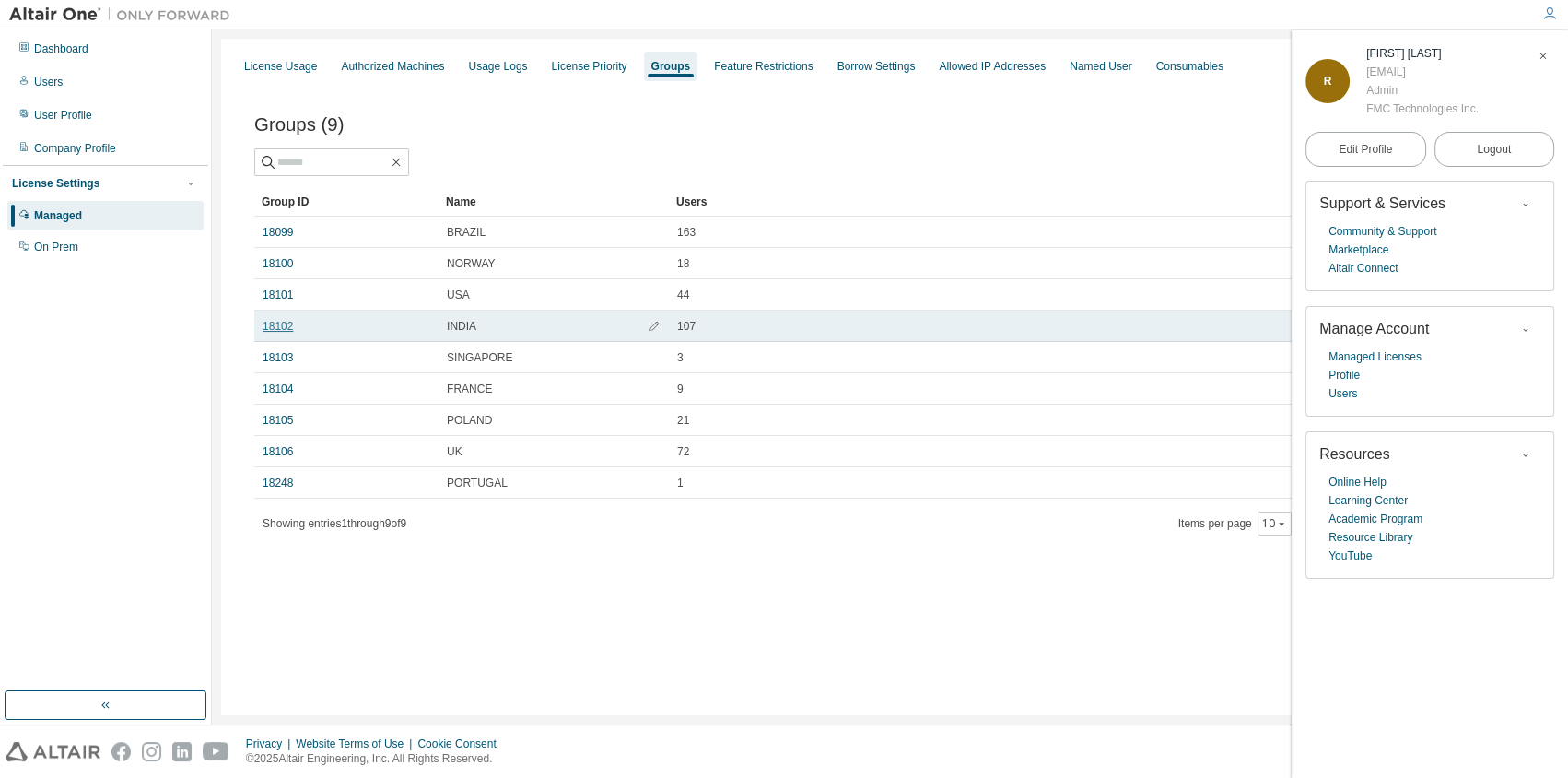 click on "18102" at bounding box center (277, 326) 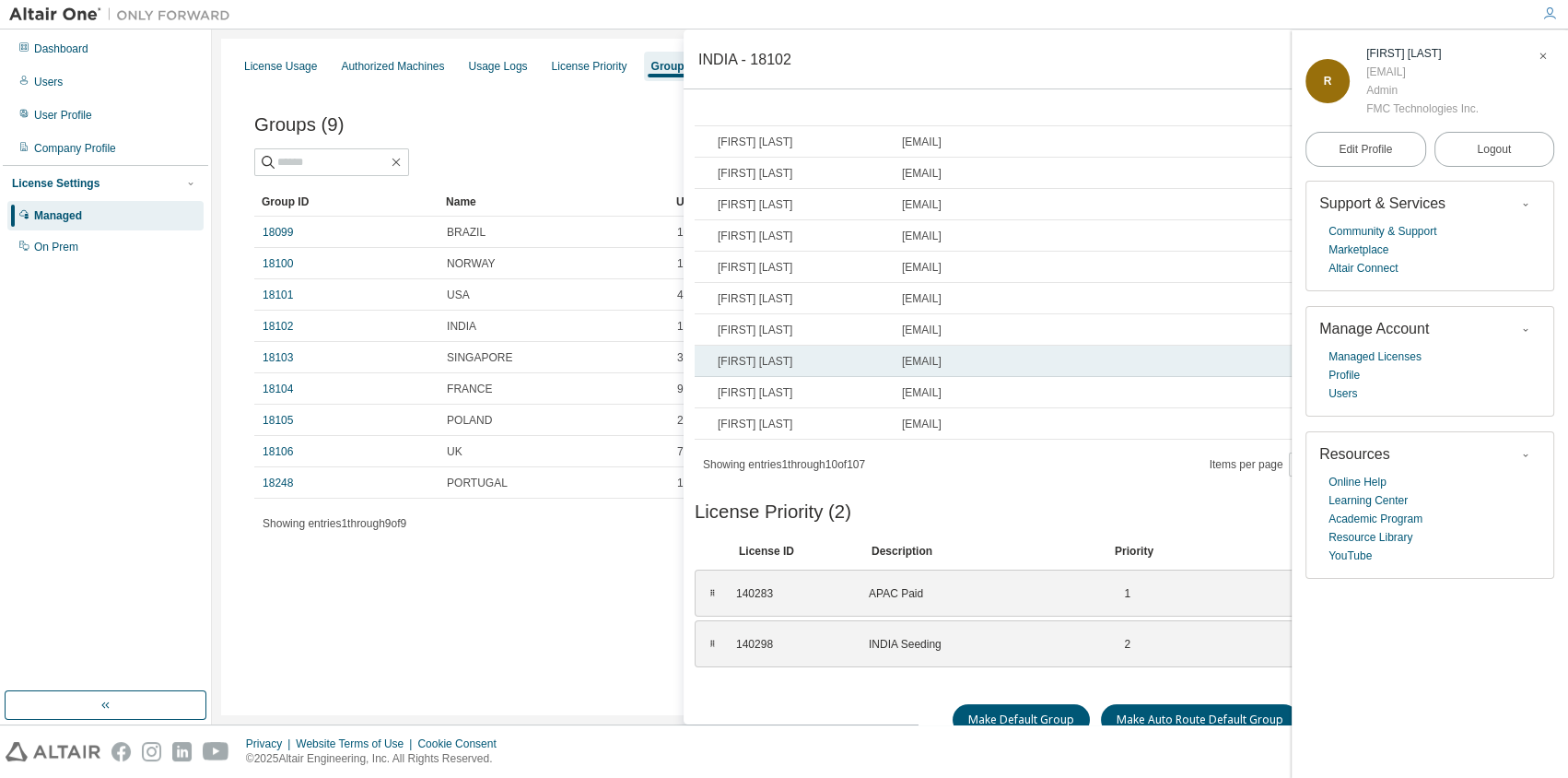 scroll, scrollTop: 100, scrollLeft: 0, axis: vertical 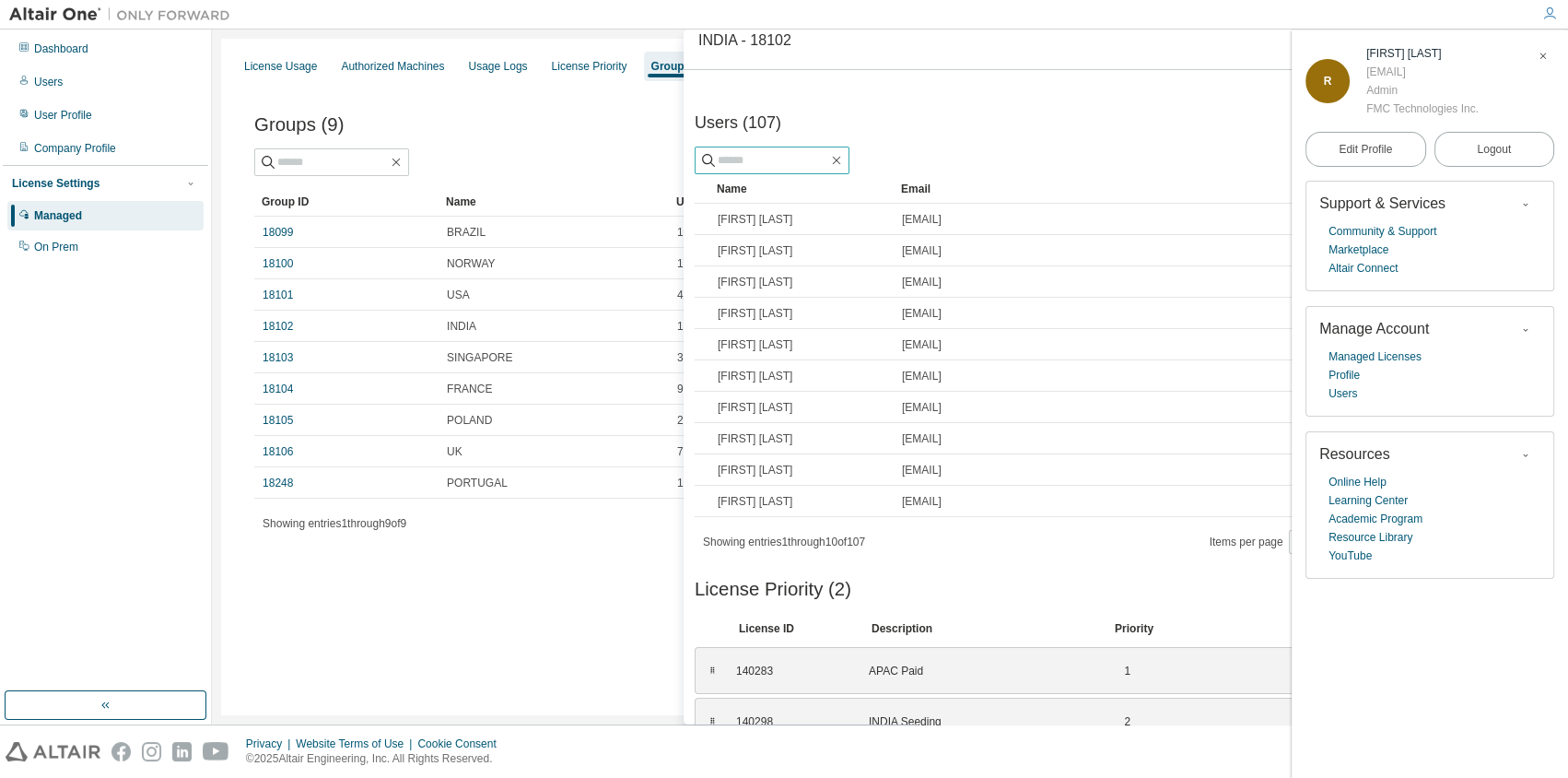 click at bounding box center (773, 160) 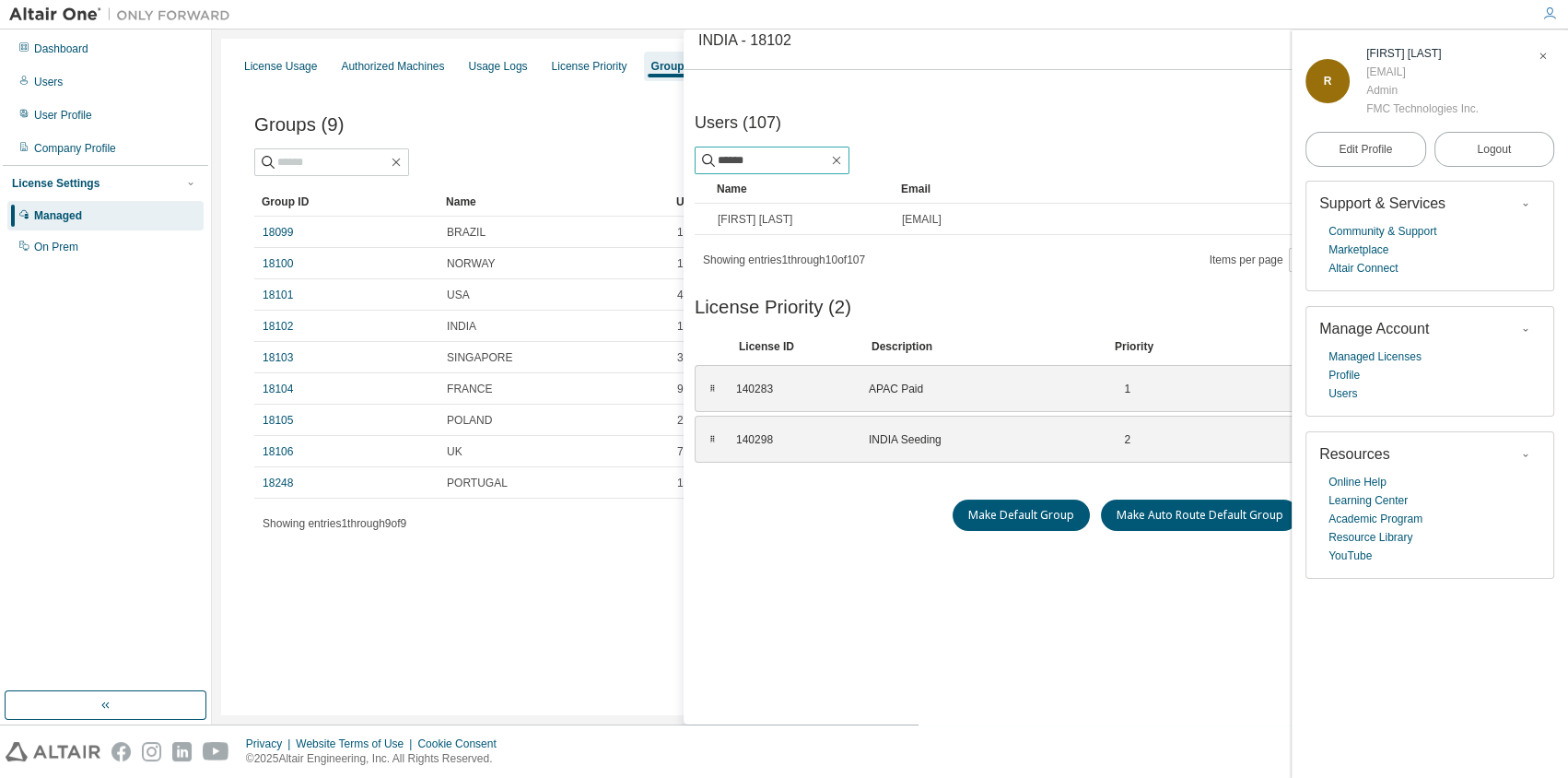 drag, startPoint x: 783, startPoint y: 157, endPoint x: 570, endPoint y: 135, distance: 214.13314 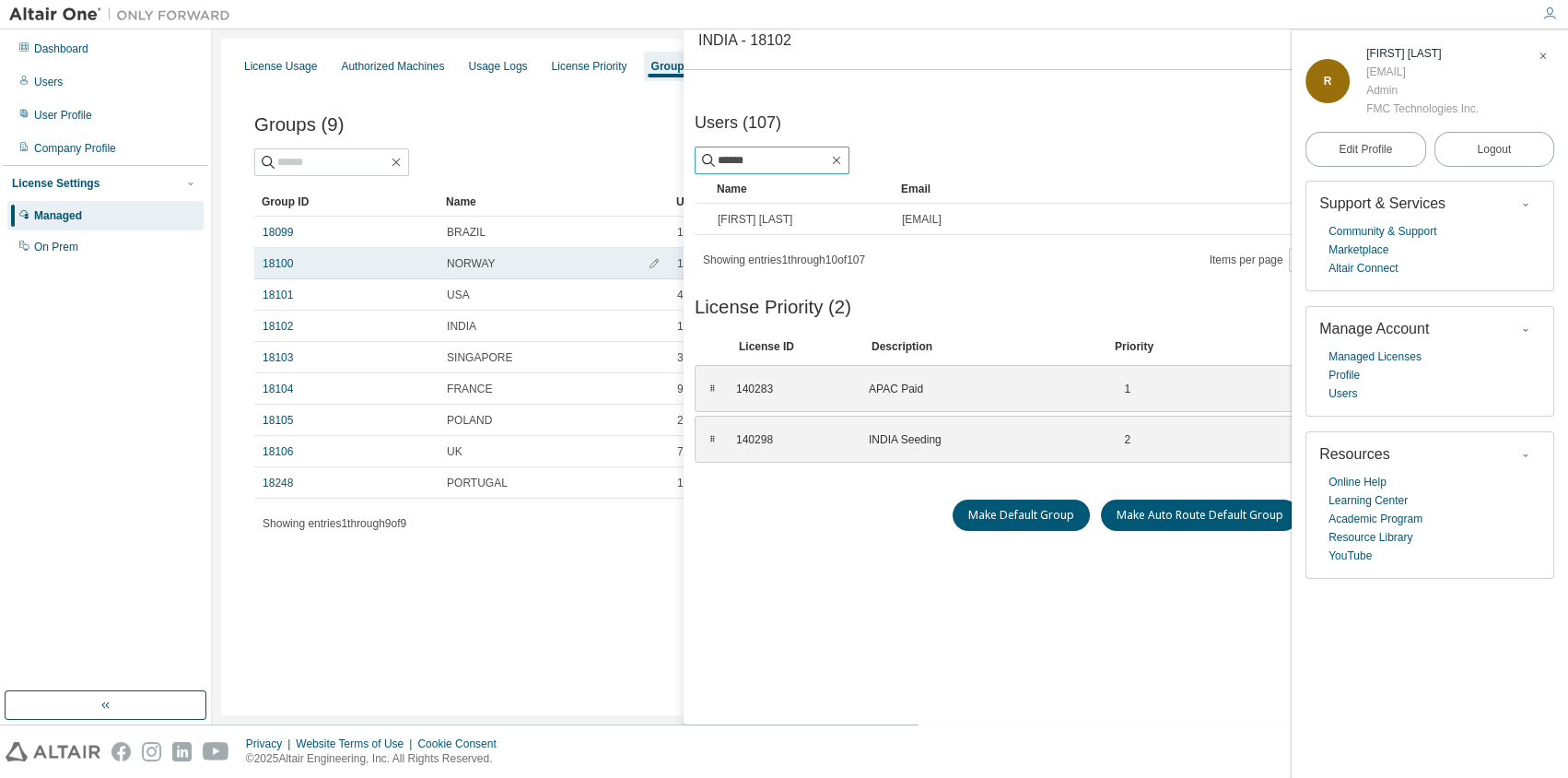 paste on "**********" 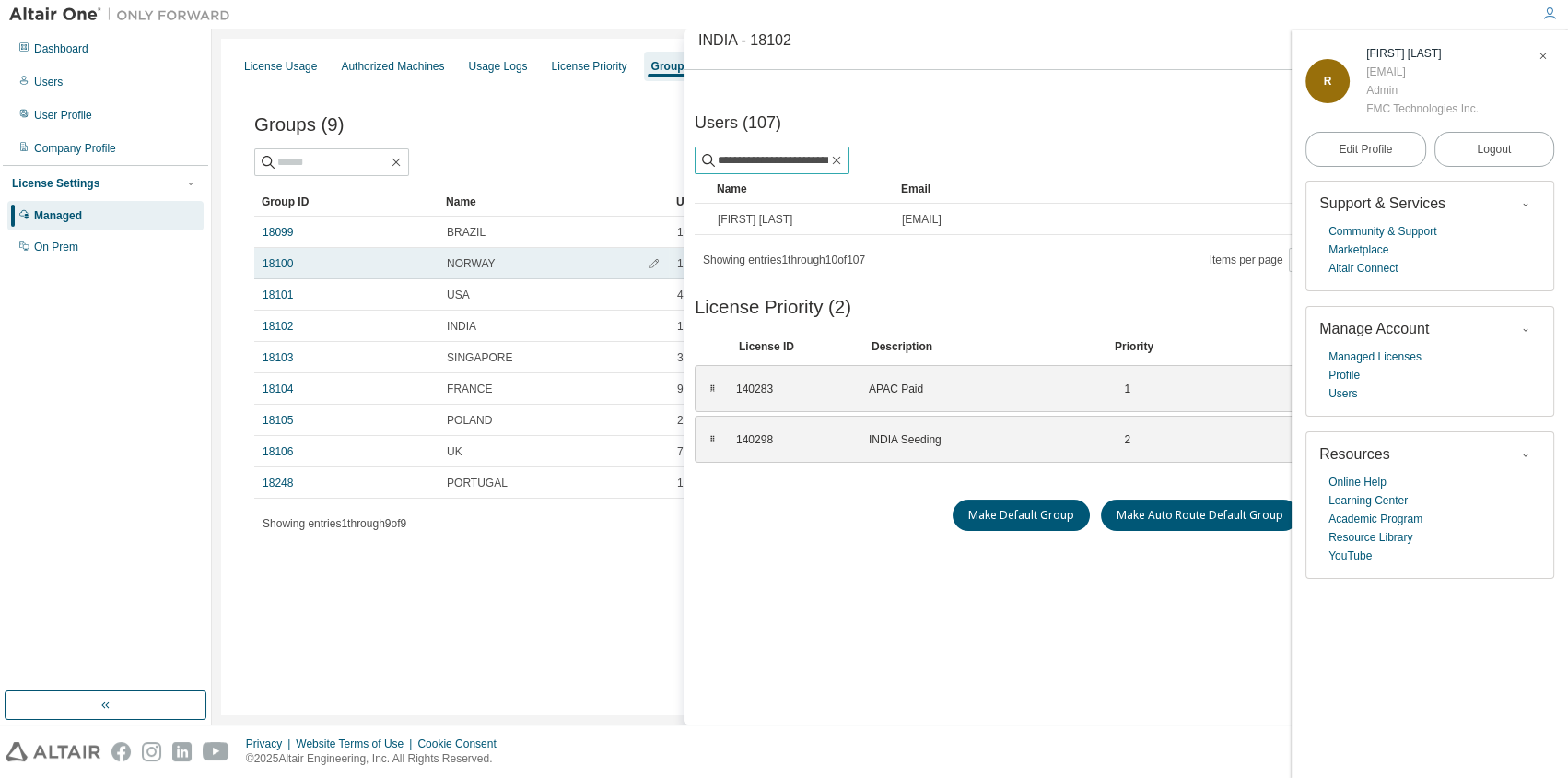 scroll, scrollTop: 0, scrollLeft: 4, axis: horizontal 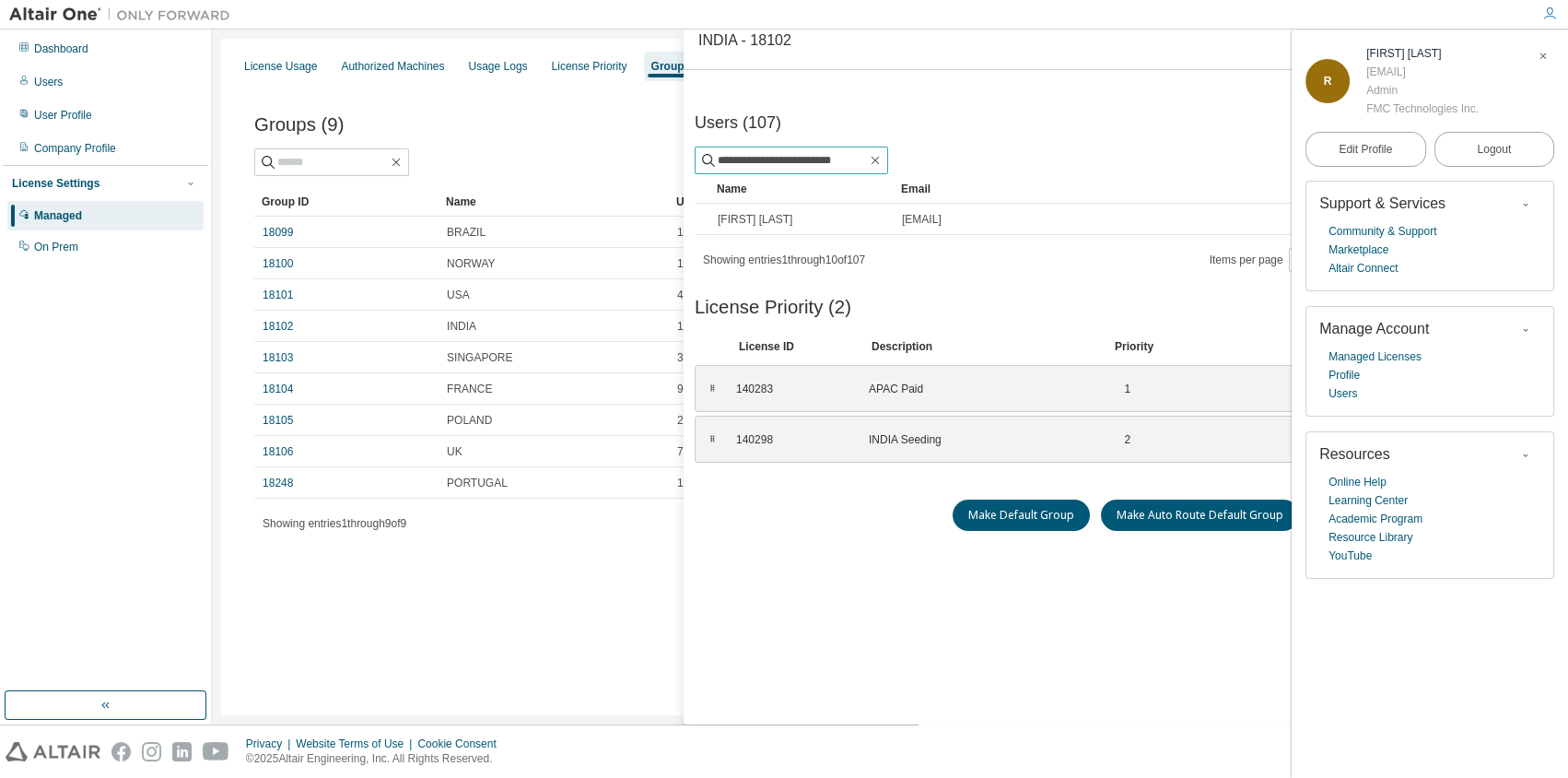 type on "**********" 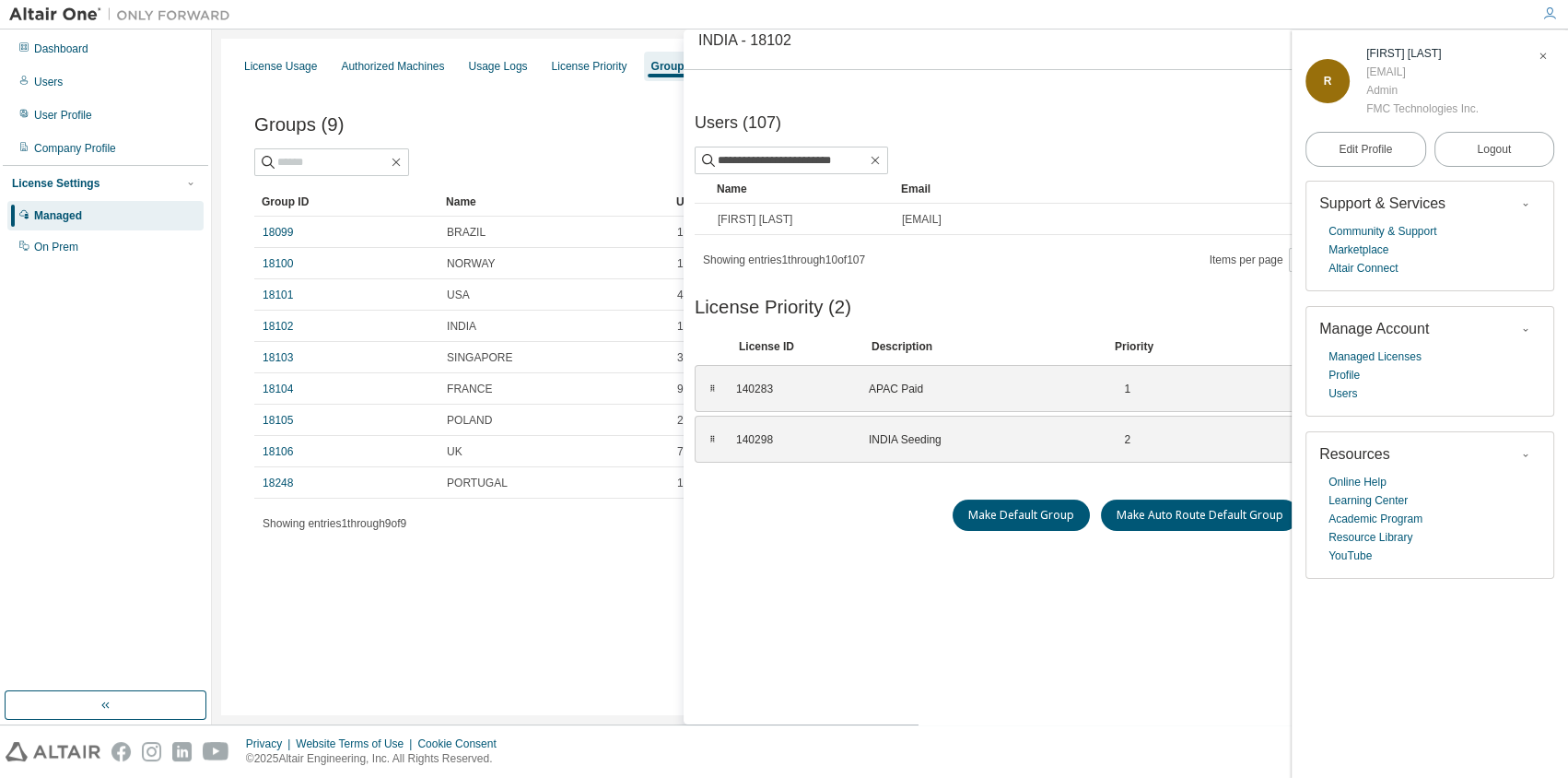 scroll, scrollTop: 0, scrollLeft: 0, axis: both 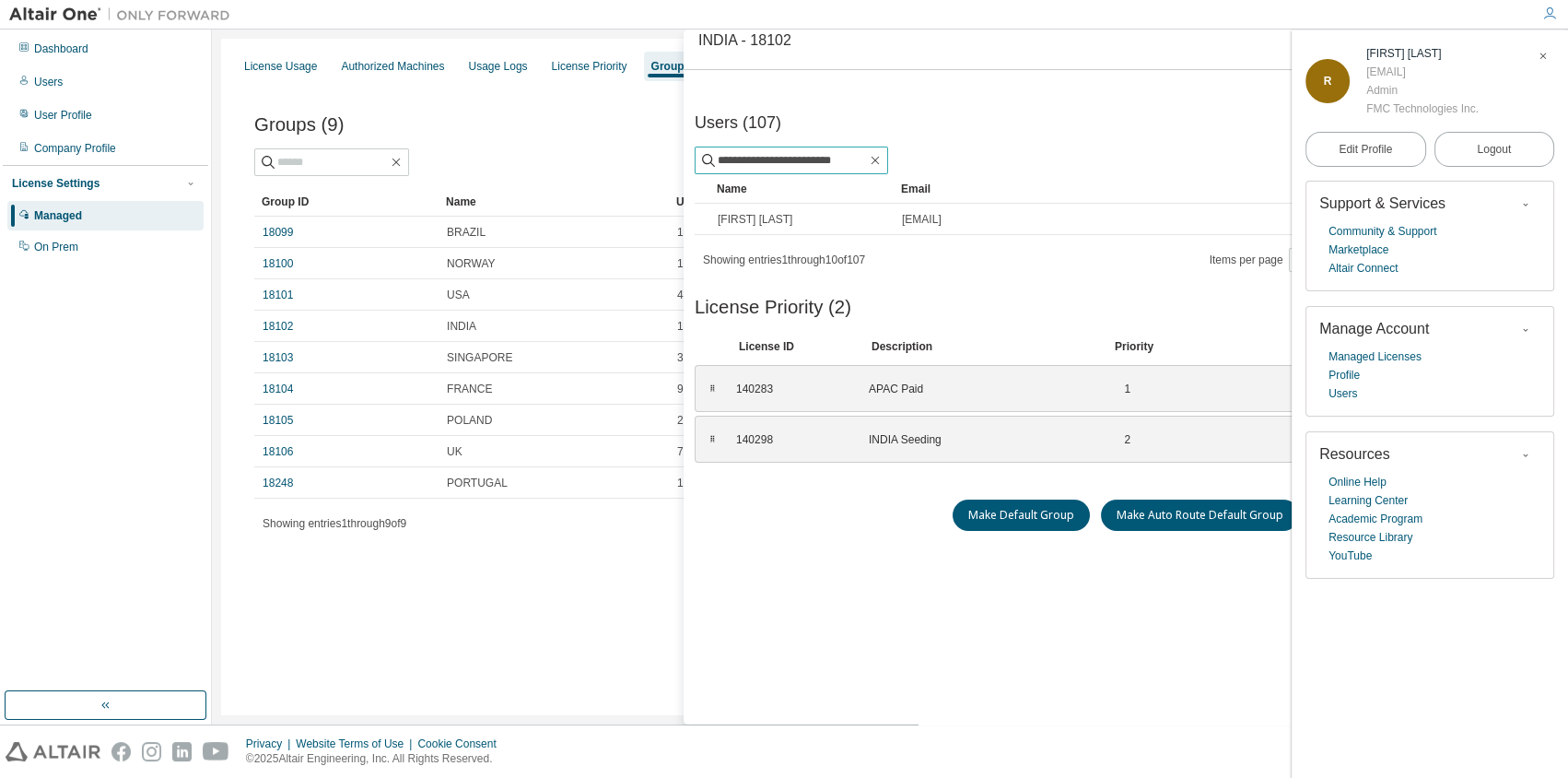 click on "**********" at bounding box center [792, 160] 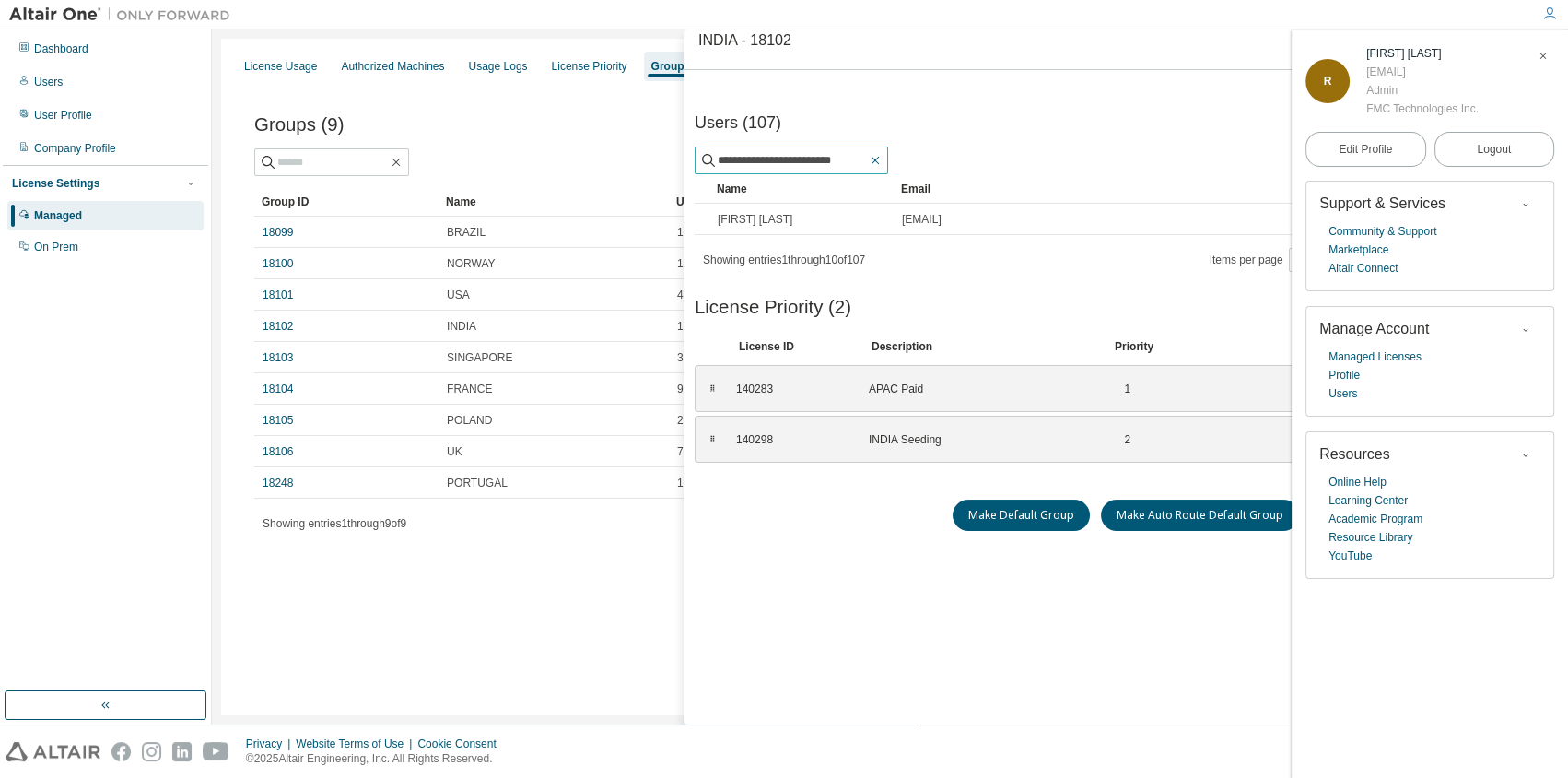 click 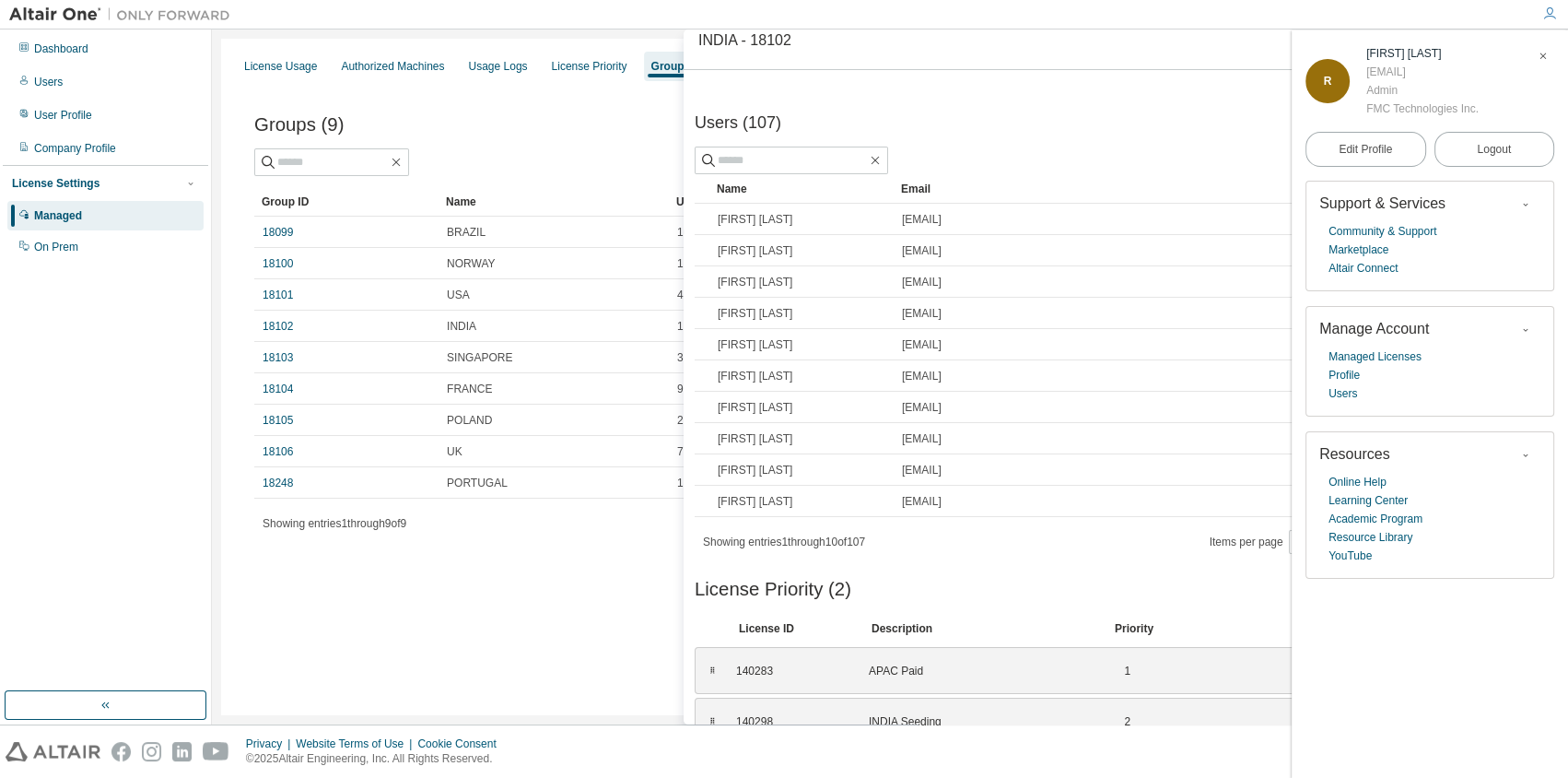 click on "License Usage Authorized Machines Usage Logs License Priority Groups Feature Restrictions Borrow Settings Allowed IP Addresses Named User Consumables Groups (9) Add Group Clear Load Save Save As Field Operator Value Select filter Select operand Add criteria Search Group ID Name Users   18099 BRAZIL 163   18100 NORWAY 18   18101 USA 44   18102 INDIA 107   18103 SINGAPORE 3   18104 FRANCE 9   18105 POLAND 21   18106 UK 72   18248 PORTUGAL 1 Showing entries  1  through  9  of  9 Items per page 10 Page n. *" at bounding box center [890, 377] 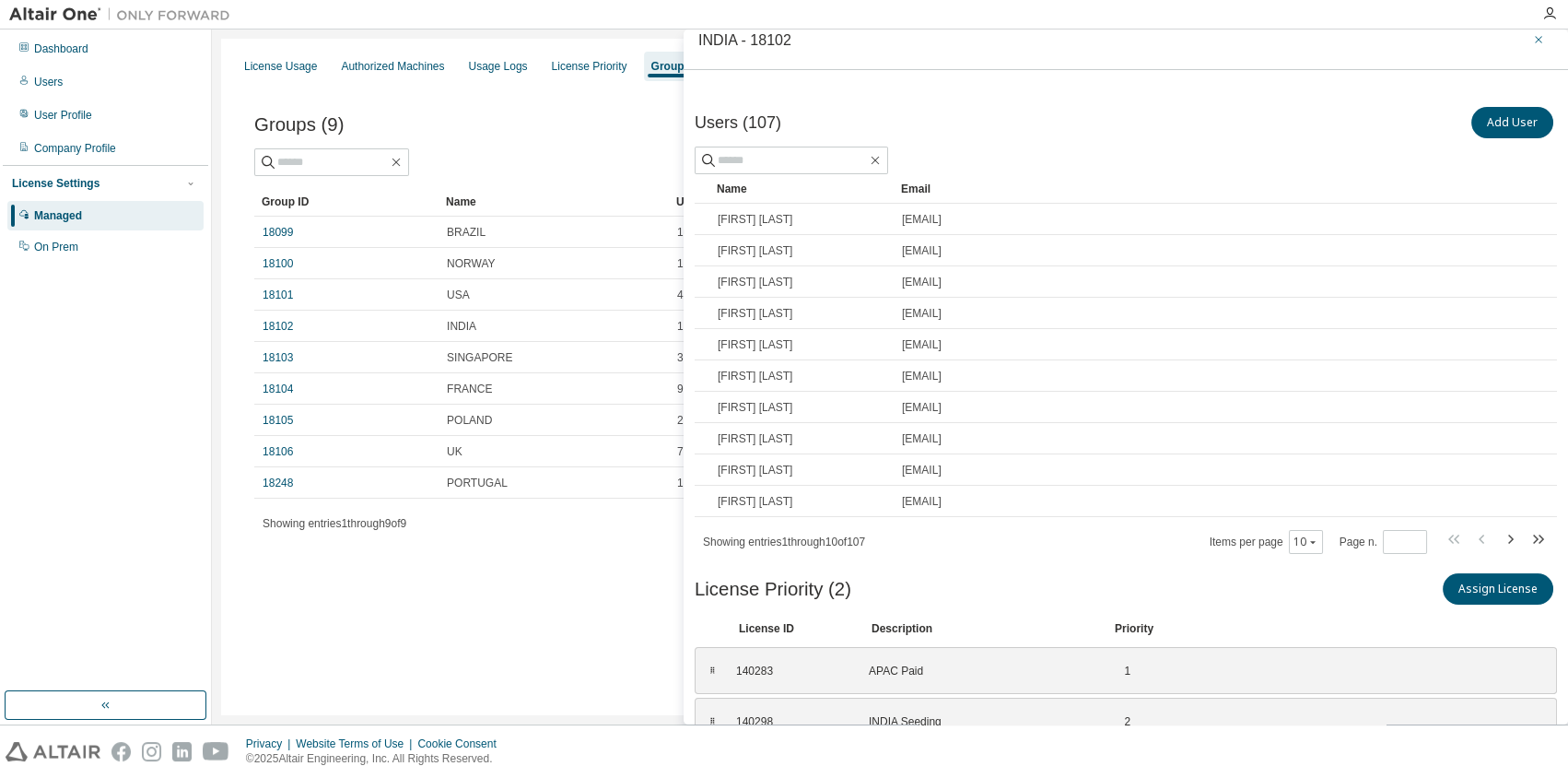 click 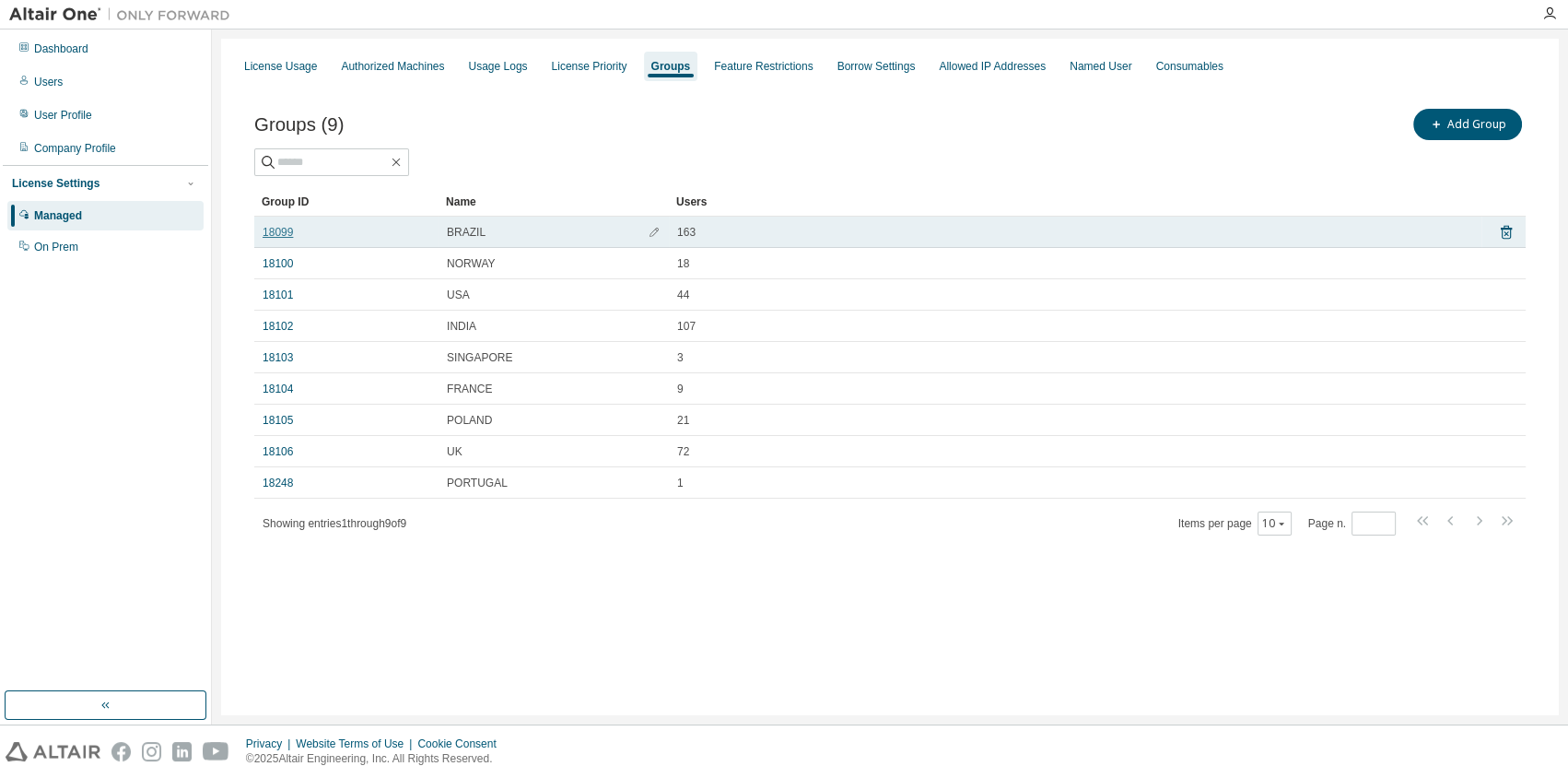 click on "18099" at bounding box center [277, 232] 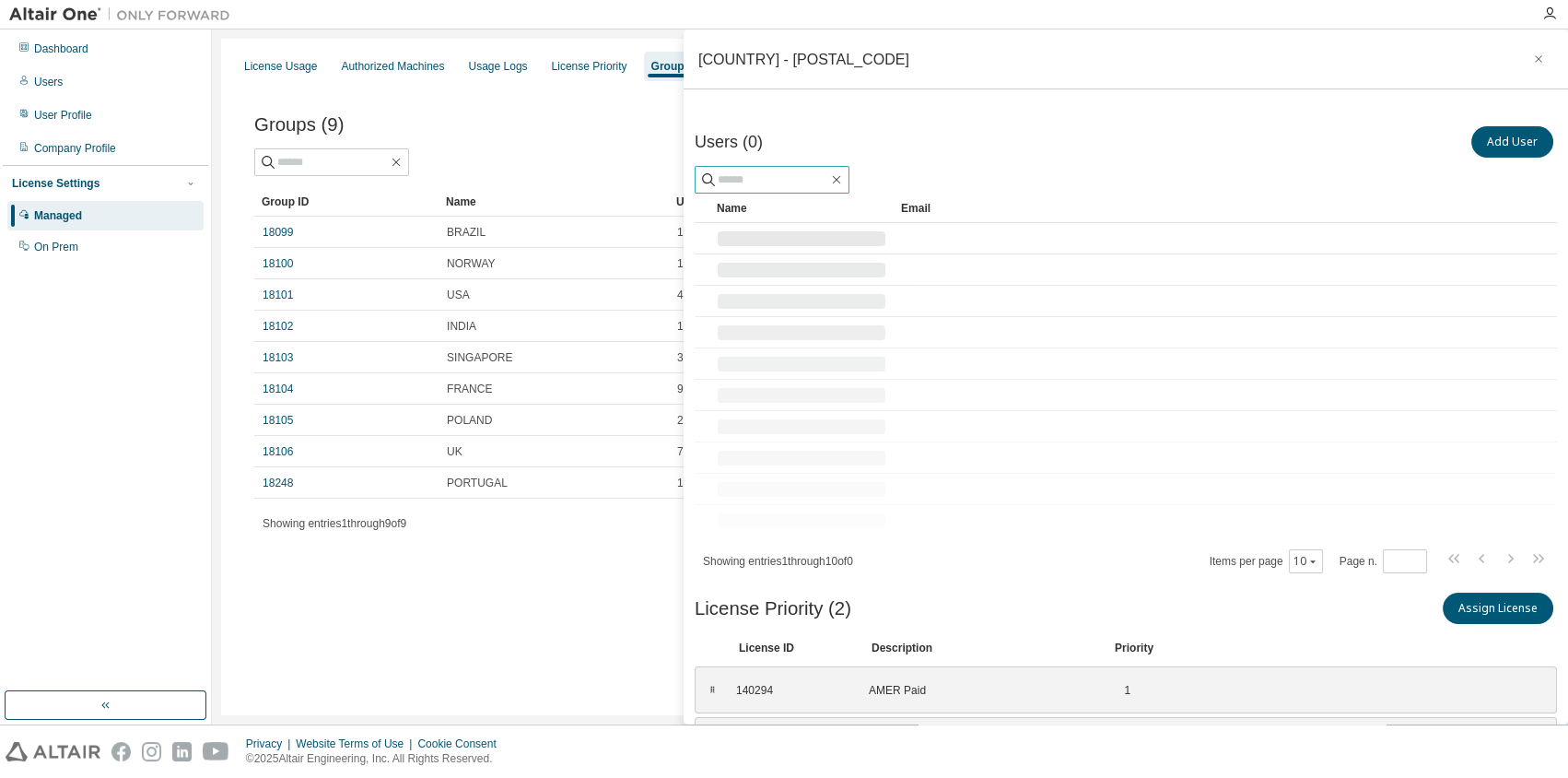 click at bounding box center (773, 180) 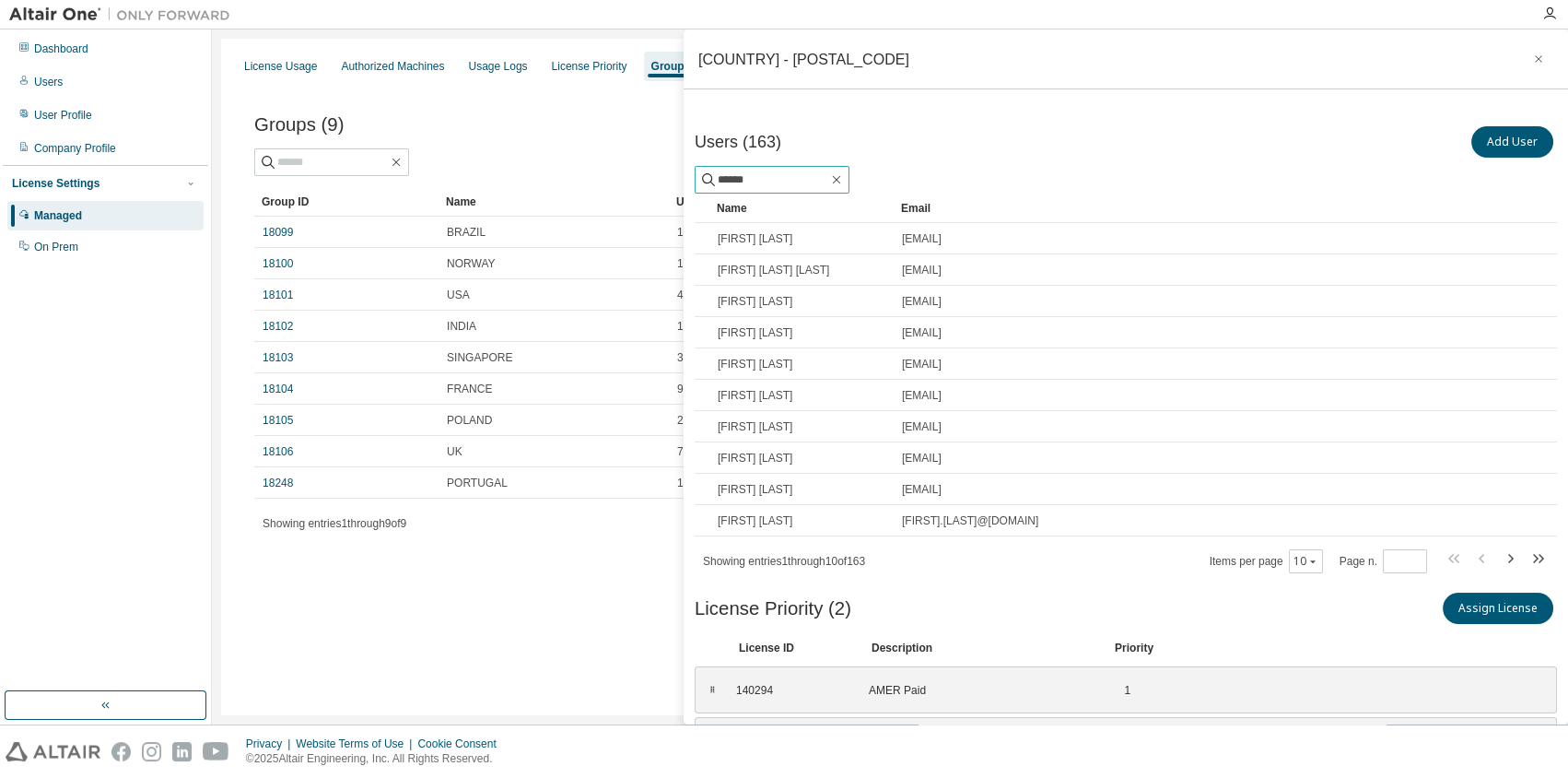 type on "******" 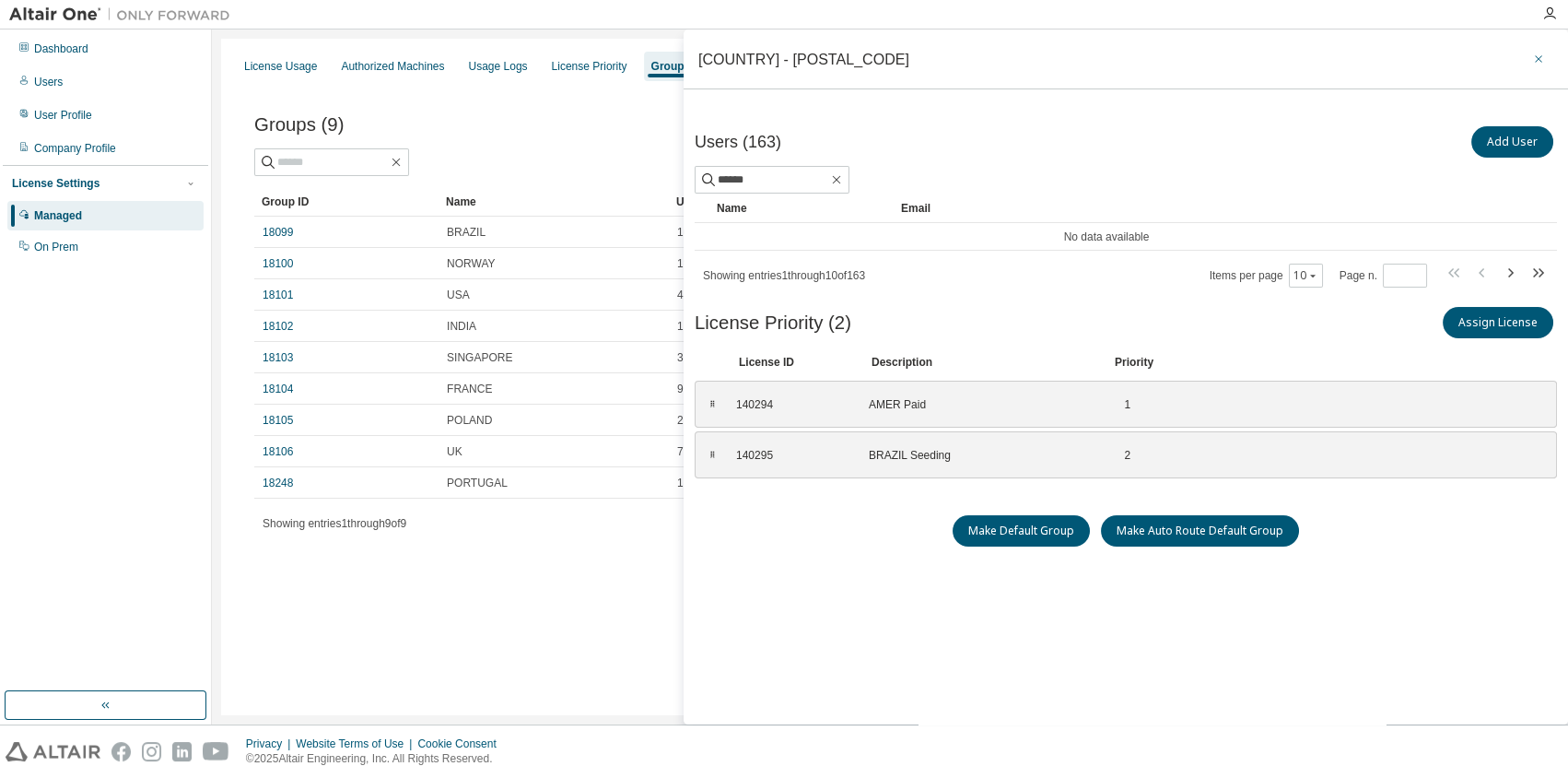 click 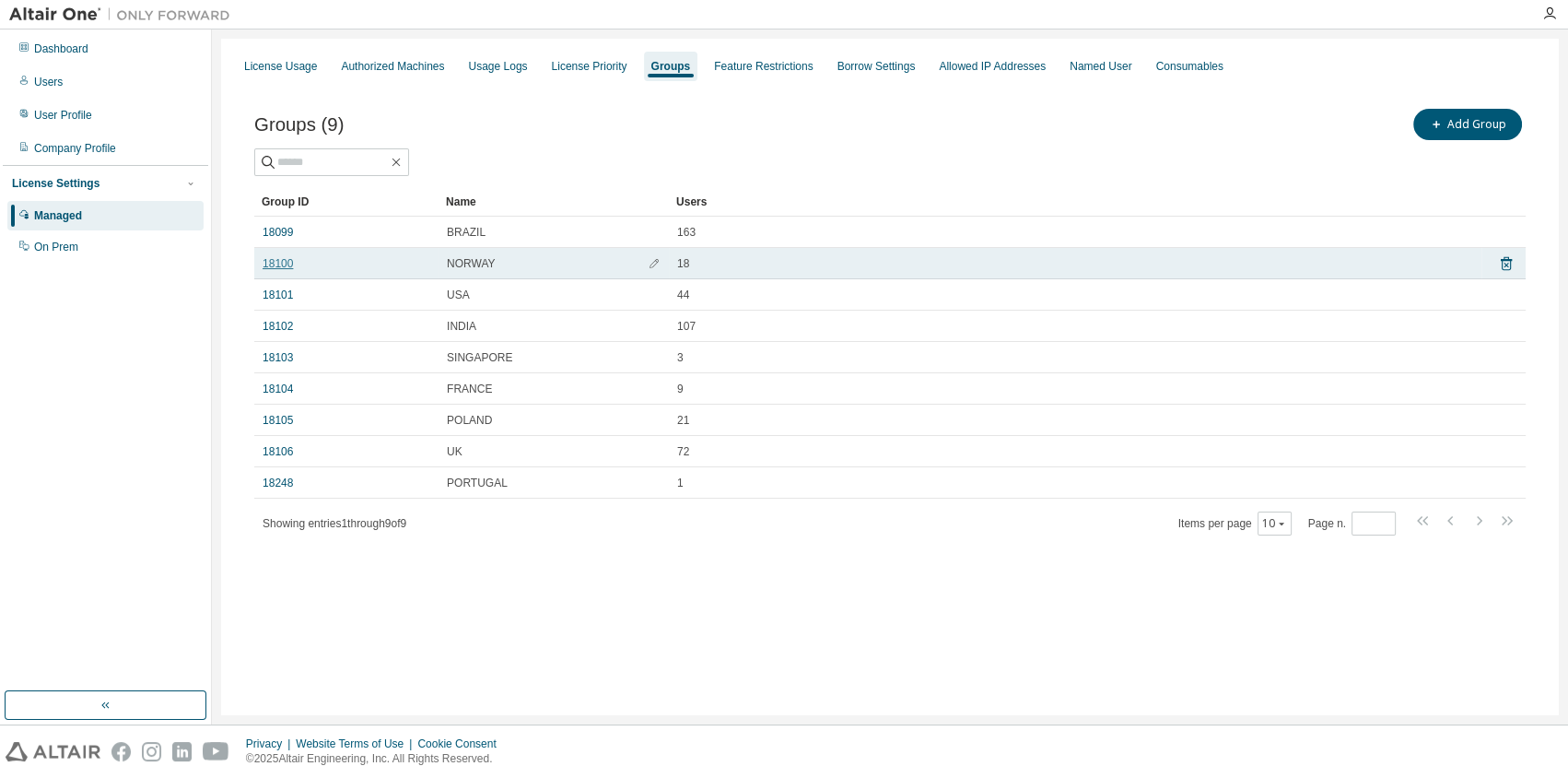click on "18100" at bounding box center [277, 264] 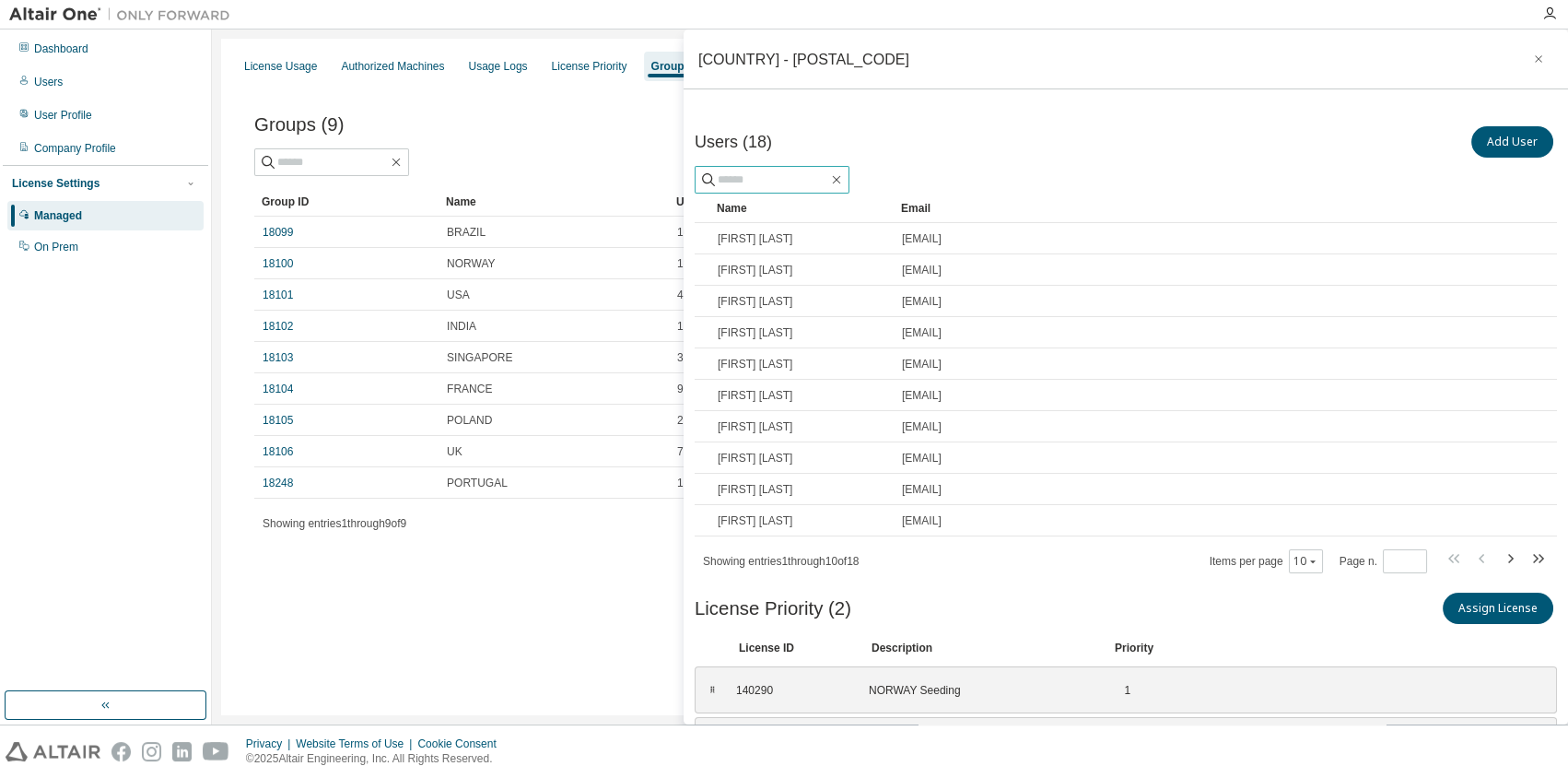 click at bounding box center (773, 180) 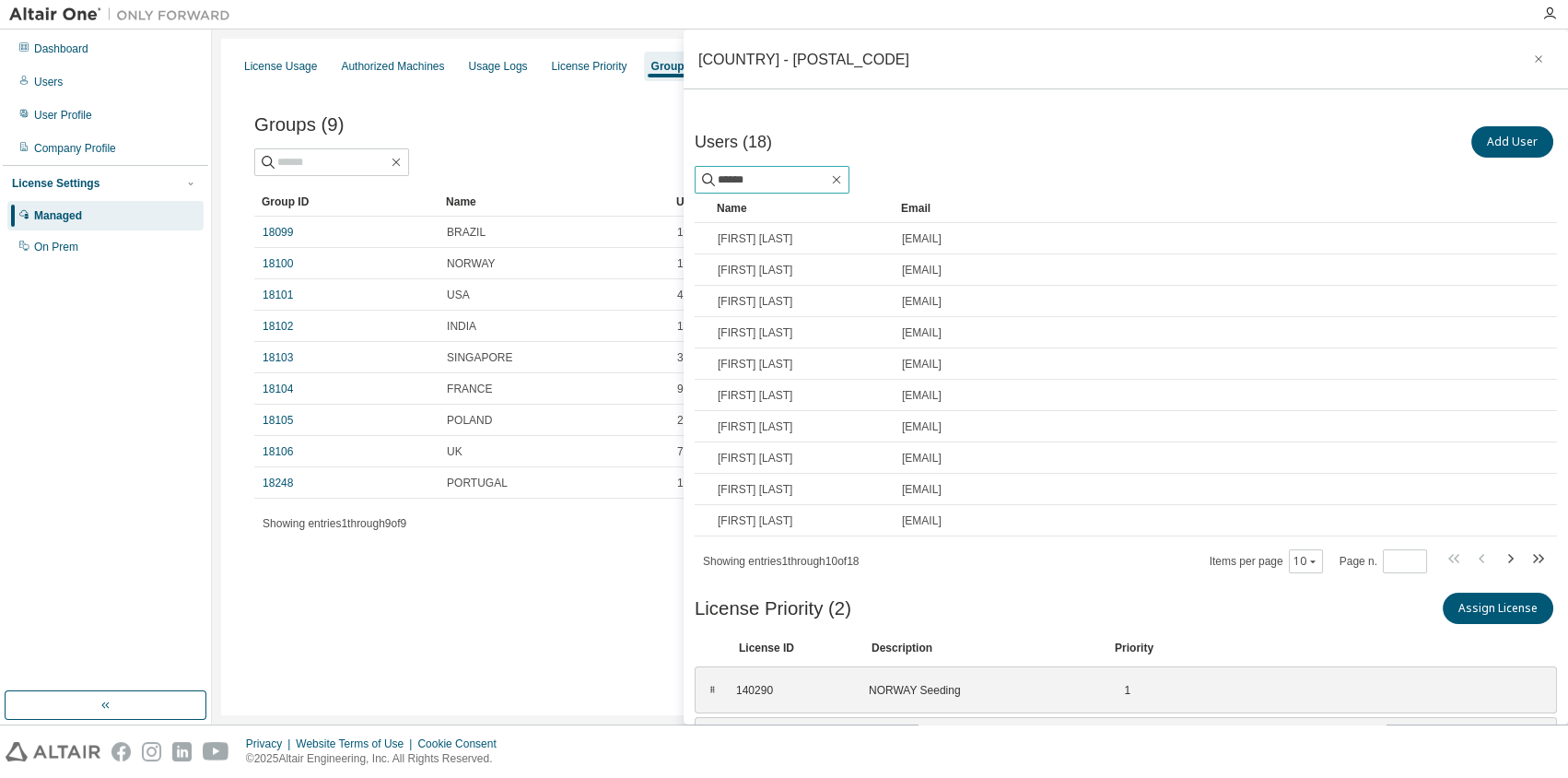 type on "******" 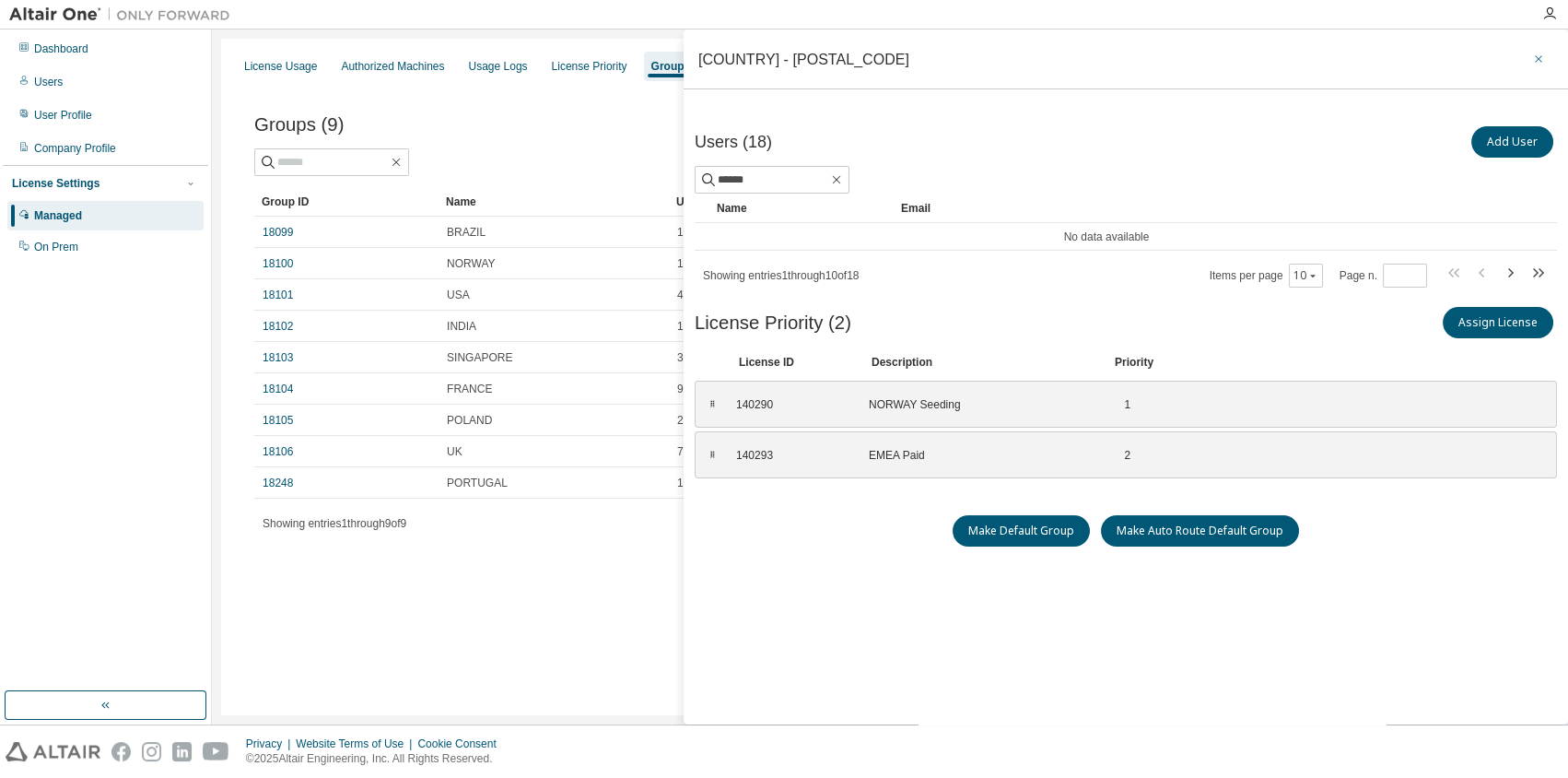 click 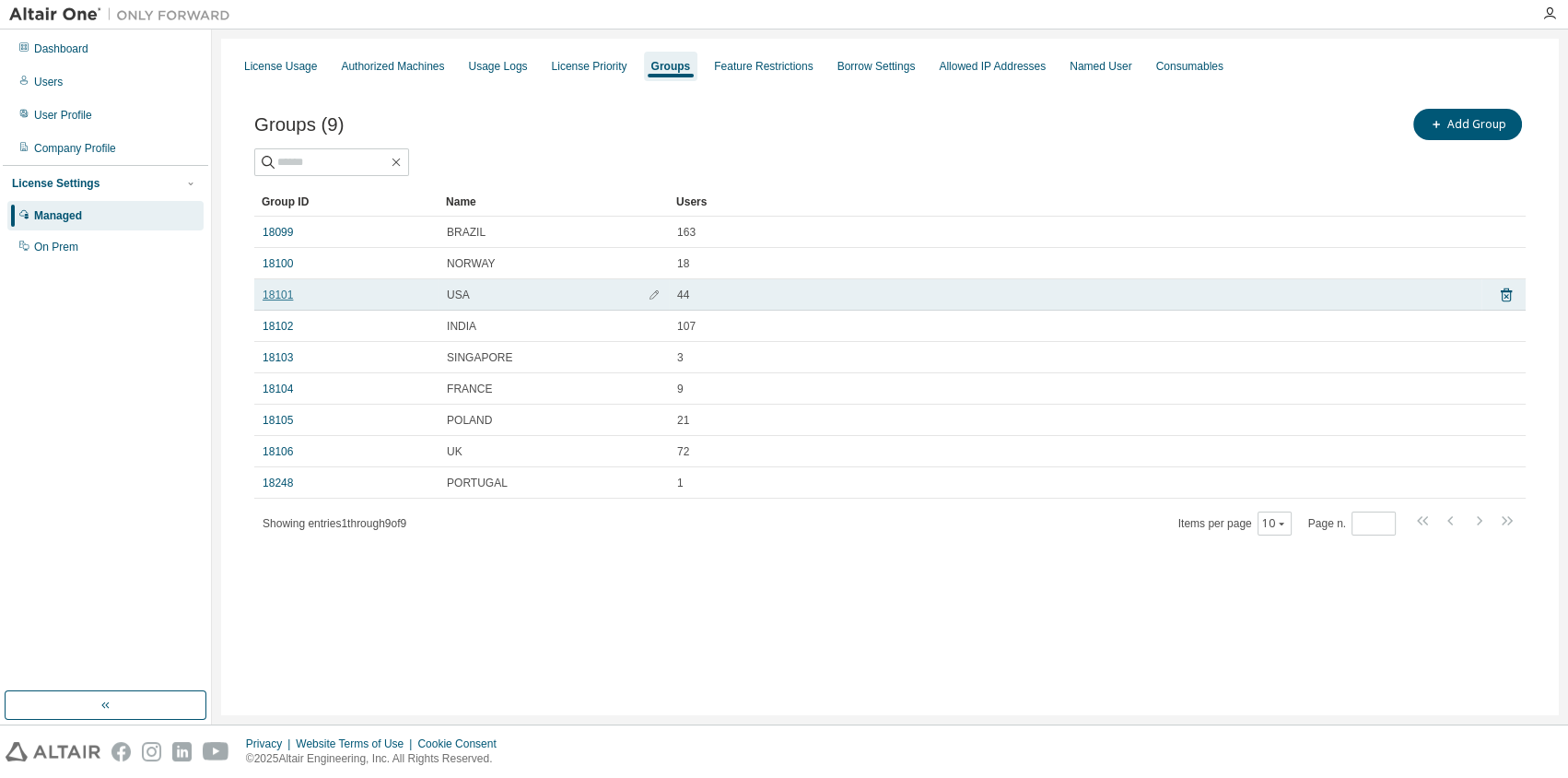 click on "18101" at bounding box center [277, 295] 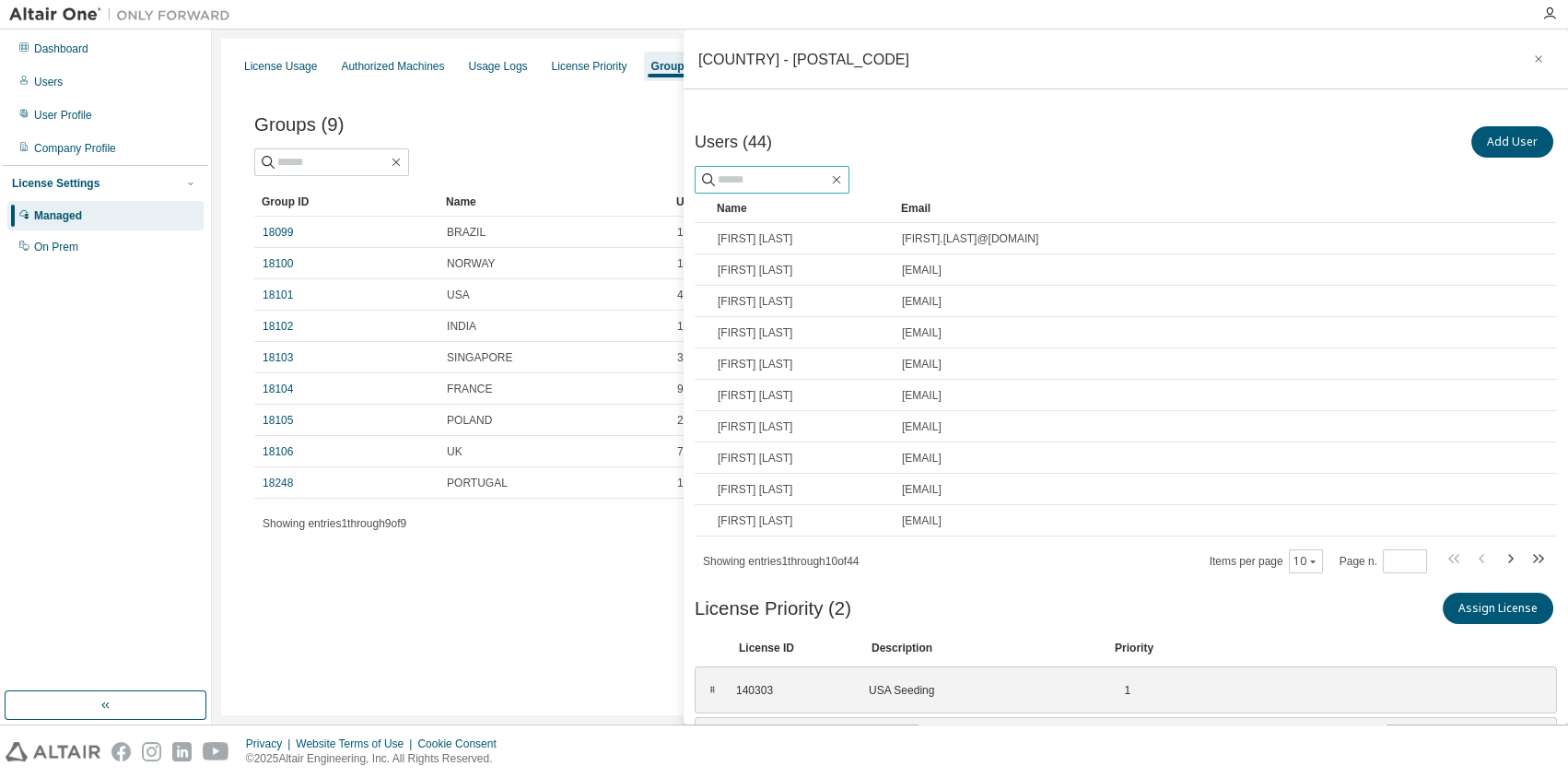 click at bounding box center [773, 180] 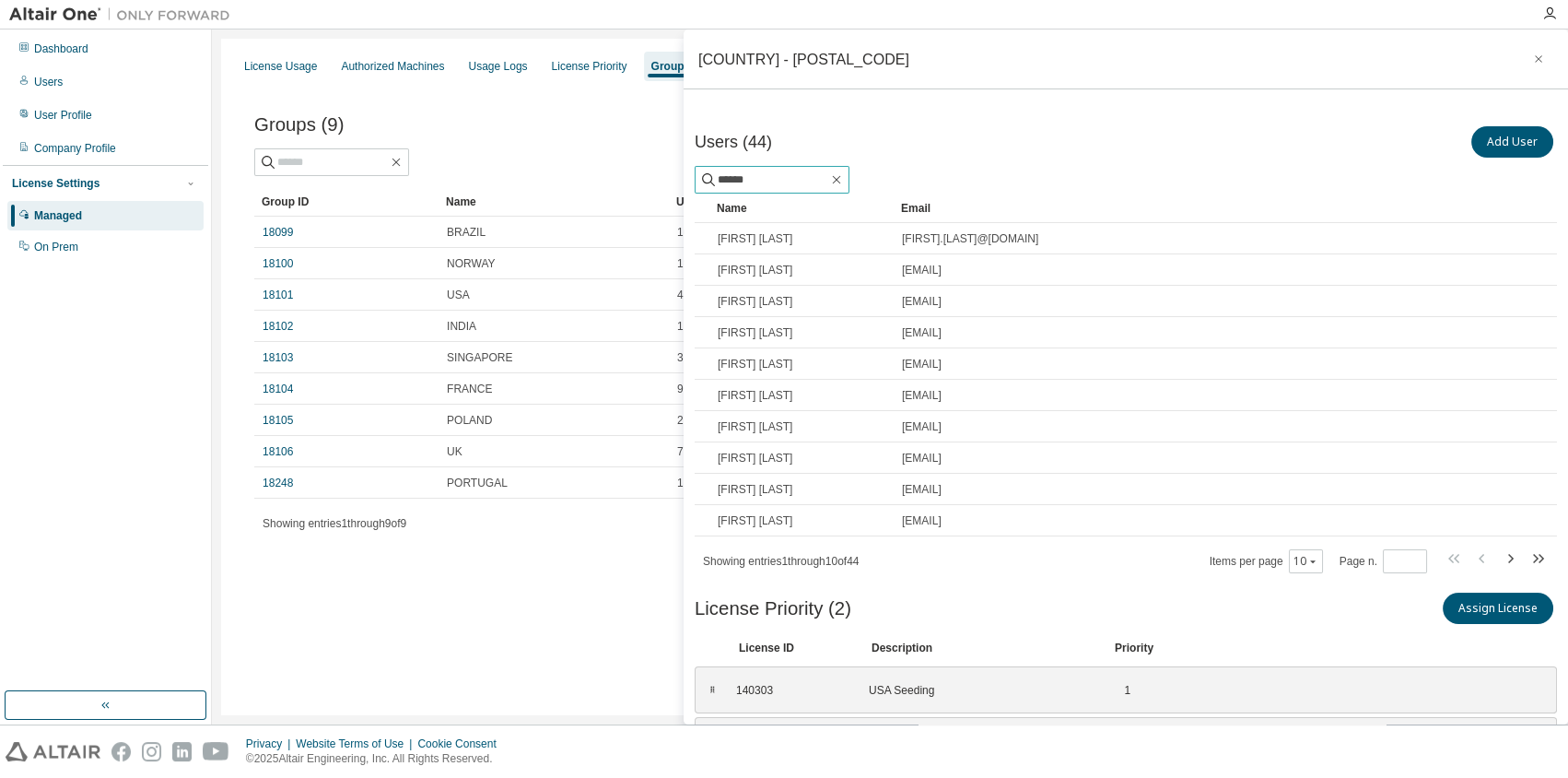 type on "******" 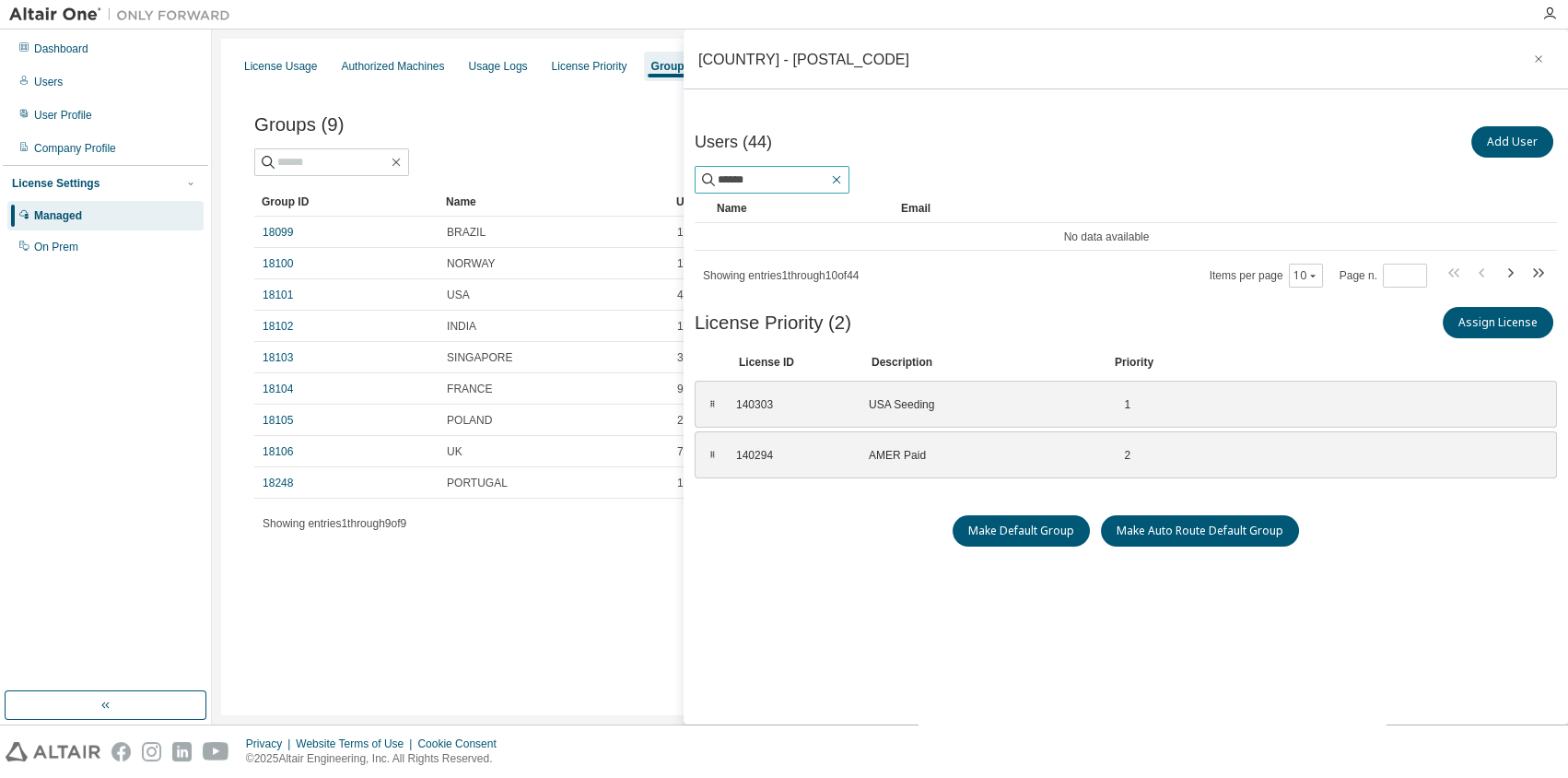click at bounding box center [837, 180] 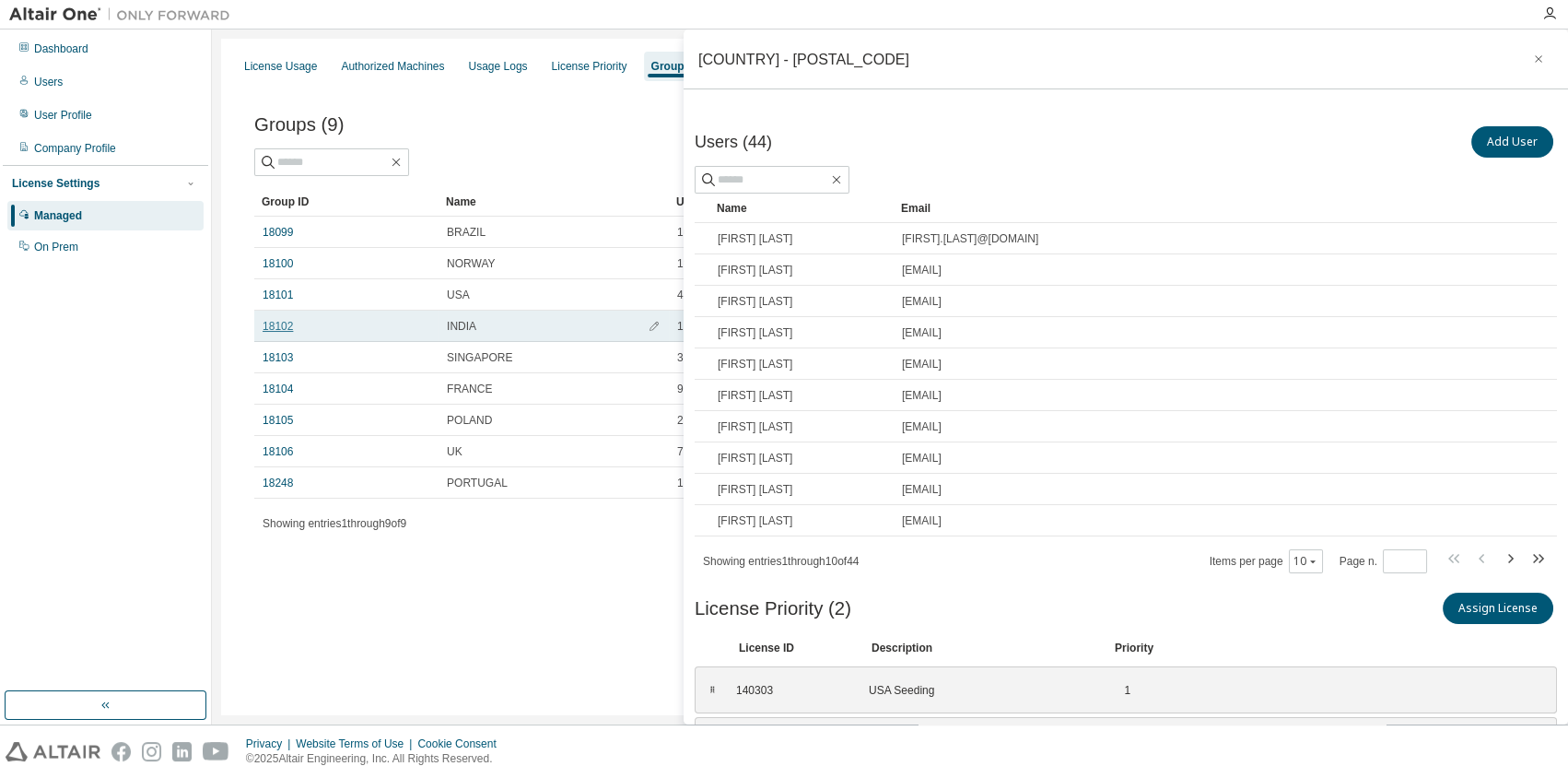 click on "18102" at bounding box center (277, 326) 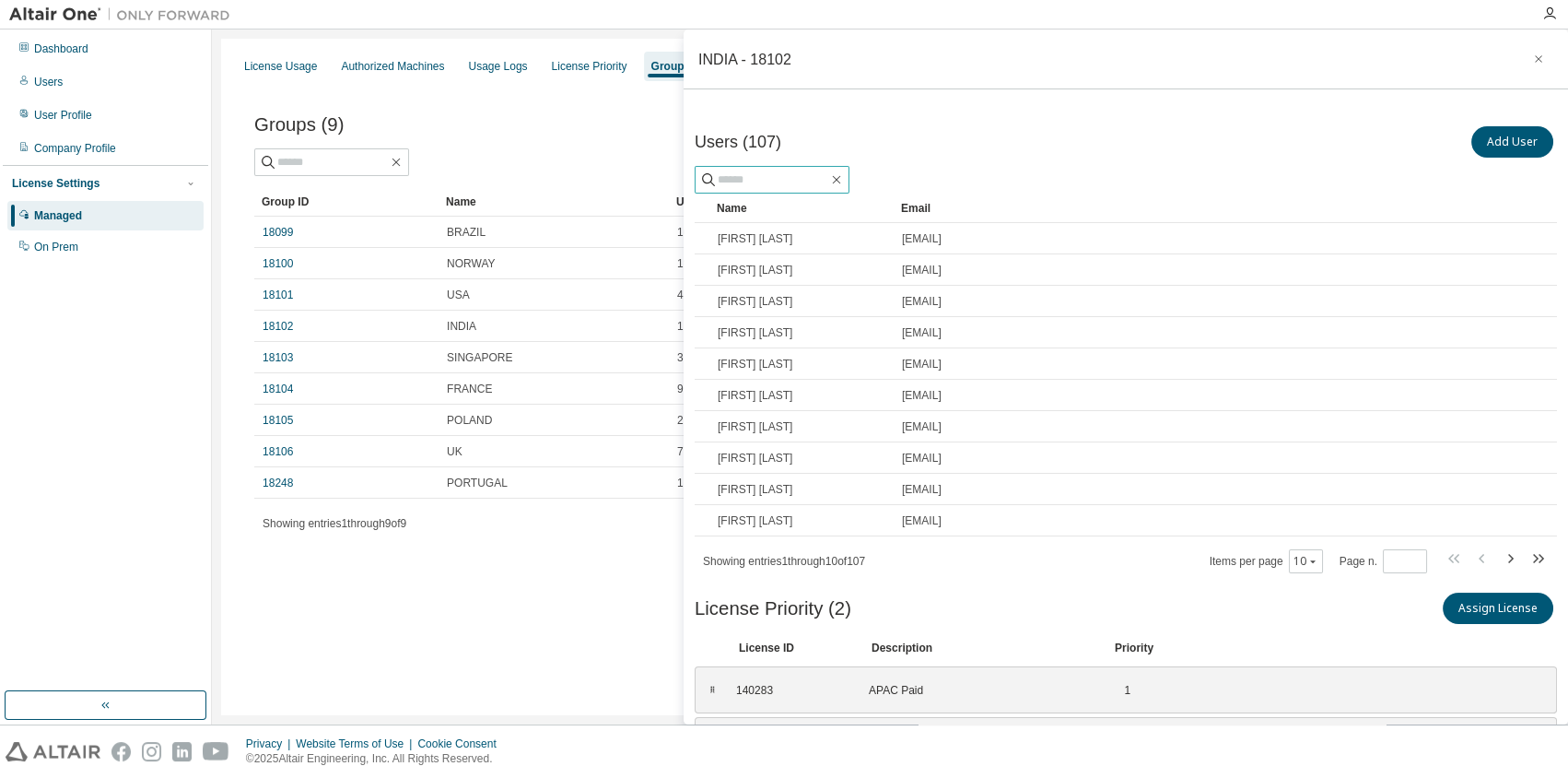 click at bounding box center (773, 180) 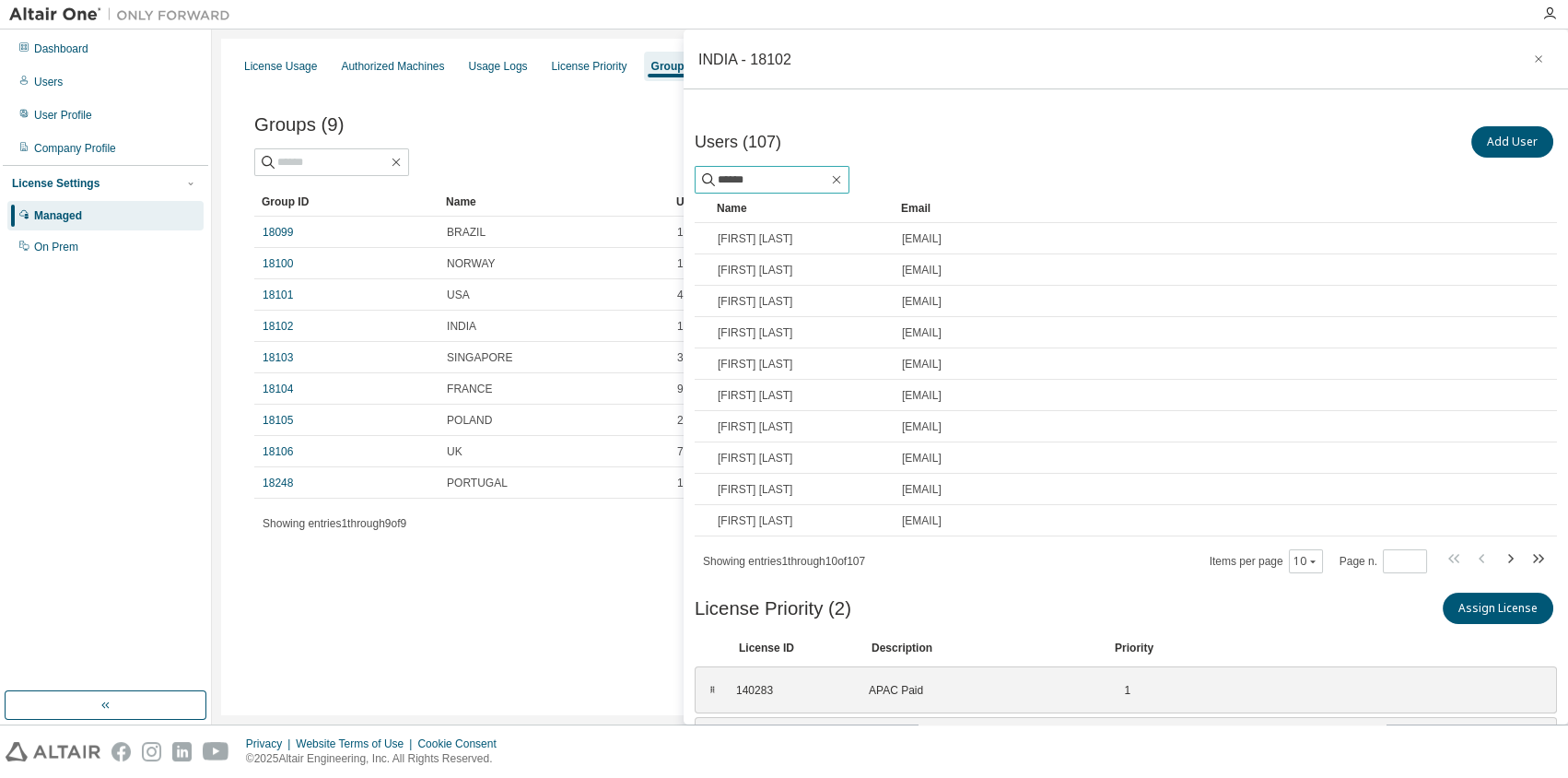 type on "******" 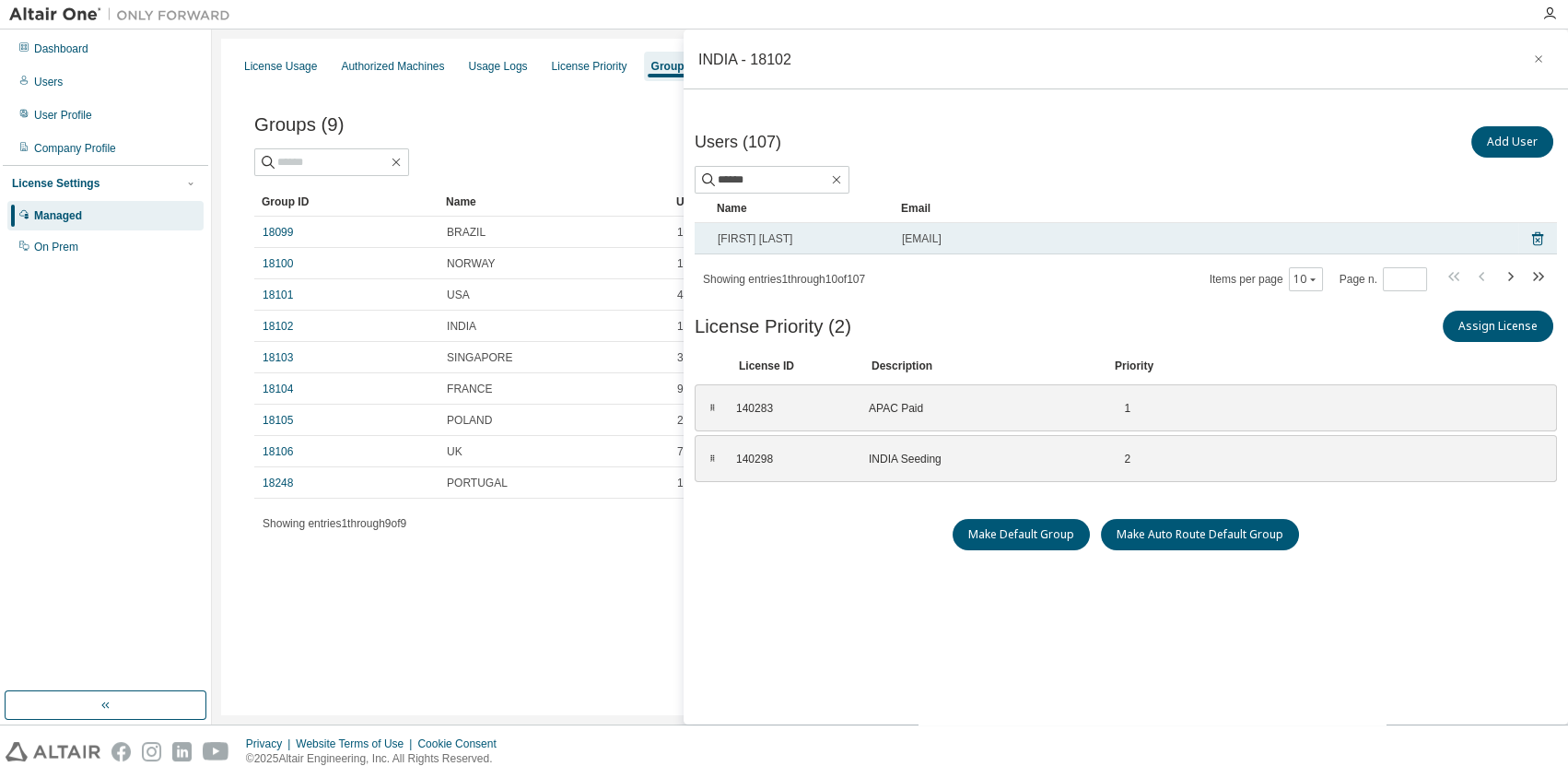 drag, startPoint x: 1100, startPoint y: 240, endPoint x: 904, endPoint y: 242, distance: 196.0102 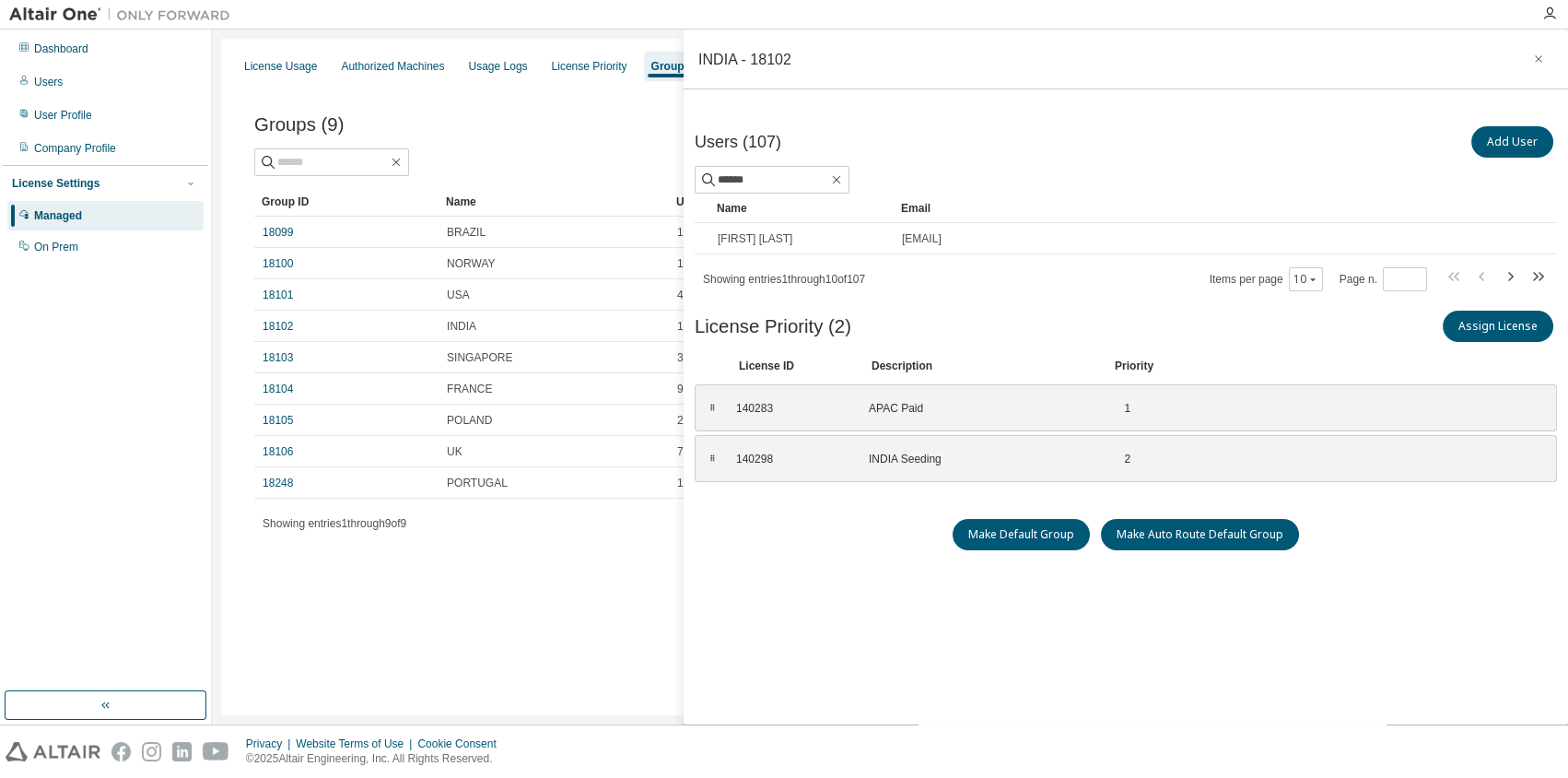 click on "Users (107) Add User ****** Clear Load Save Save As Field Operator Value Select filter Select operand Add criteria Search Name Email MAYANK UPADHYAY mayank.upadhyay@technipfmc.com Showing entries  1  through  10  of  107 Items per page 10 Page n. * License Priority (2) Assign License Clear Load Save Save As Field Operator Value Select filter Select operand Add criteria Search License ID Description Priority ⠿ 140283 APAC Paid 1 ⠿ 140298 INDIA Seeding 2
To pick up a draggable item, press the space bar.
While dragging, use the arrow keys to move the item.
Press space again to drop the item in its new position, or press escape to cancel.
Updating Licenses order. Please wait... Make Default Group Make Auto Route Default Group" at bounding box center (1126, 433) 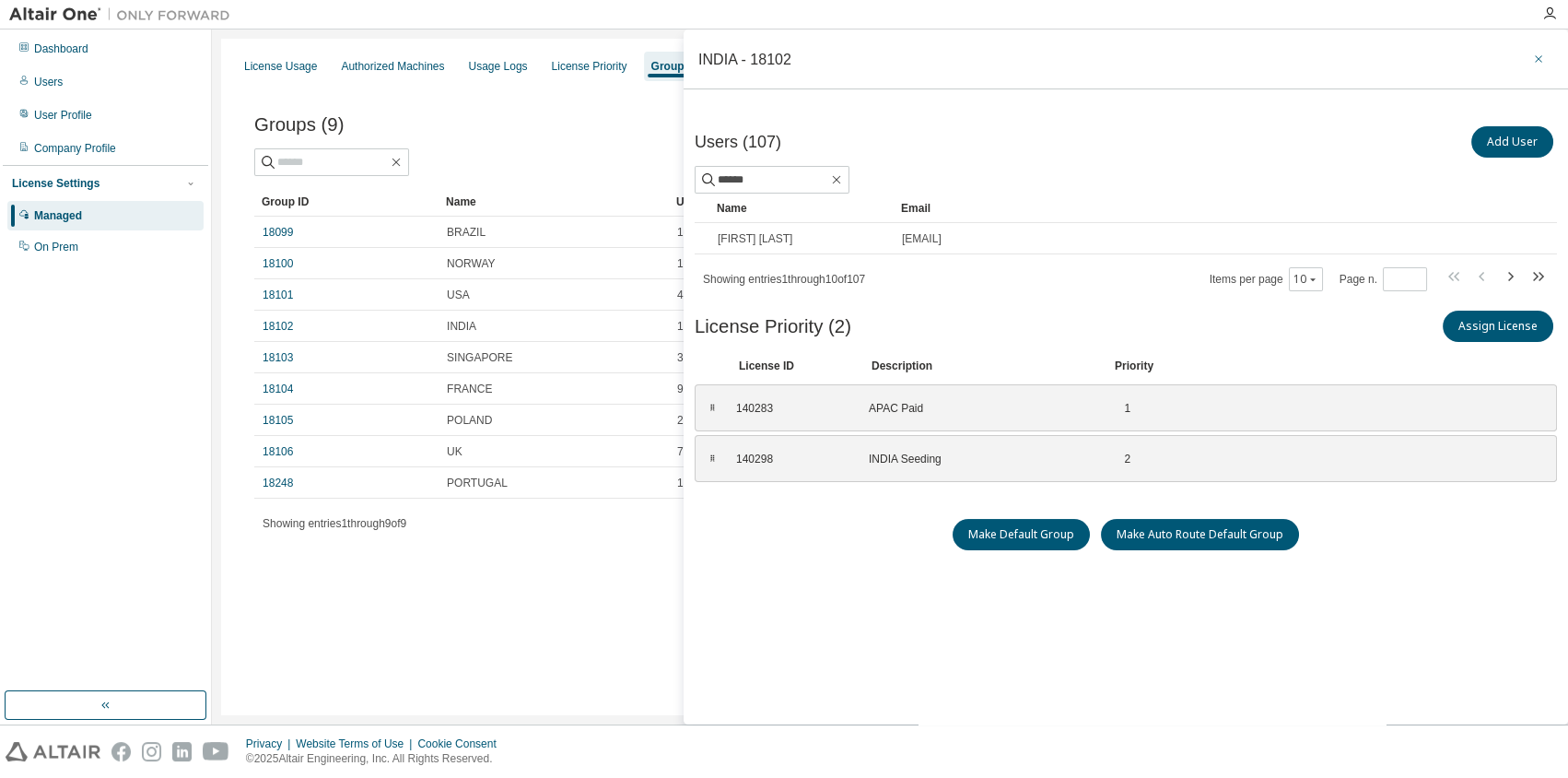 click 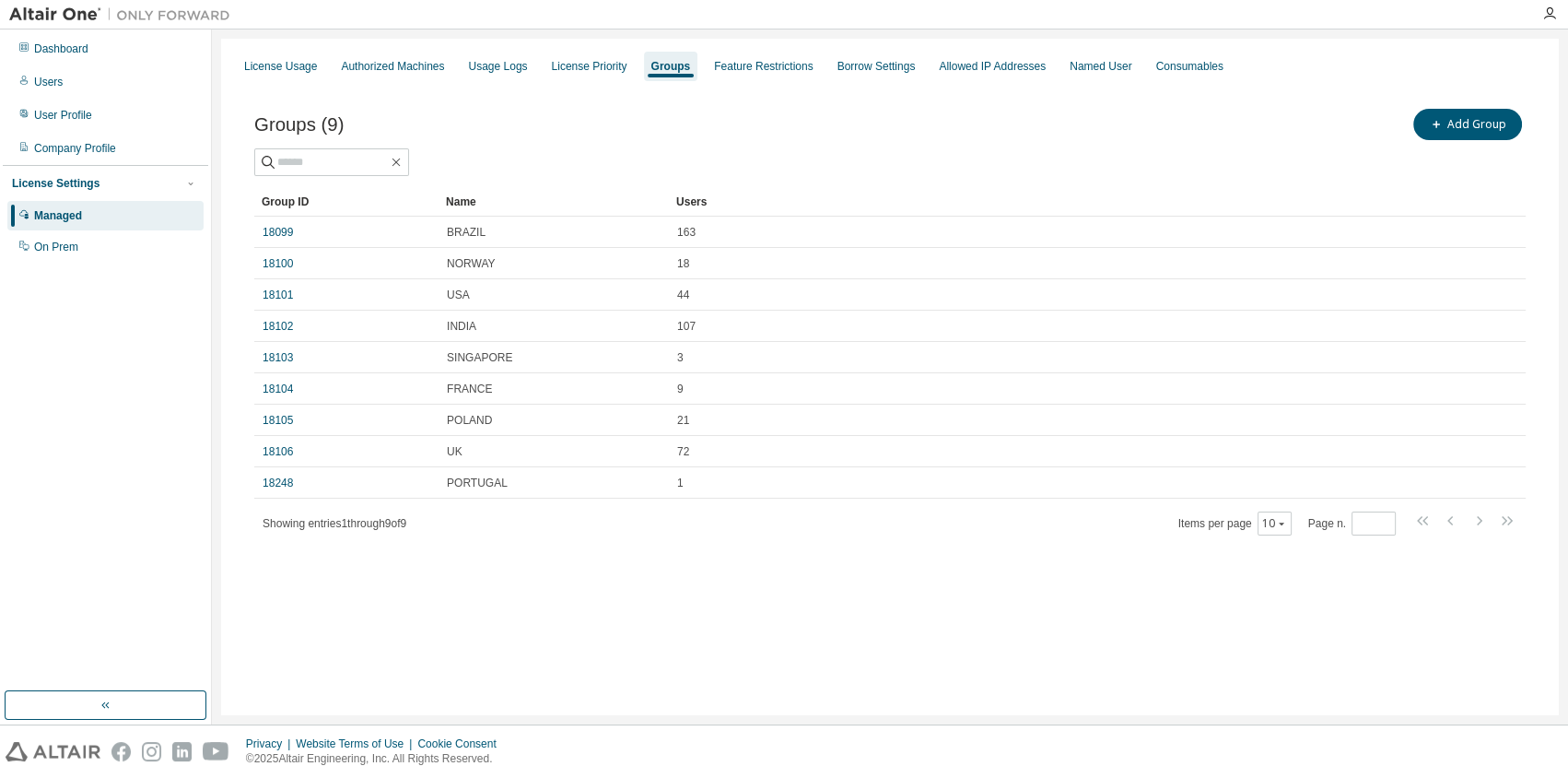 click on "License Usage Authorized Machines Usage Logs License Priority Groups Feature Restrictions Borrow Settings Allowed IP Addresses Named User Consumables Groups (9) Add Group Clear Load Save Save As Field Operator Value Select filter Select operand Add criteria Search Group ID Name Users   18099 BRAZIL 163   18100 NORWAY 18   18101 USA 44   18102 INDIA 107   18103 SINGAPORE 3   18104 FRANCE 9   18105 POLAND 21   18106 UK 72   18248 PORTUGAL 1 Showing entries  1  through  9  of  9 Items per page 10 Page n. *" at bounding box center [890, 377] 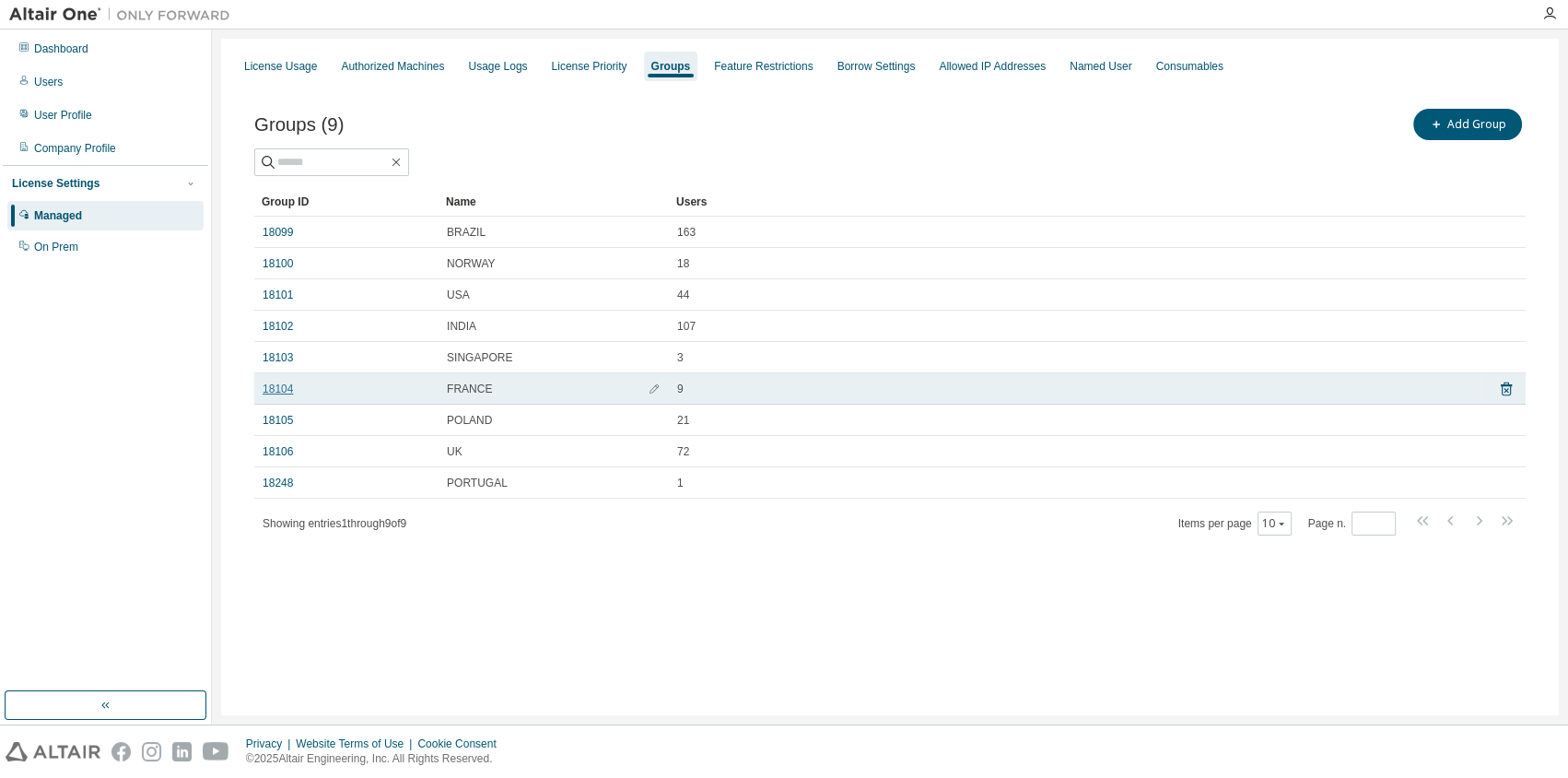 click on "18104" at bounding box center (277, 389) 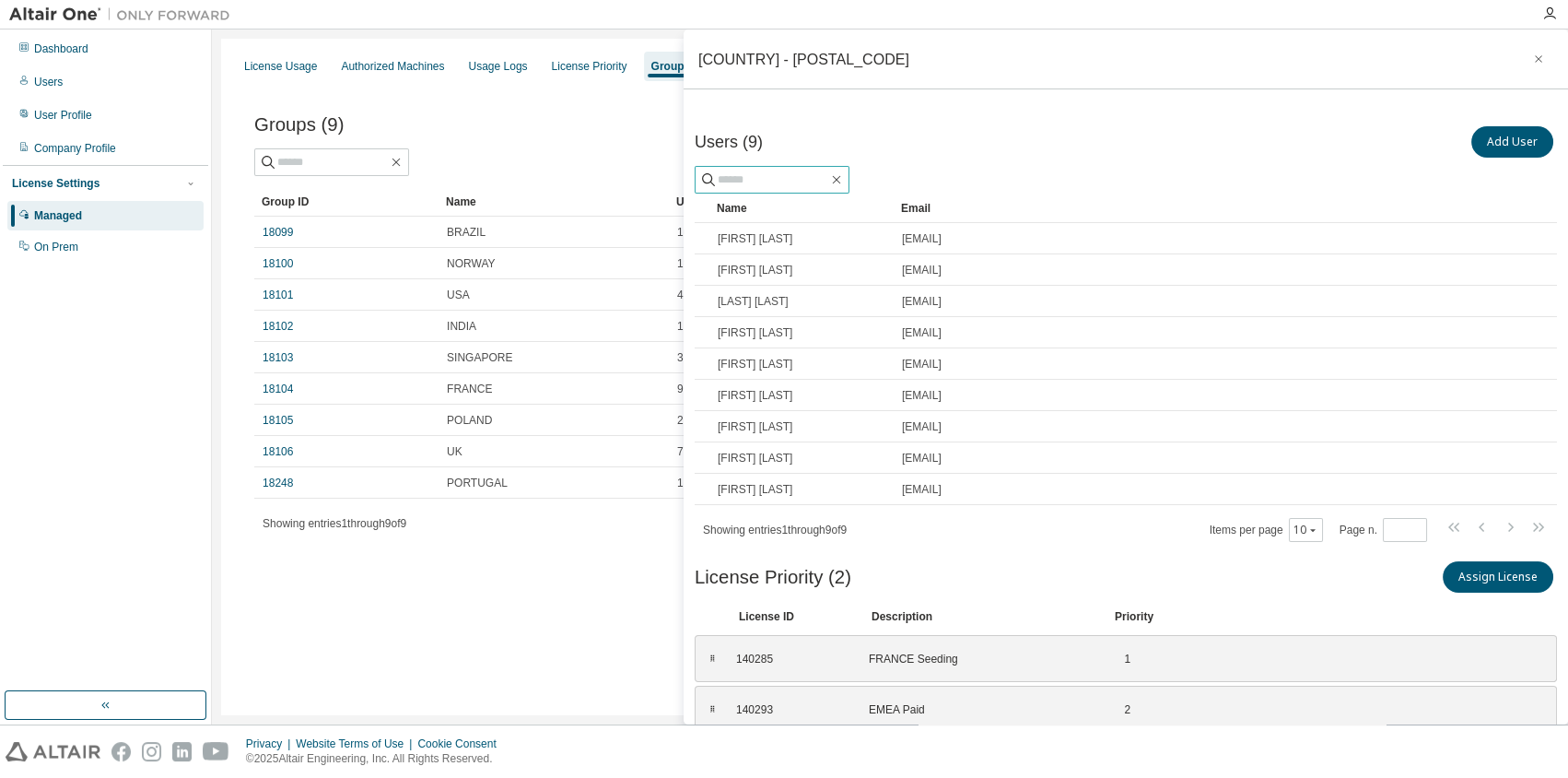 click at bounding box center [772, 180] 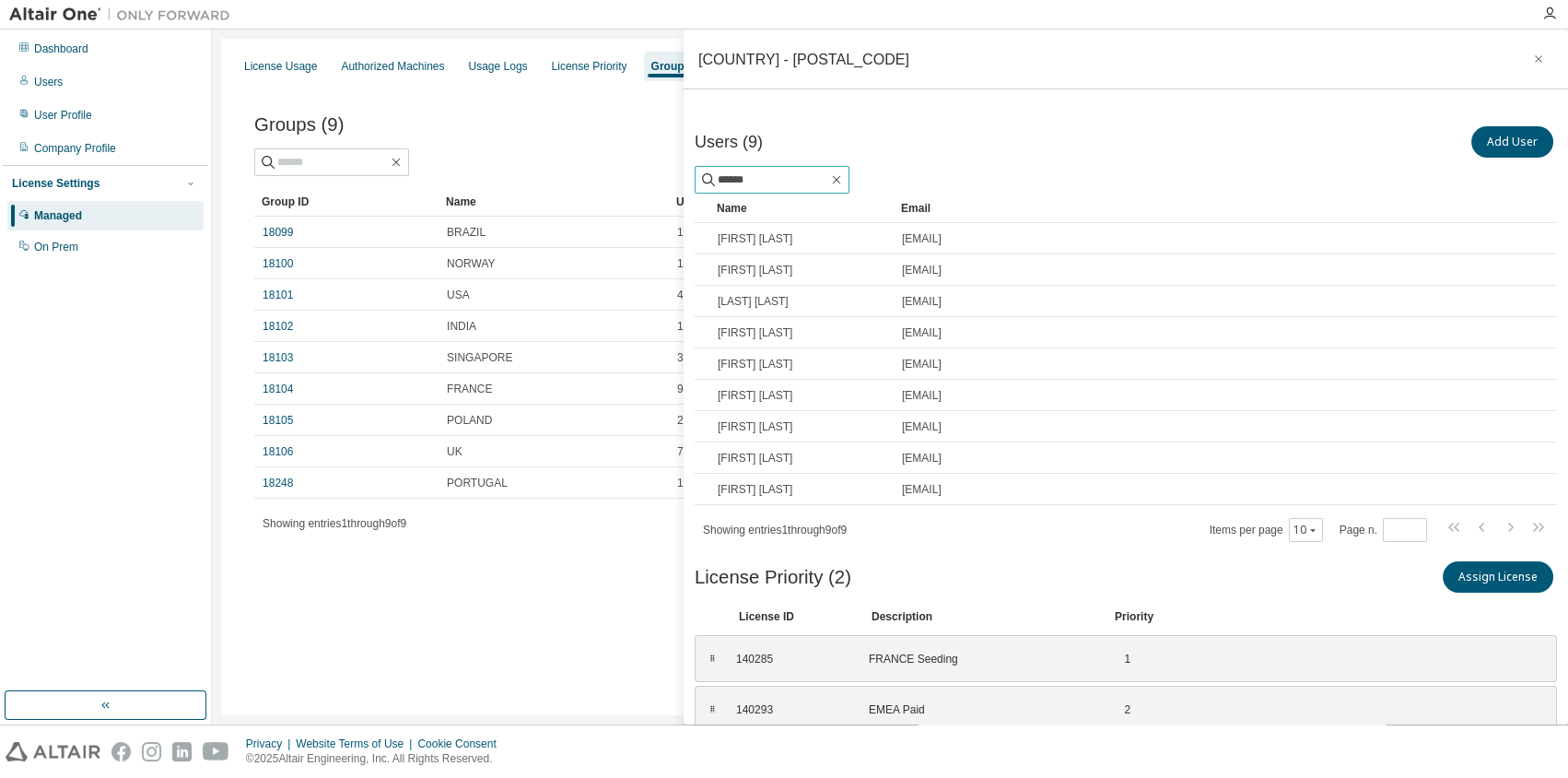 type on "******" 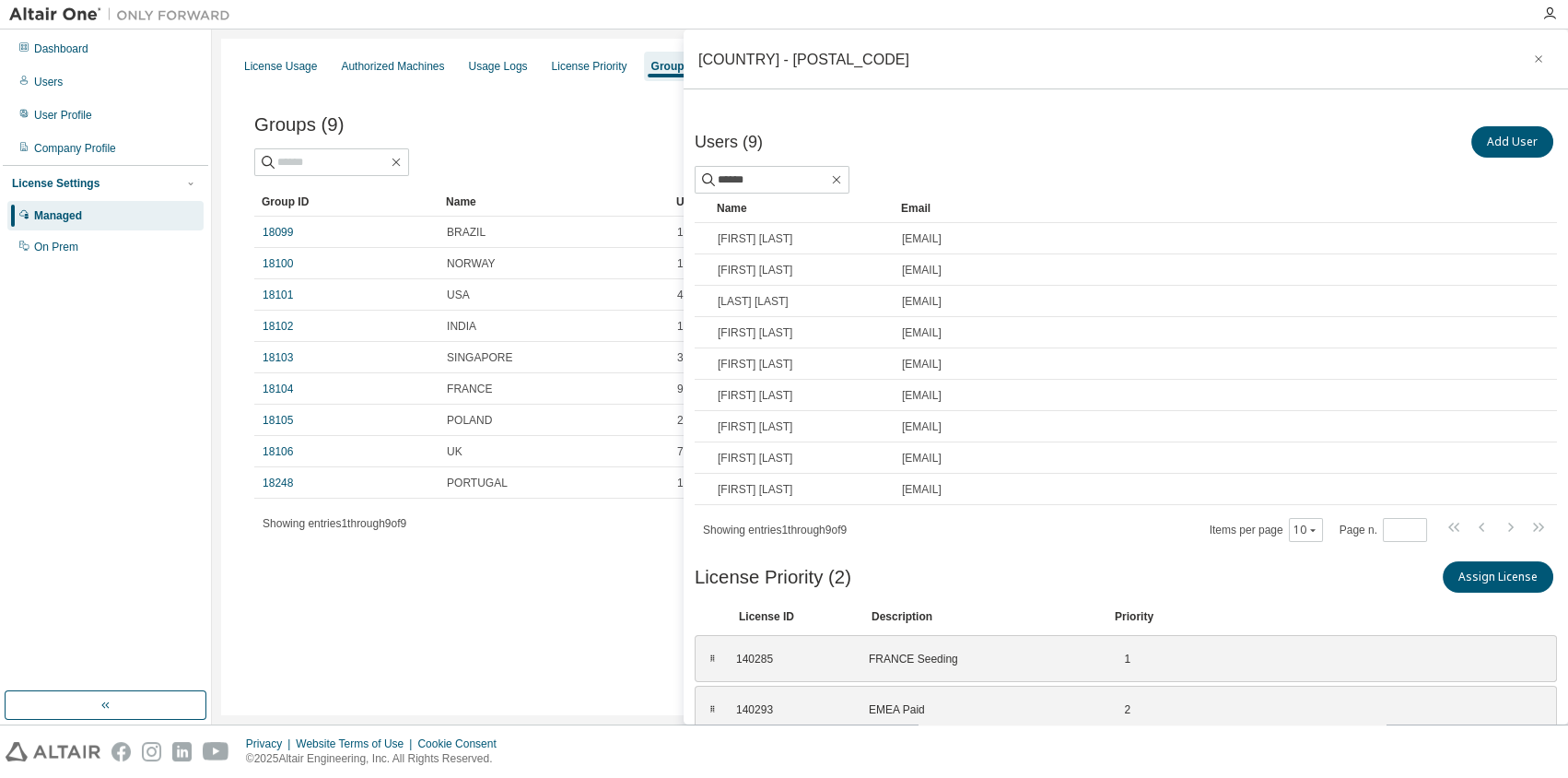 click on "License Usage Authorized Machines Usage Logs License Priority Groups Feature Restrictions Borrow Settings Allowed IP Addresses Named User Consumables Groups (9) Add Group Clear Load Save Save As Field Operator Value Select filter Select operand Add criteria Search Group ID Name Users   18099 BRAZIL 163   18100 NORWAY 18   18101 USA 44   18102 INDIA 107   18103 SINGAPORE 3   18104 FRANCE 9   18105 POLAND 21   18106 UK 72   18248 PORTUGAL 1 Showing entries  1  through  9  of  9 Items per page 10 Page n. *" at bounding box center [890, 377] 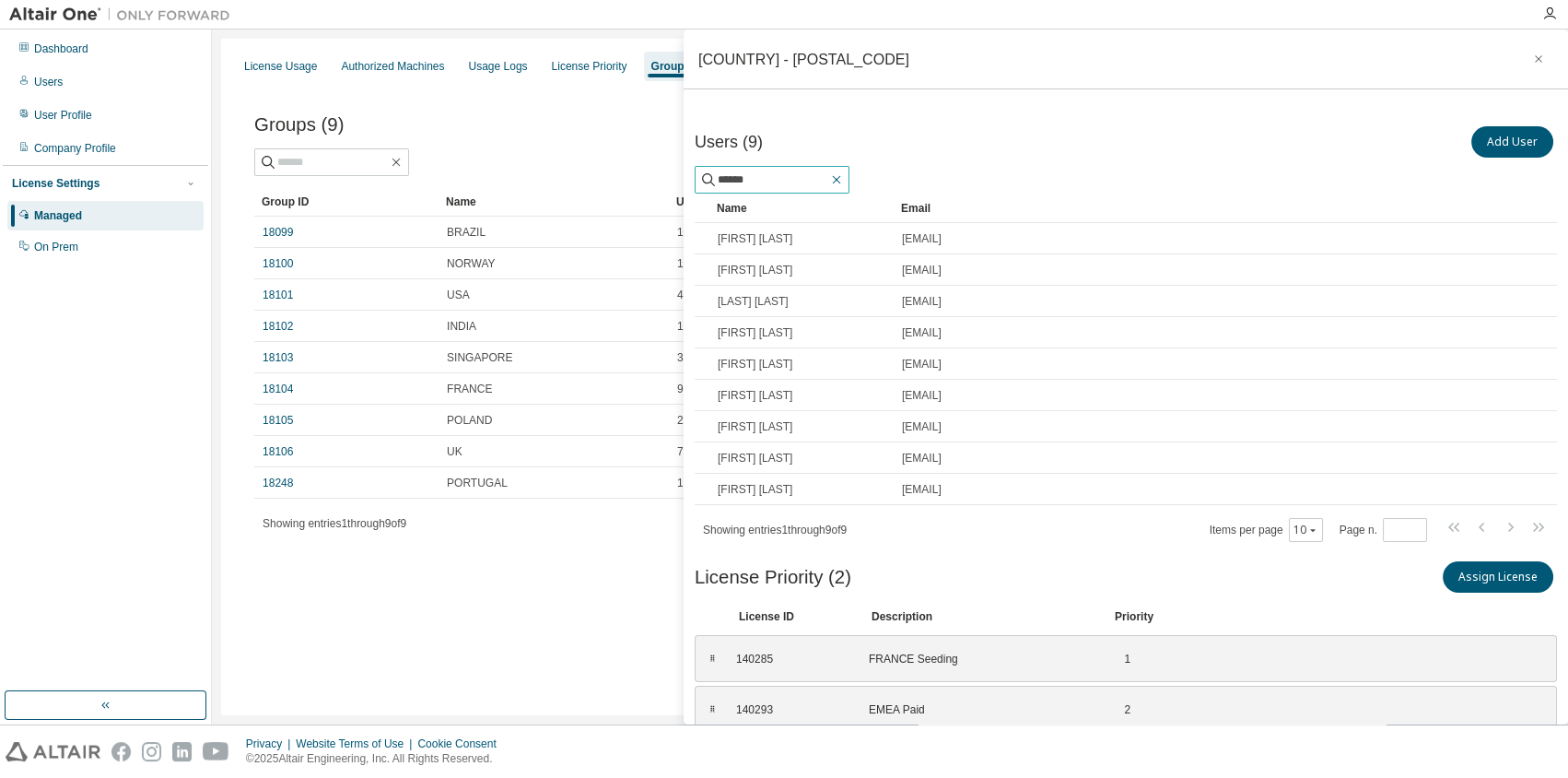 click 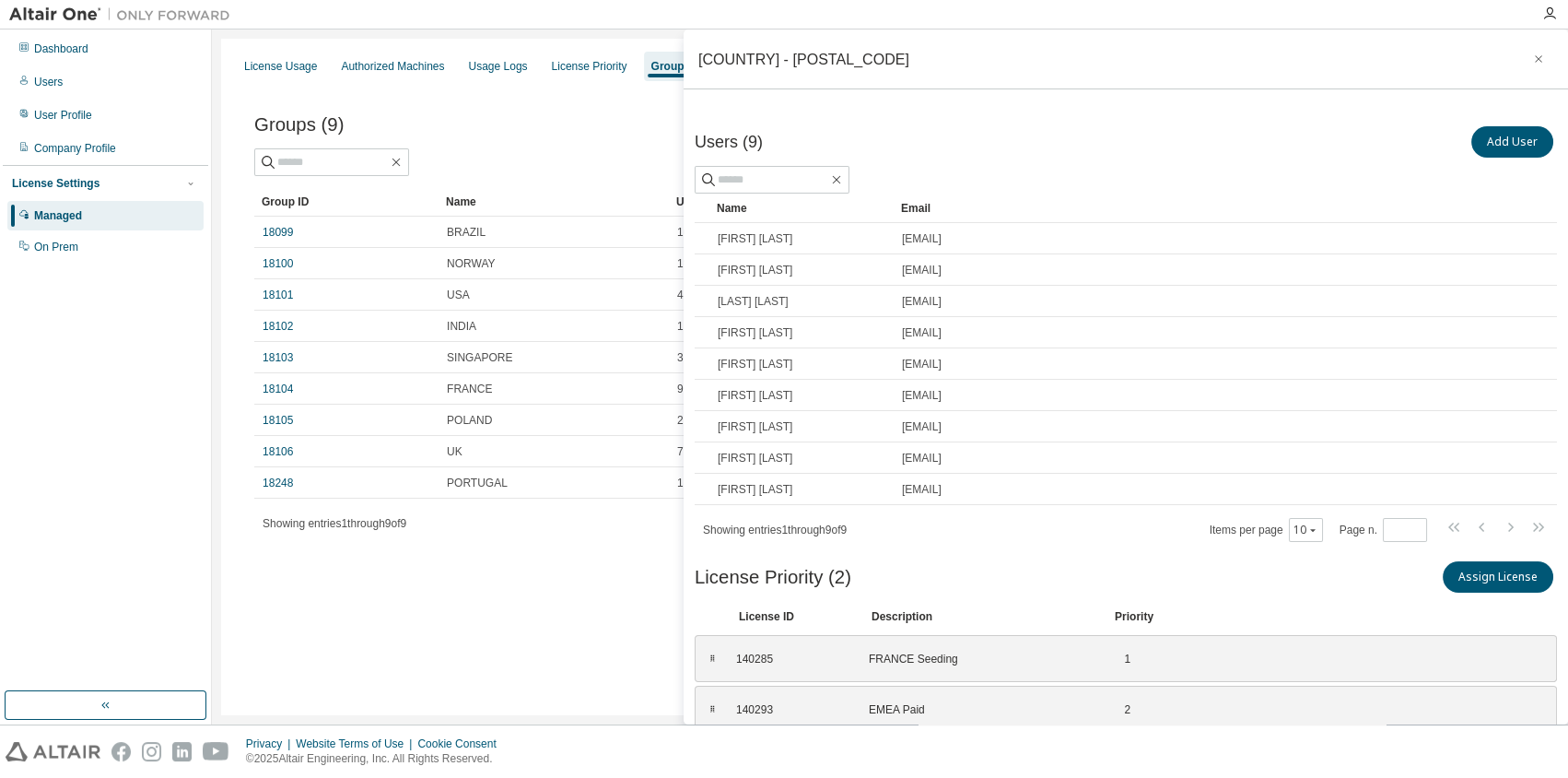 click on "License Usage Authorized Machines Usage Logs License Priority Groups Feature Restrictions Borrow Settings Allowed IP Addresses Named User Consumables Groups (9) Add Group Clear Load Save Save As Field Operator Value Select filter Select operand Add criteria Search Group ID Name Users   18099 BRAZIL 163   18100 NORWAY 18   18101 USA 44   18102 INDIA 107   18103 SINGAPORE 3   18104 FRANCE 9   18105 POLAND 21   18106 UK 72   18248 PORTUGAL 1 Showing entries  1  through  9  of  9 Items per page 10 Page n. *" at bounding box center [890, 377] 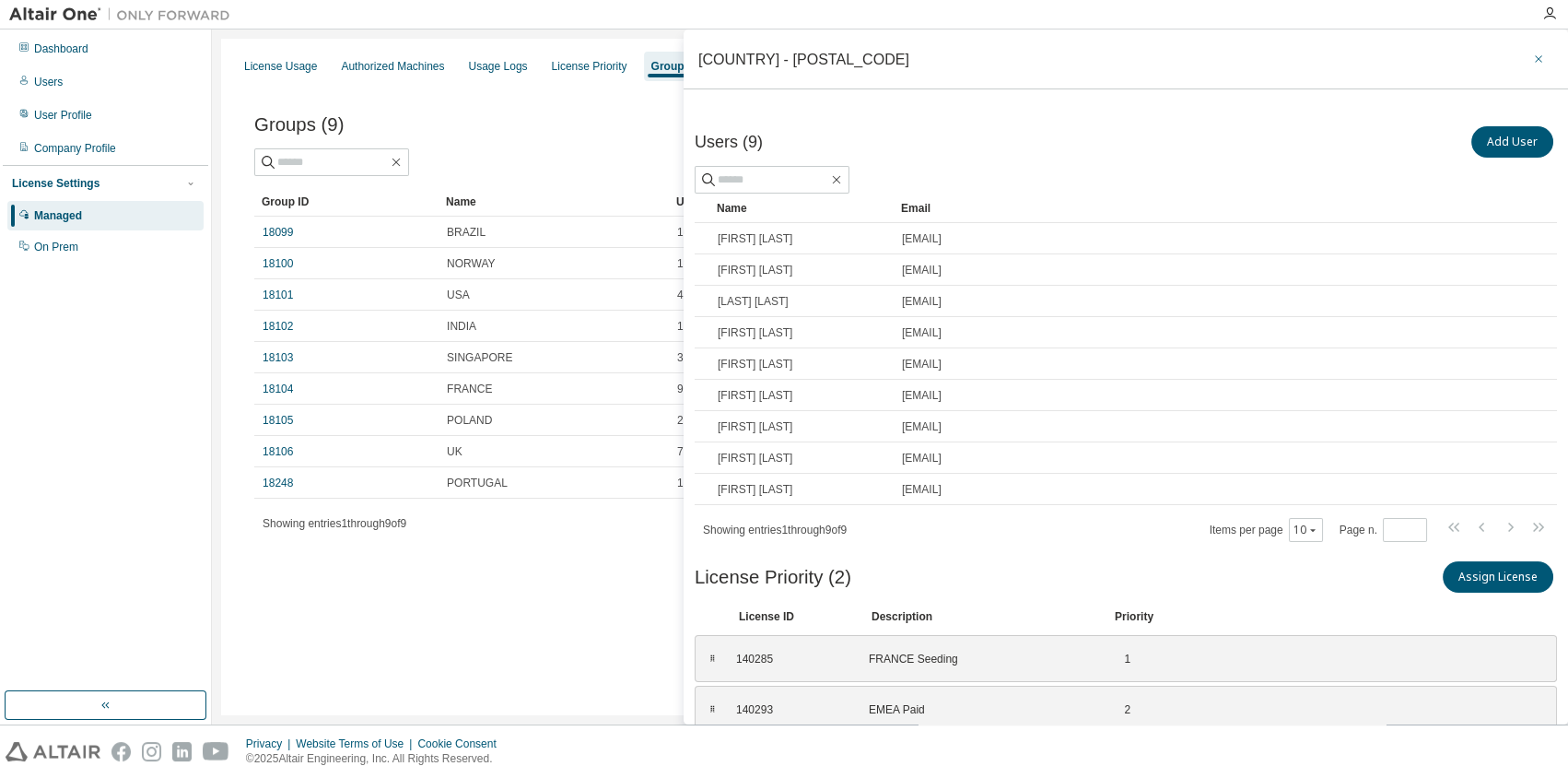 click 